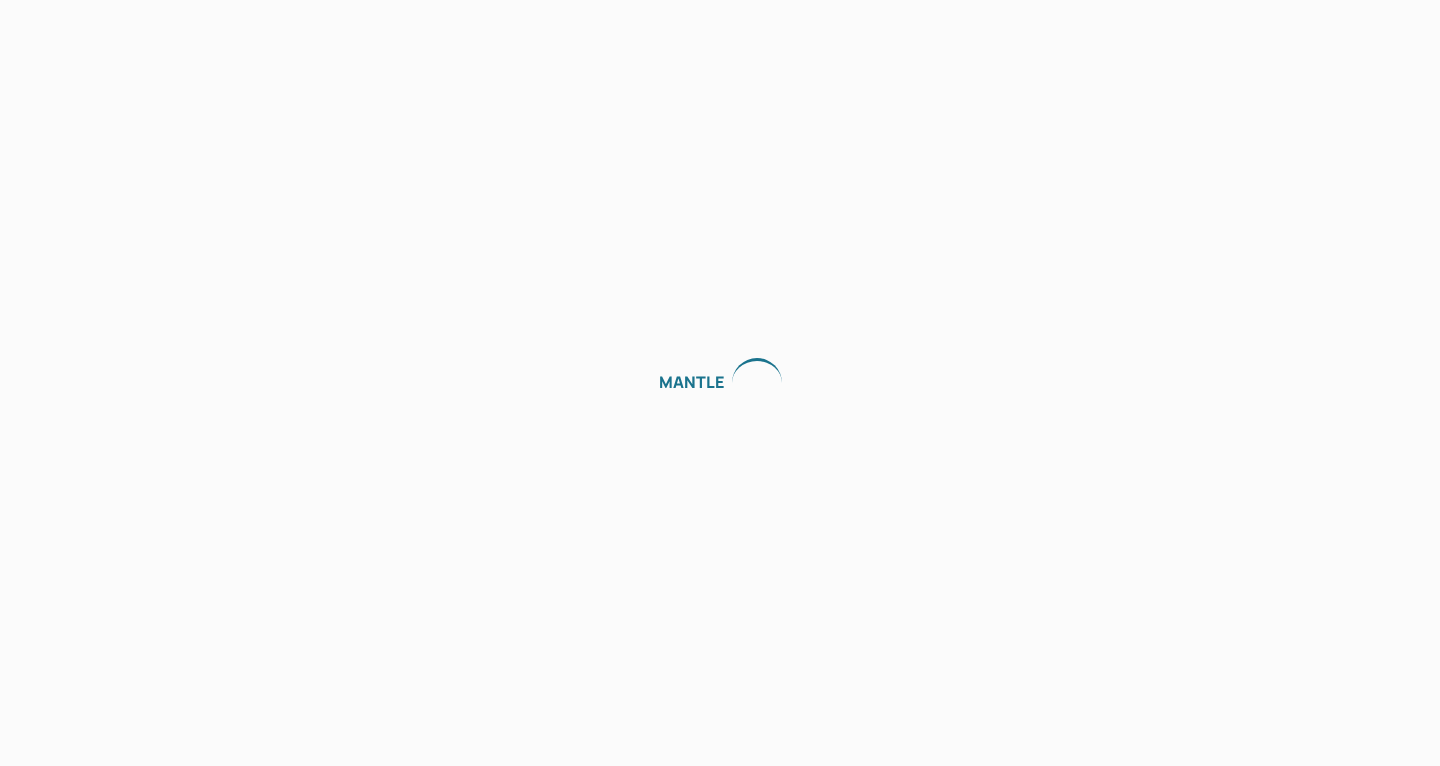 scroll, scrollTop: 0, scrollLeft: 0, axis: both 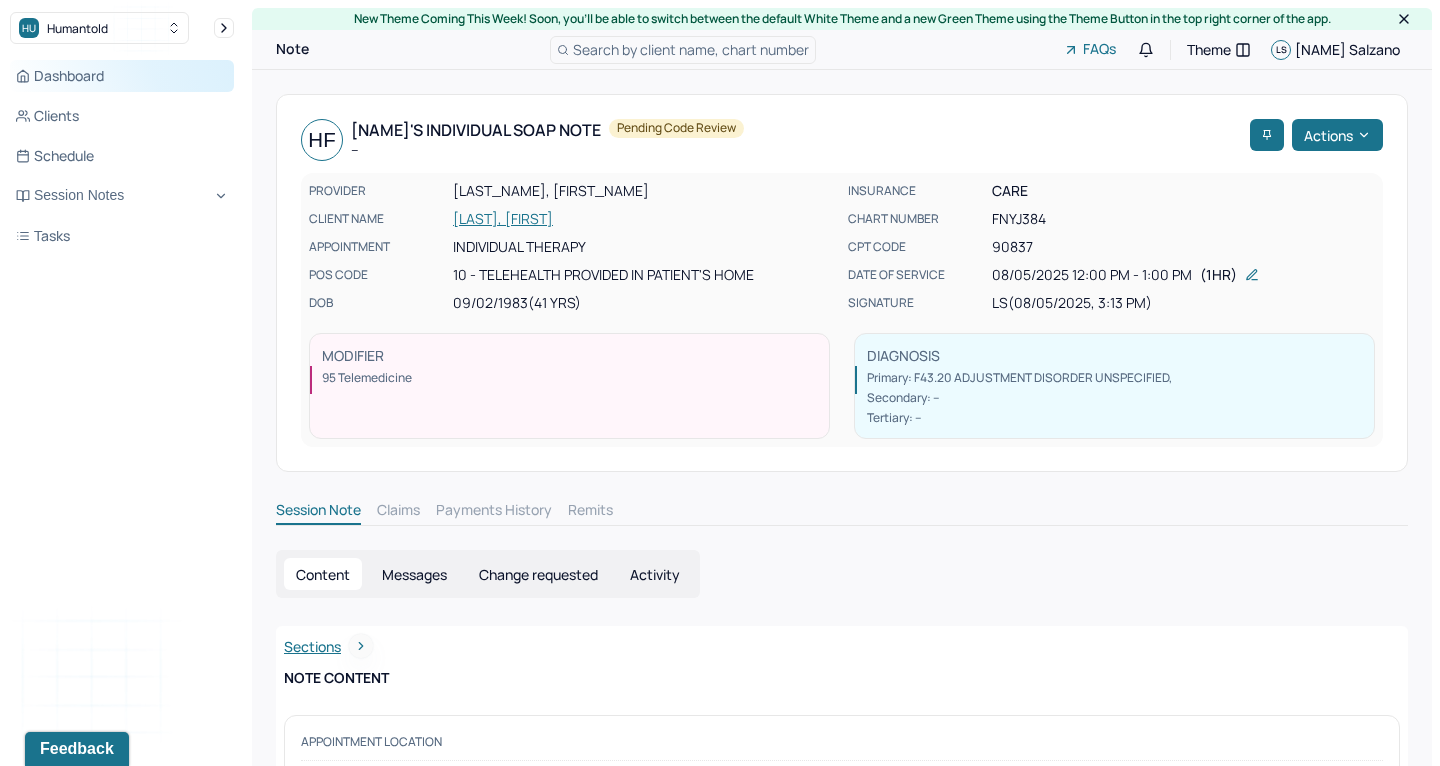 click on "Dashboard" at bounding box center [122, 76] 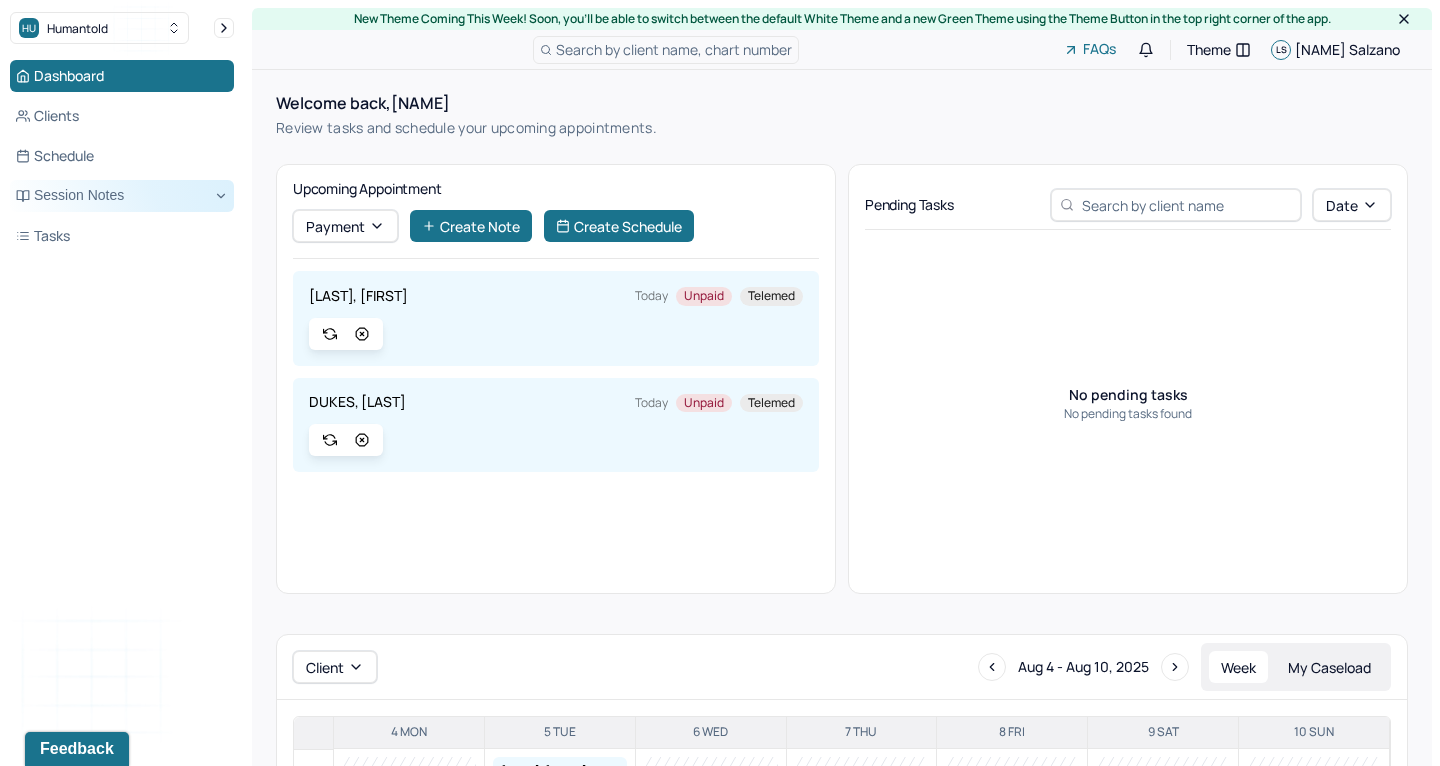 click on "Session Notes" at bounding box center (122, 196) 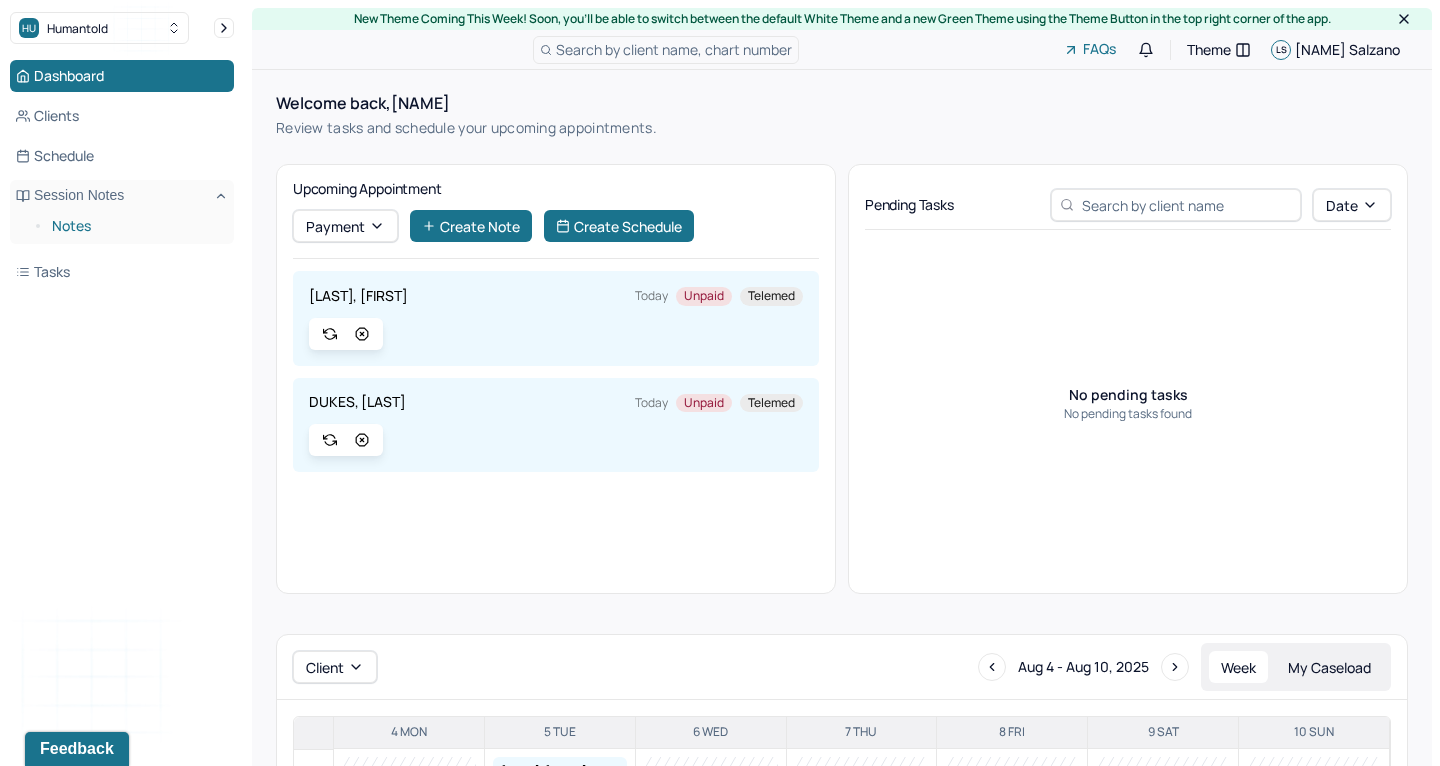 click on "Notes" at bounding box center (135, 226) 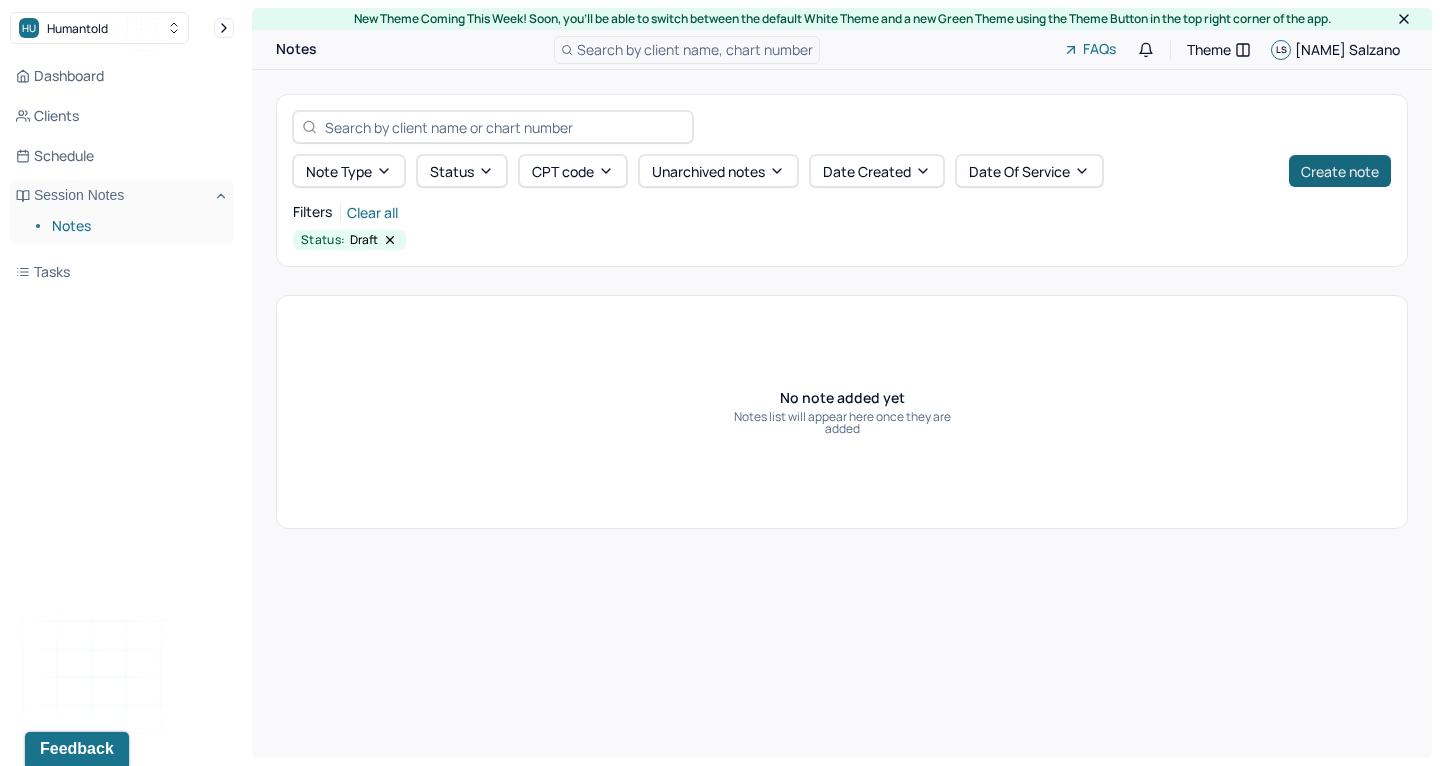 click on "Create note" at bounding box center (1340, 171) 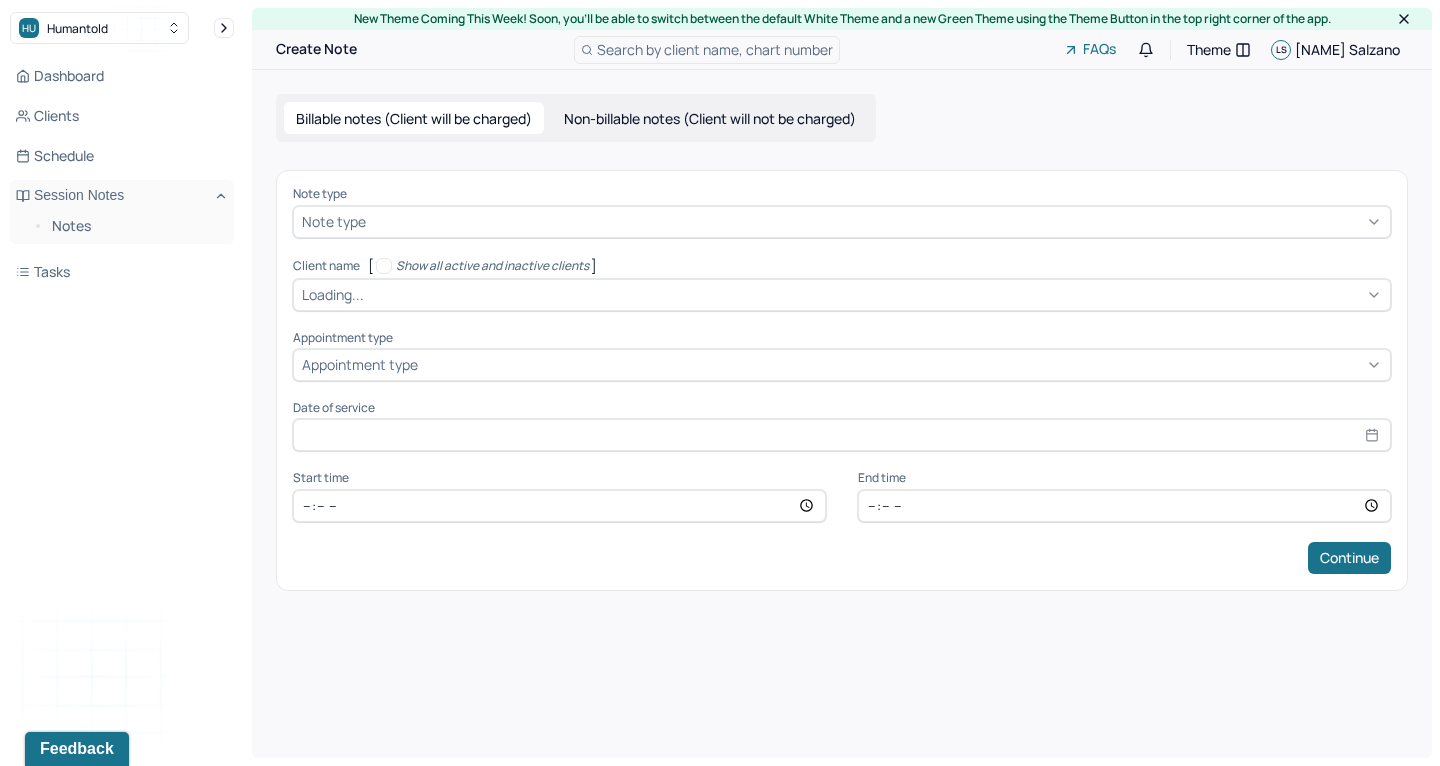 click at bounding box center [876, 221] 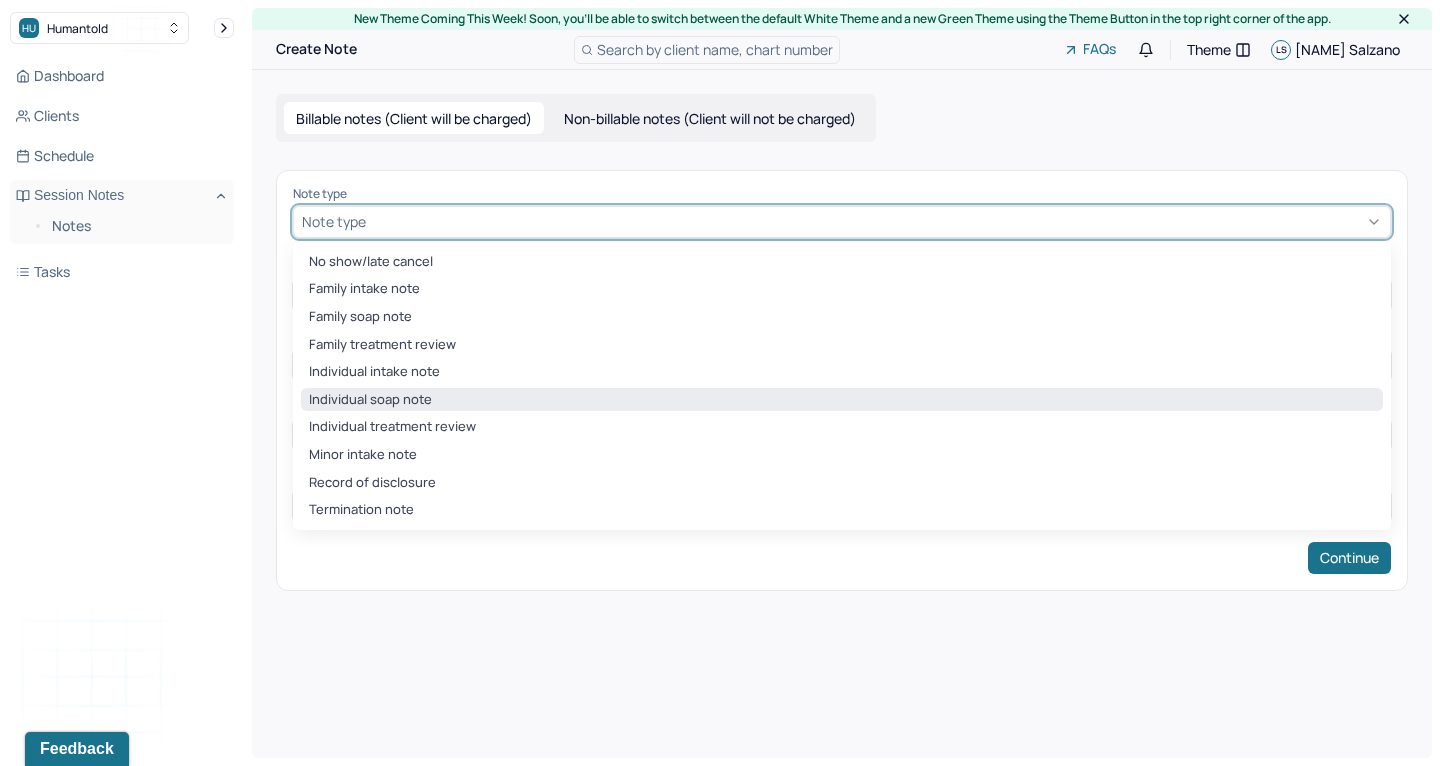 click on "Individual soap note" at bounding box center (842, 400) 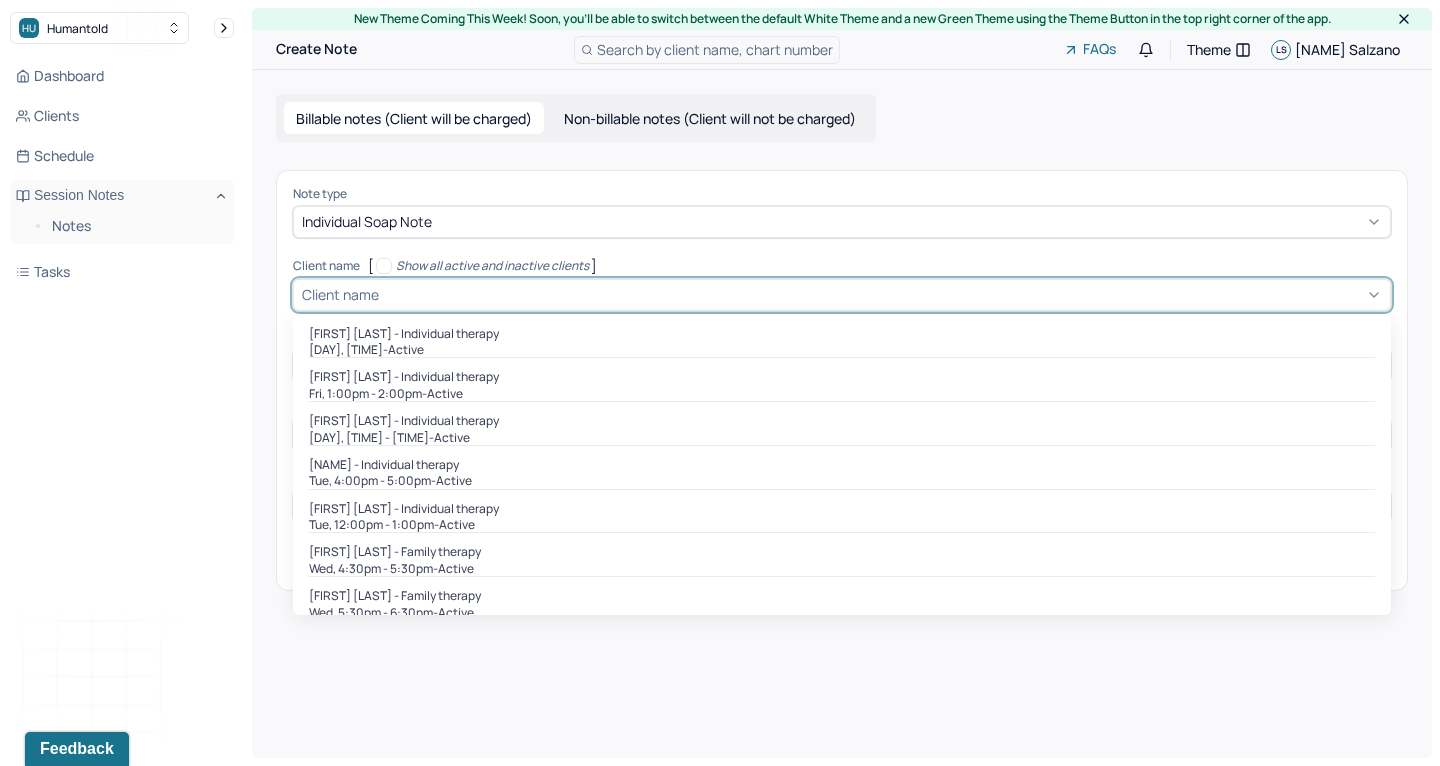 click on "Client name" at bounding box center [340, 294] 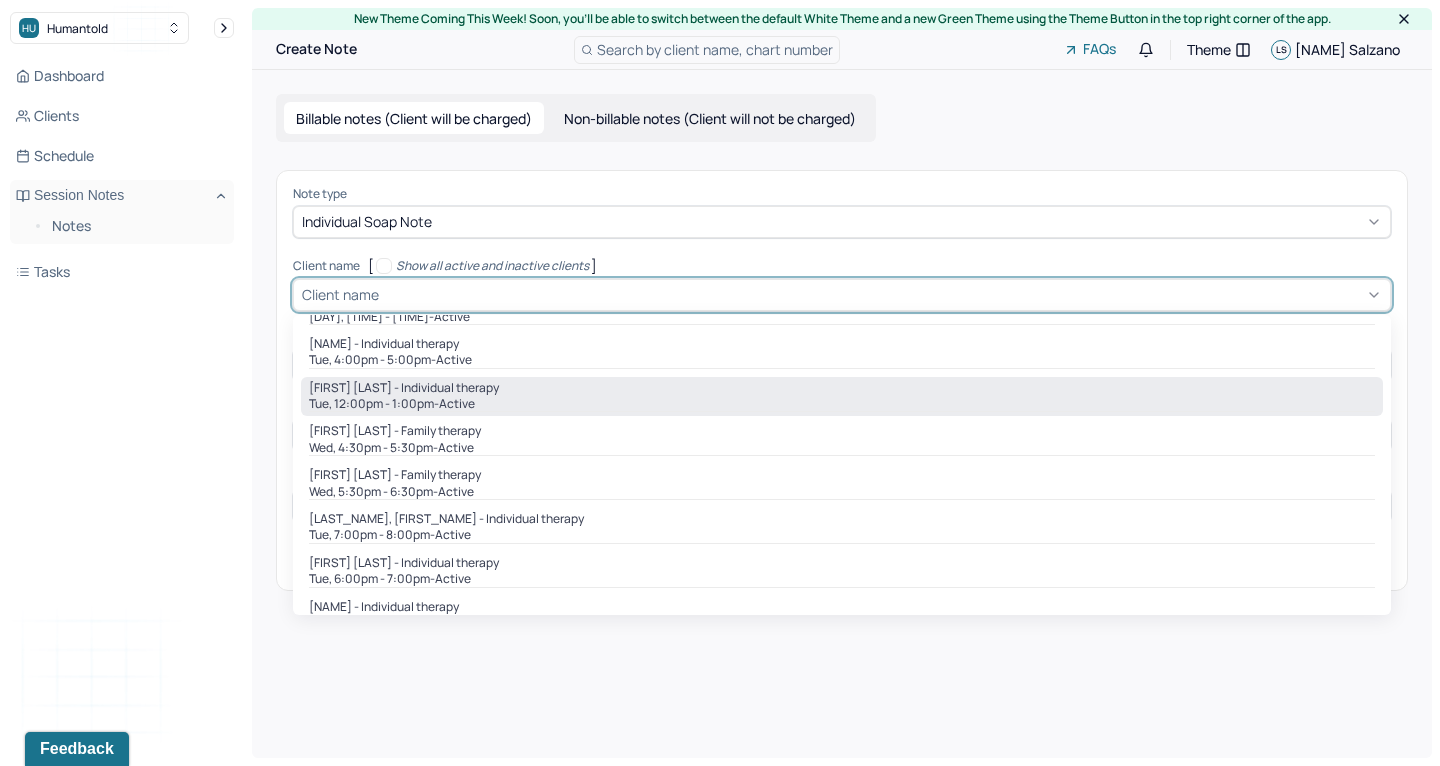 scroll, scrollTop: 141, scrollLeft: 0, axis: vertical 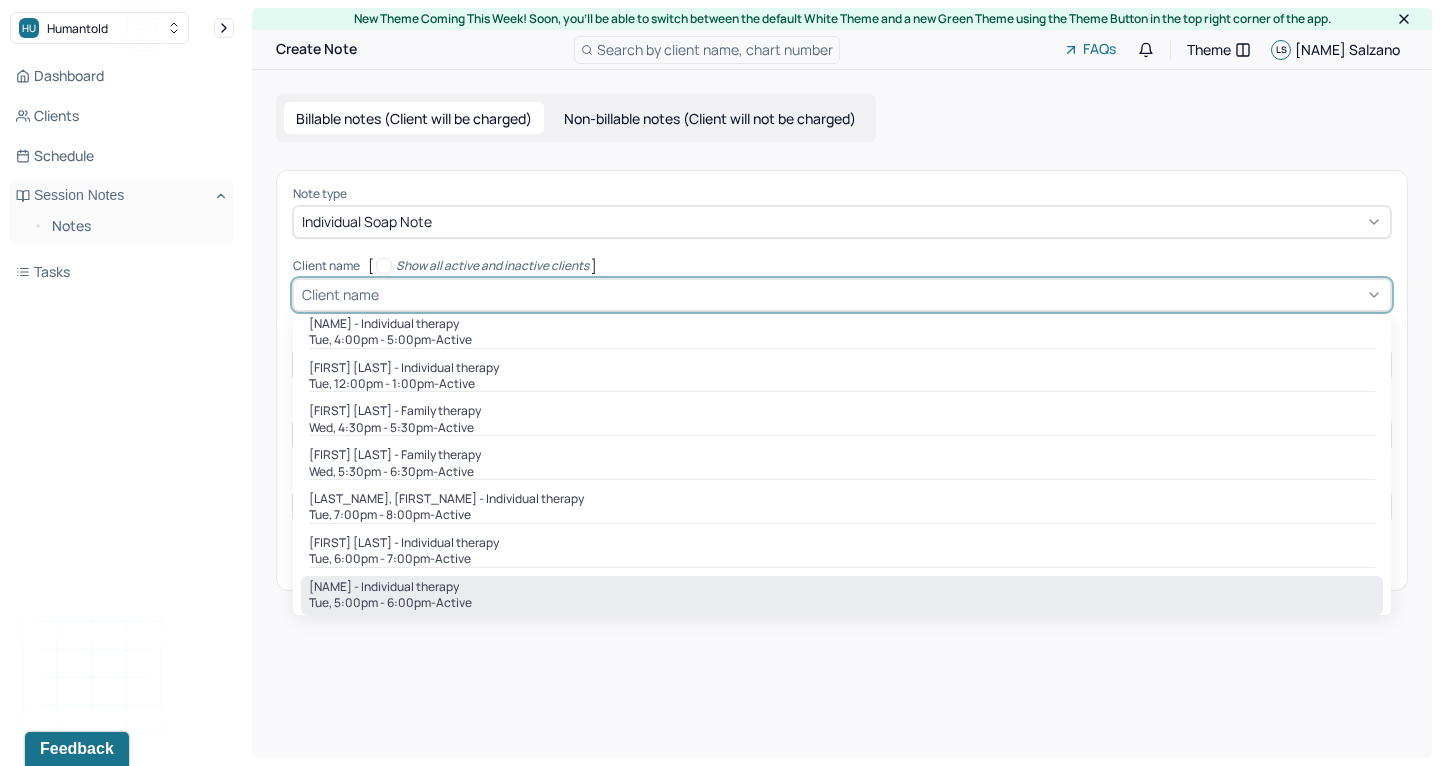 click on "[NAME] - Individual therapy" at bounding box center [384, 587] 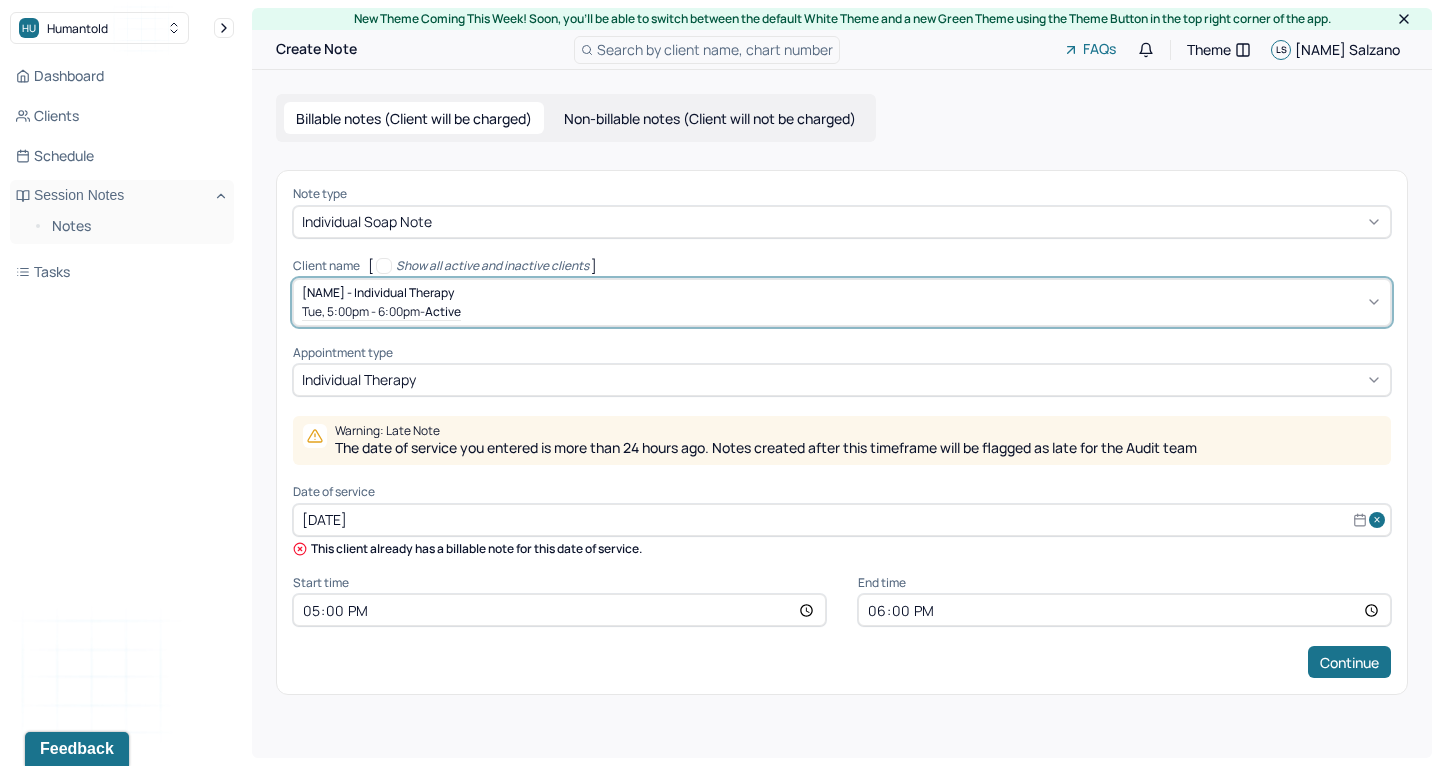 select on "6" 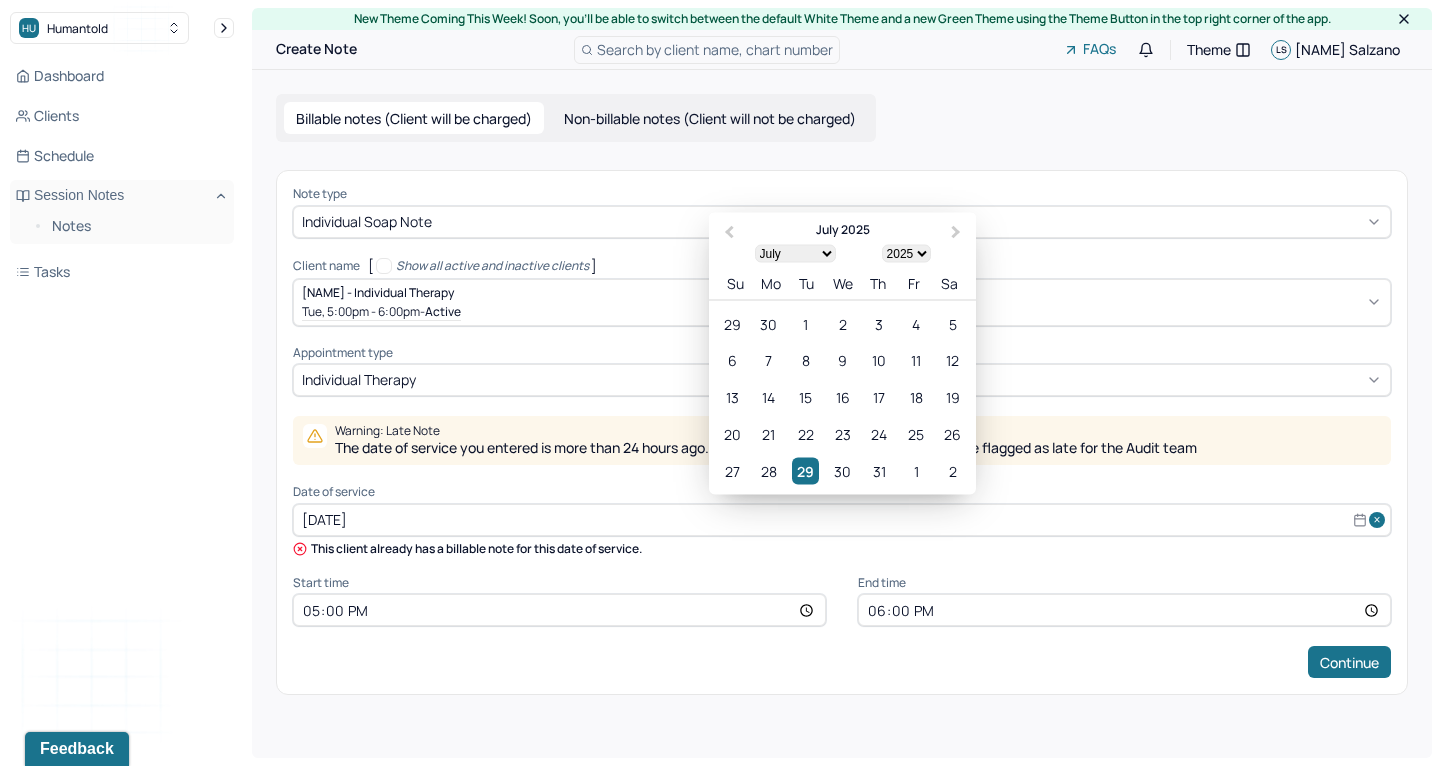 click on "[DATE]" at bounding box center (842, 520) 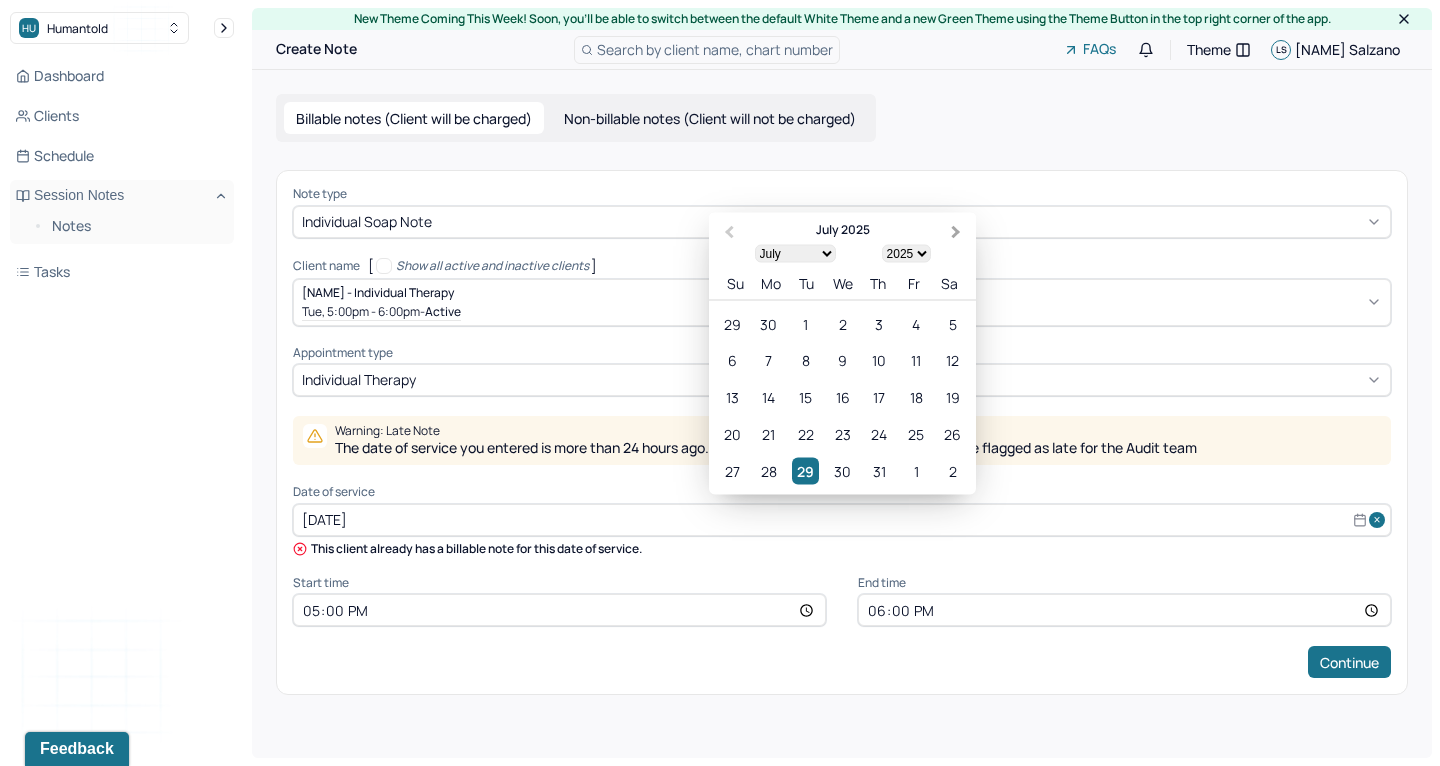 click on "Next Month" at bounding box center [956, 232] 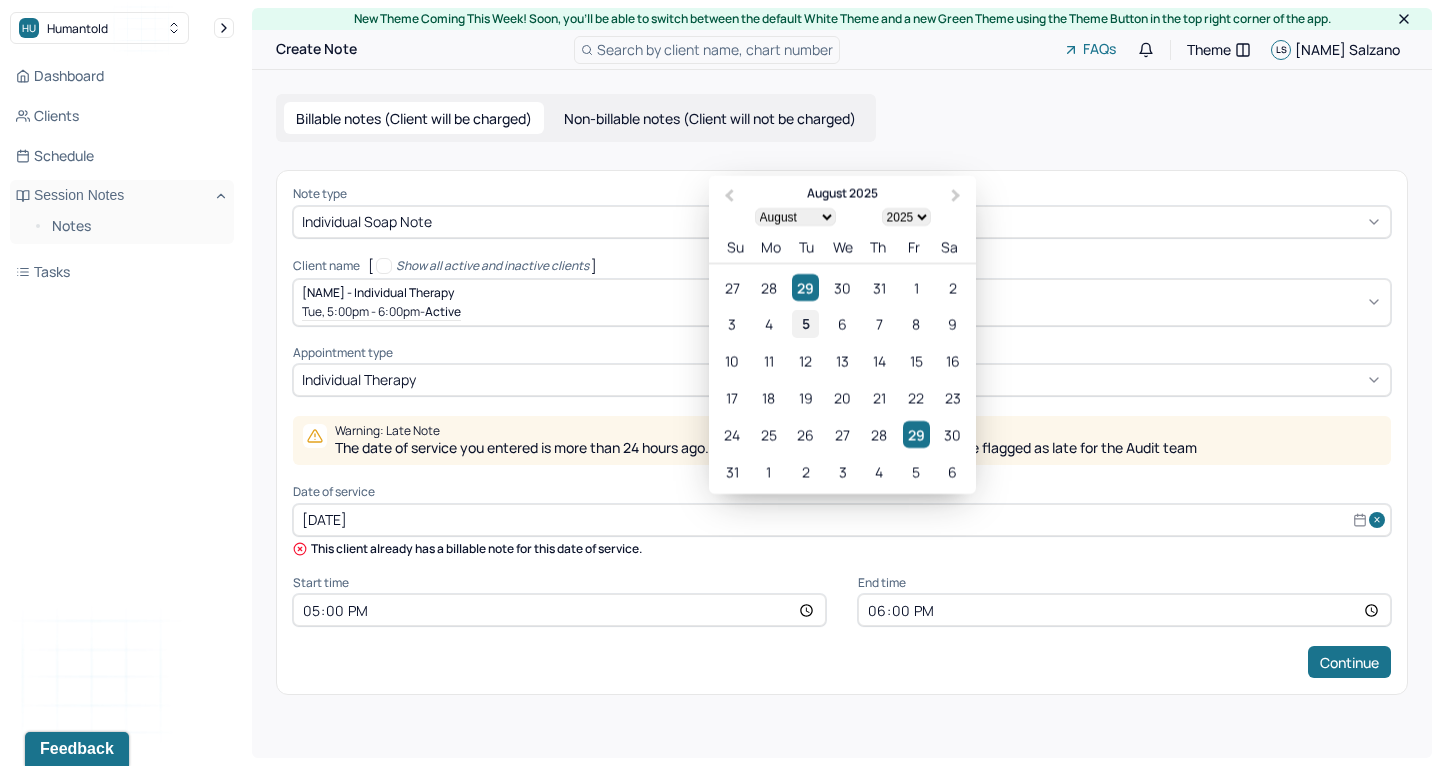 click on "5" at bounding box center [805, 323] 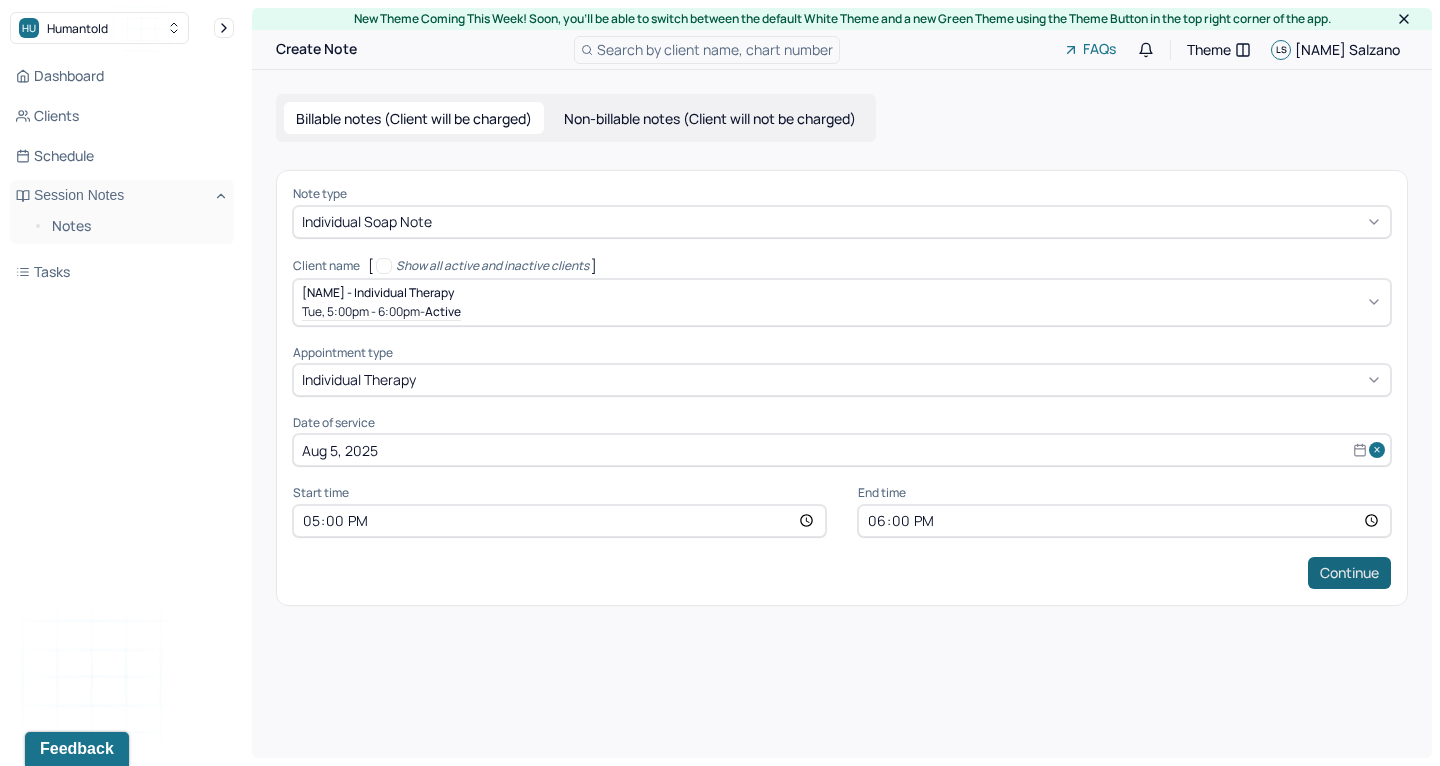 click on "Continue" at bounding box center [1349, 573] 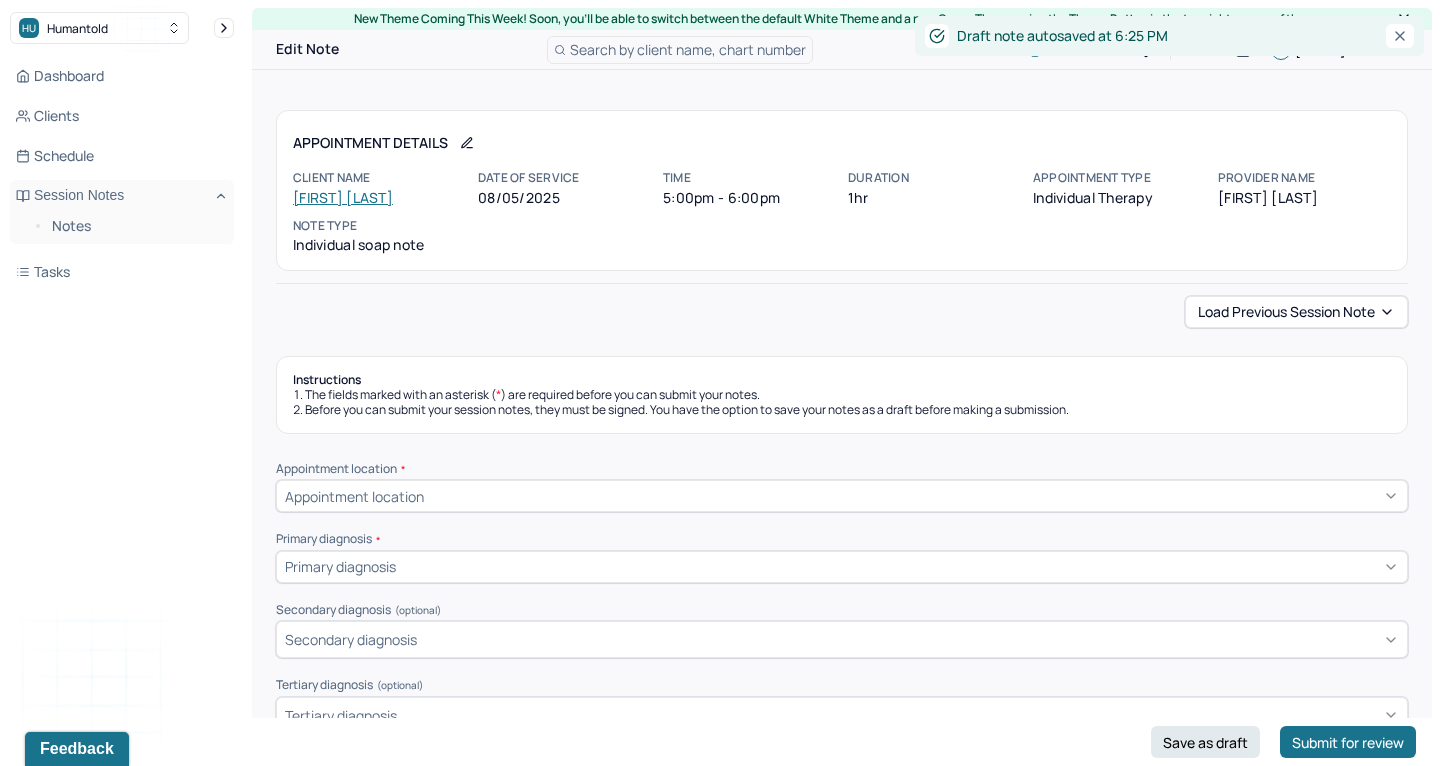 click on "Load previous session note Instructions The fields marked with an asterisk ( * ) are required before you can submit your notes. Before you can submit your session notes, they must be signed. You have the option to save your notes as a draft before making a submission. Appointment location * Appointment location Primary diagnosis * Primary diagnosis Secondary diagnosis (optional) Secondary diagnosis Tertiary diagnosis (optional) Tertiary diagnosis Emotional / Behavioural symptoms demonstrated * Causing * Causing Intention for Session * Intention for Session Session Note Subjective This section is for Subjective reporting of your clients, it can include their mood, their reported symptoms, their efforts since your last meeting to implement your homework or recommendations or any questions they have Objective What were the behaviors, nonverbal expressions,gestures, postures, and overall presentation of the client? Consider client's mood and affect,client's response to treatment, any use of assessments. EDMR Plan" at bounding box center [842, 1803] 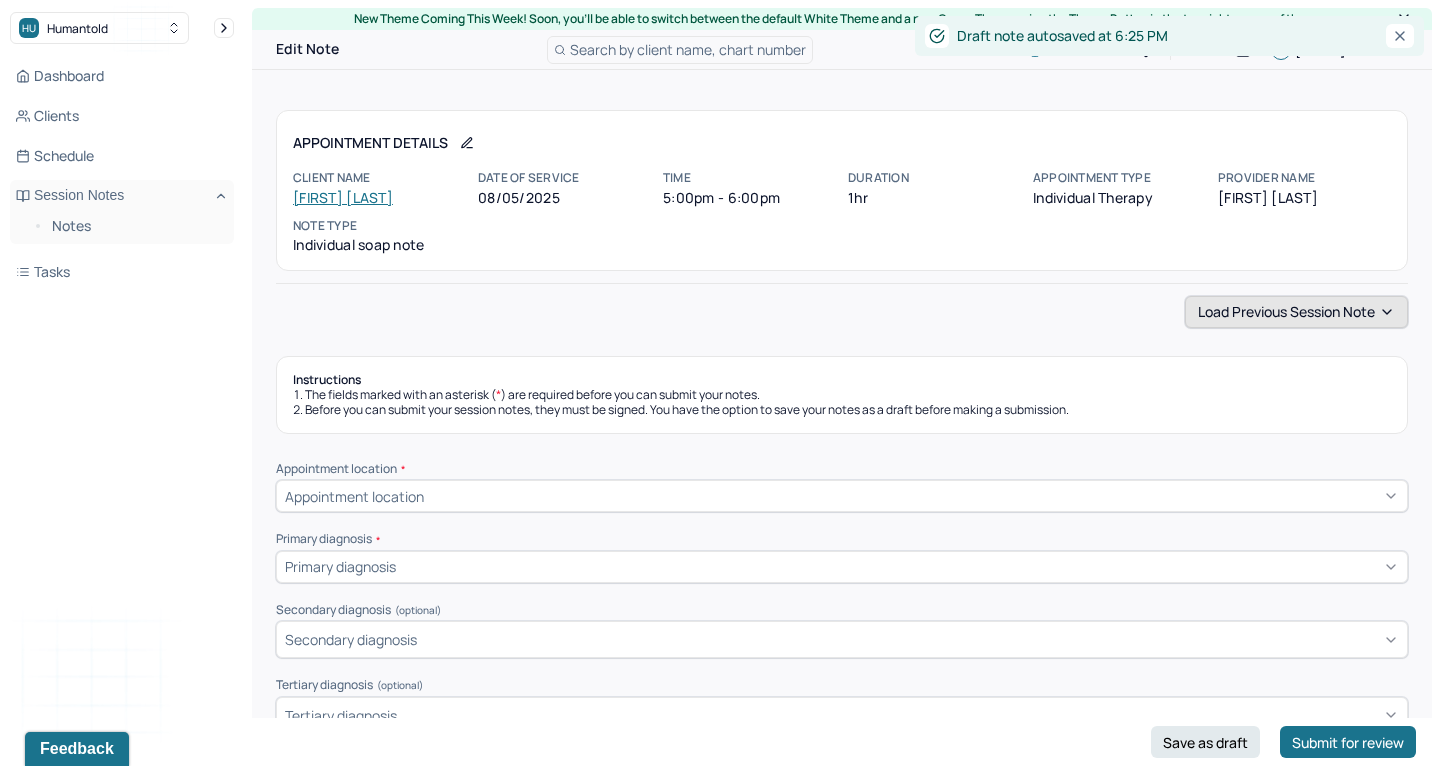 click on "Load previous session note" at bounding box center [1296, 312] 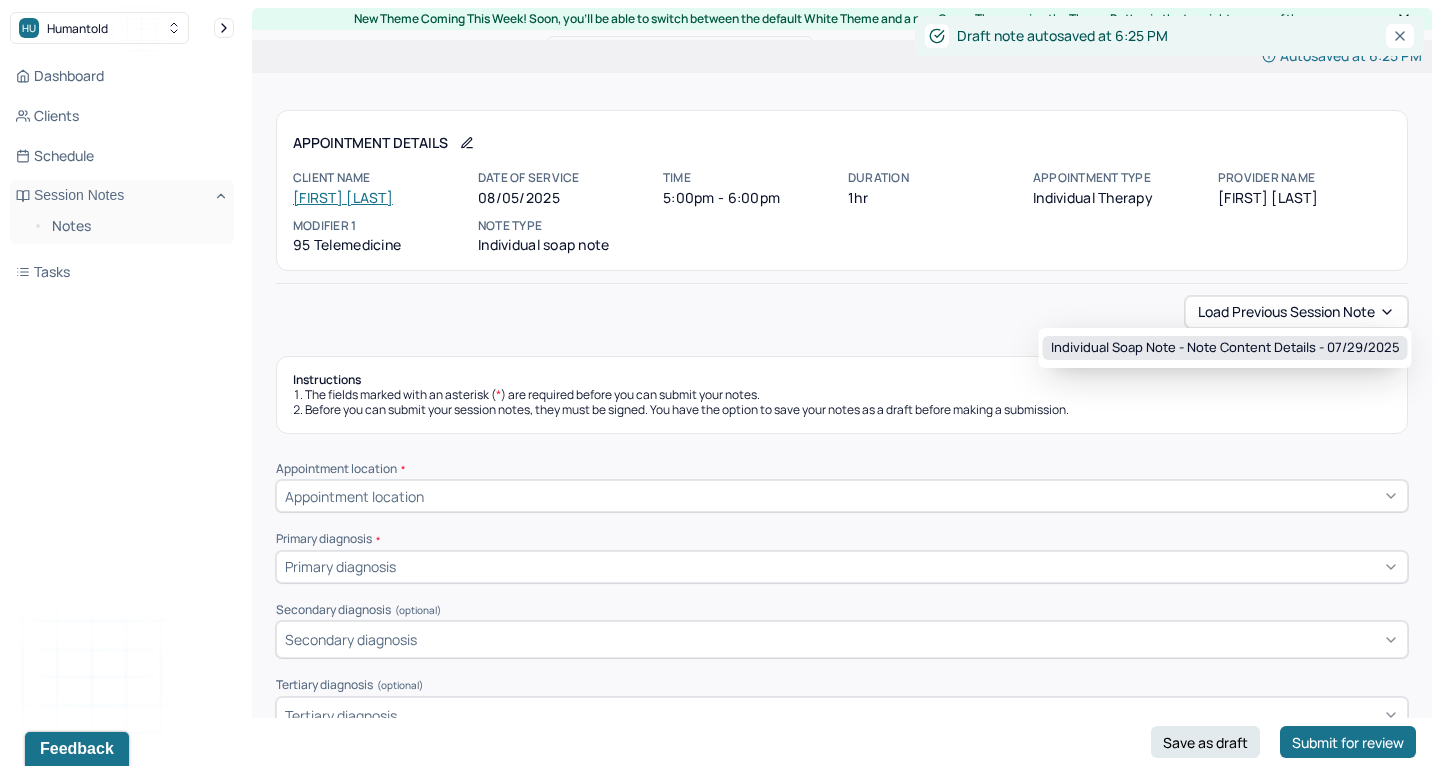 click on "Individual soap note - Note content Details - 07/29/2025" at bounding box center (1225, 348) 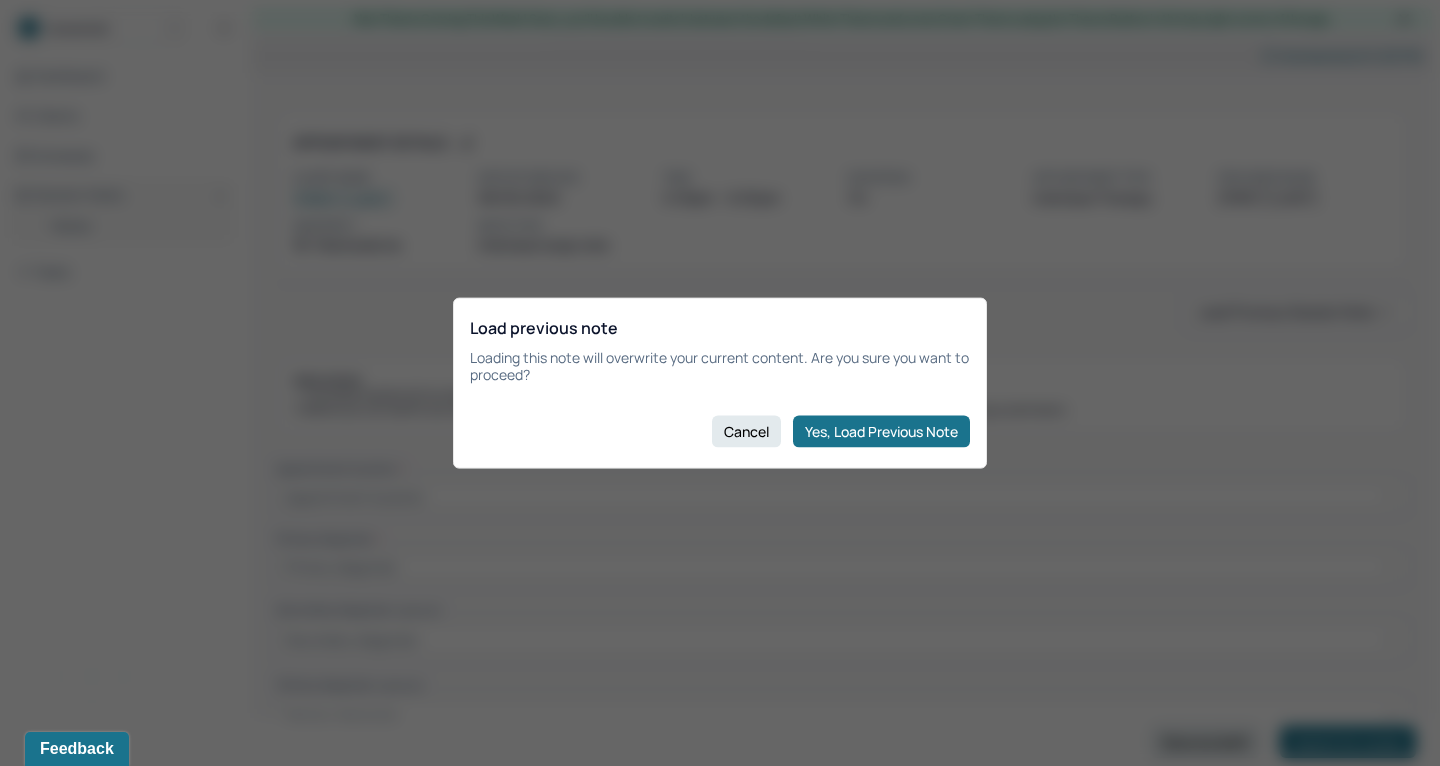 click on "Yes, Load Previous Note" at bounding box center (881, 431) 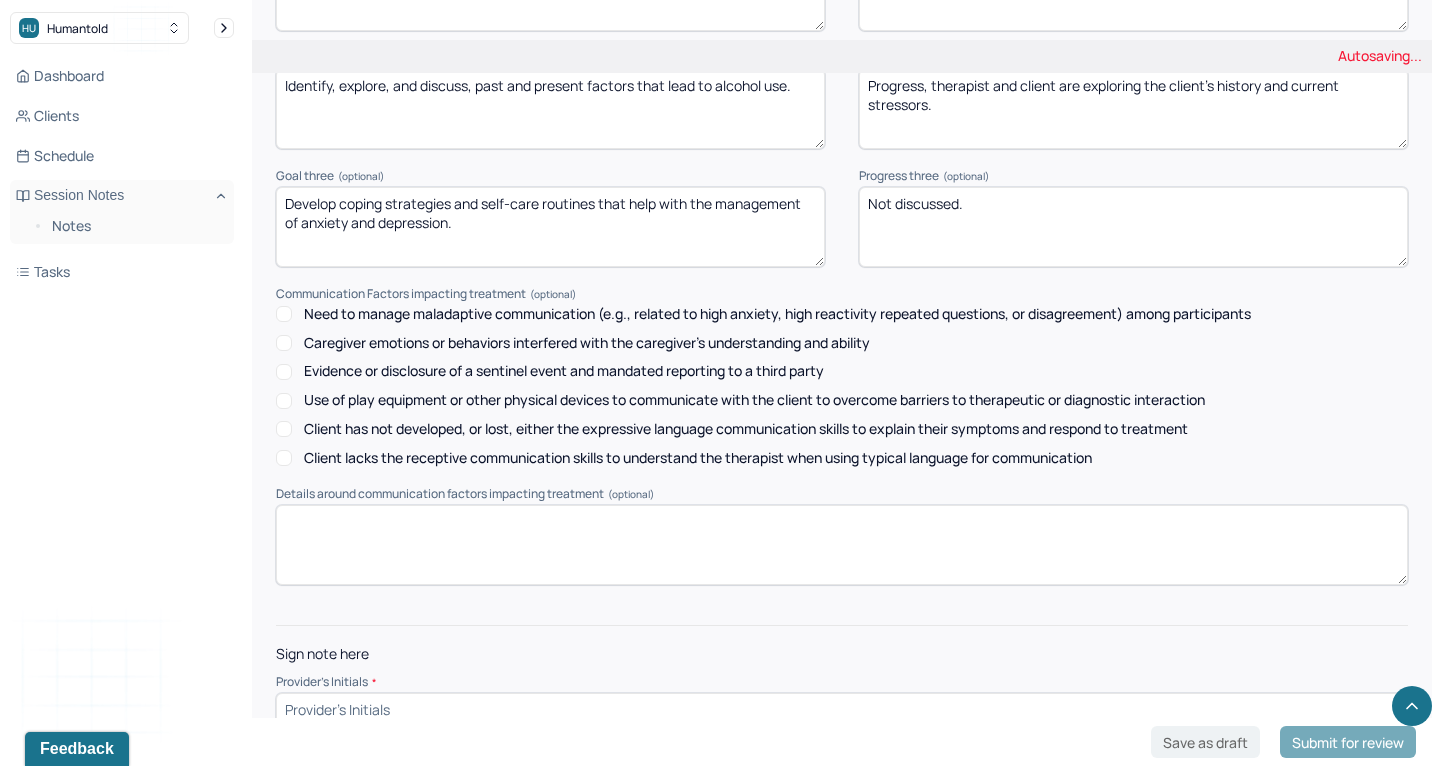 scroll, scrollTop: 2589, scrollLeft: 0, axis: vertical 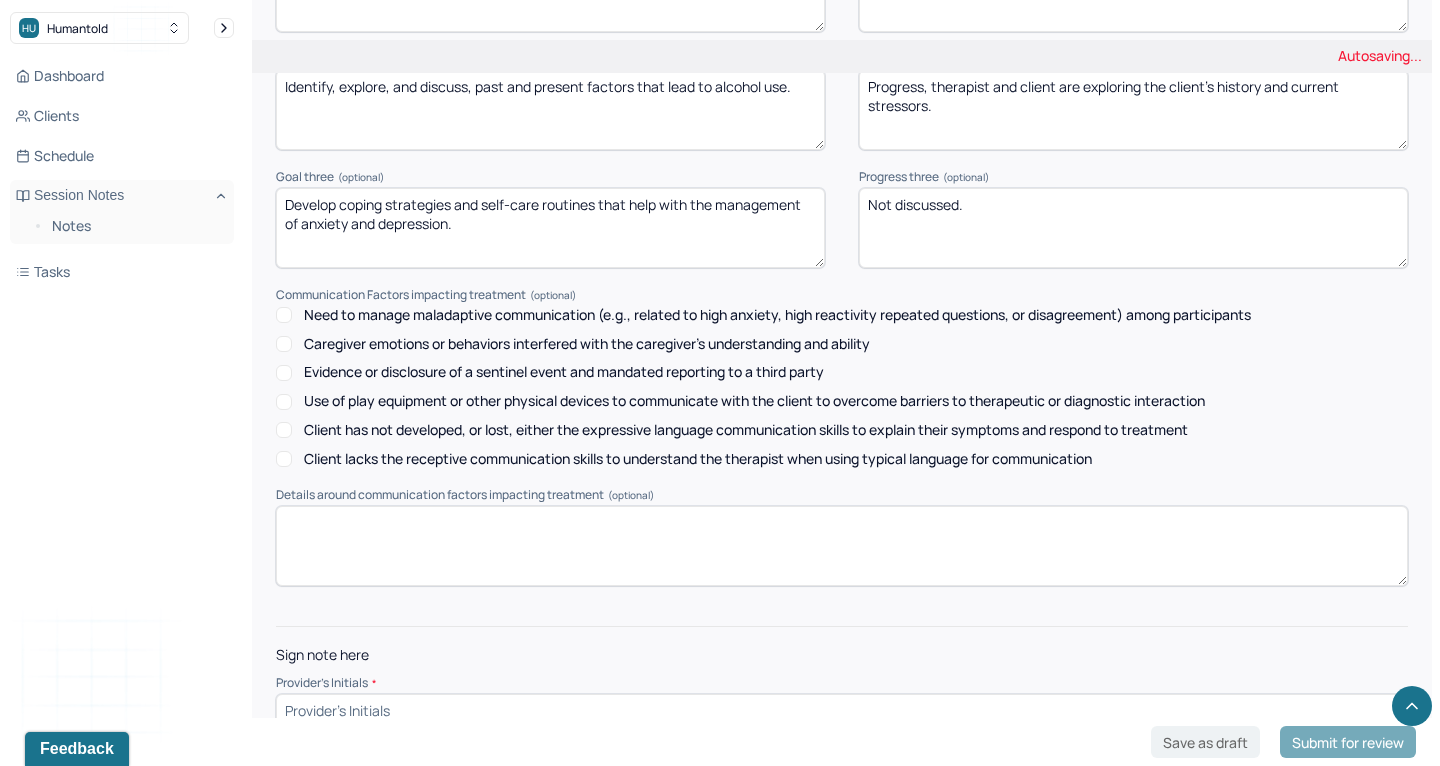 click at bounding box center [842, 710] 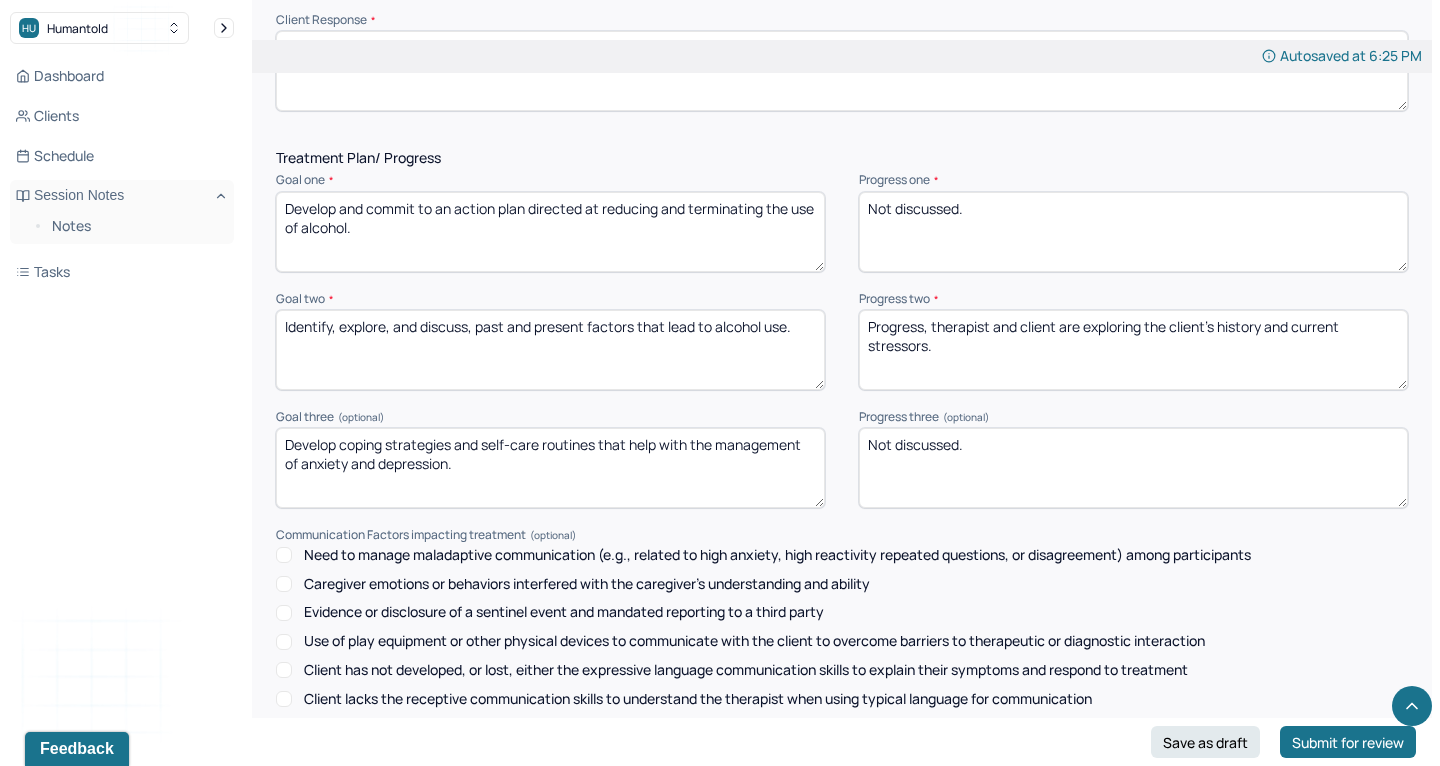 scroll, scrollTop: 2346, scrollLeft: 0, axis: vertical 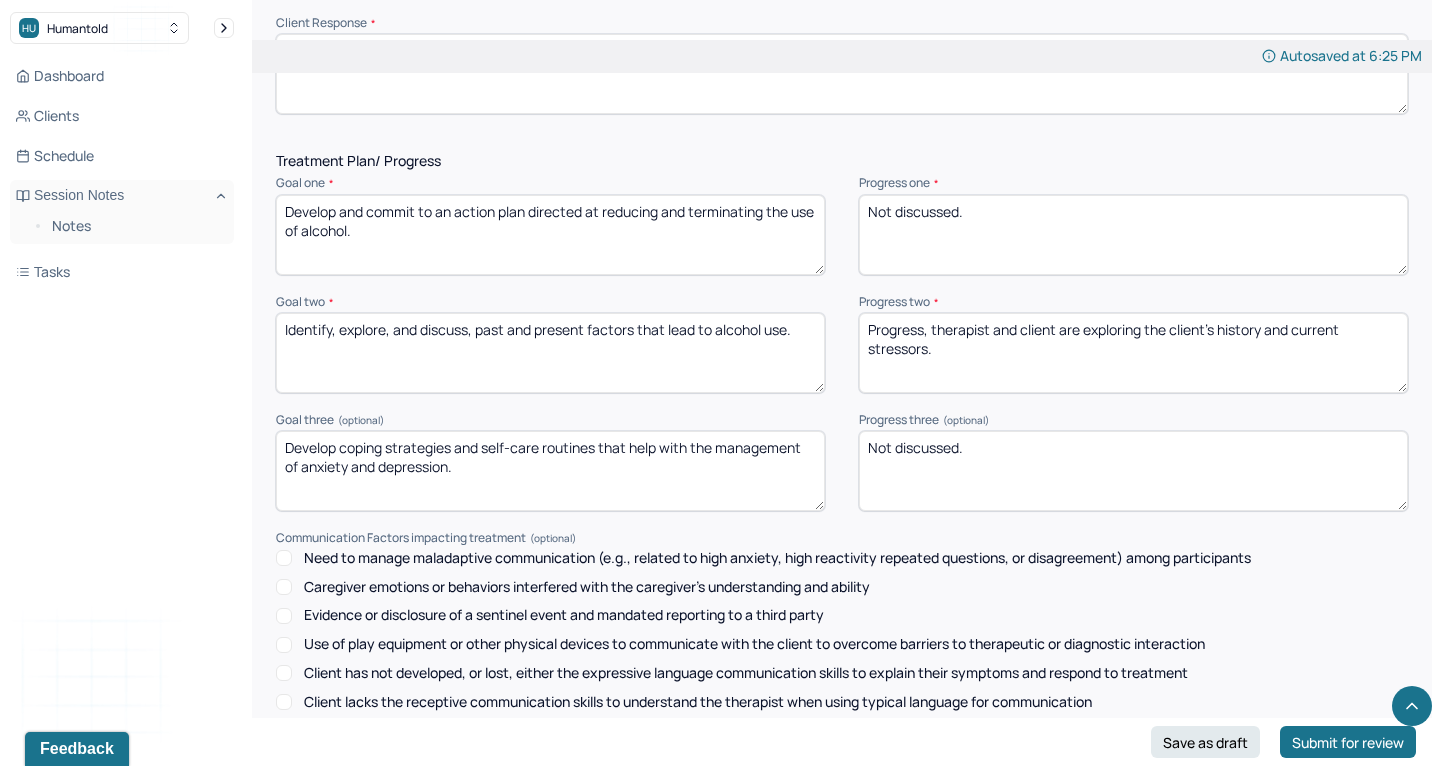 type on "LS" 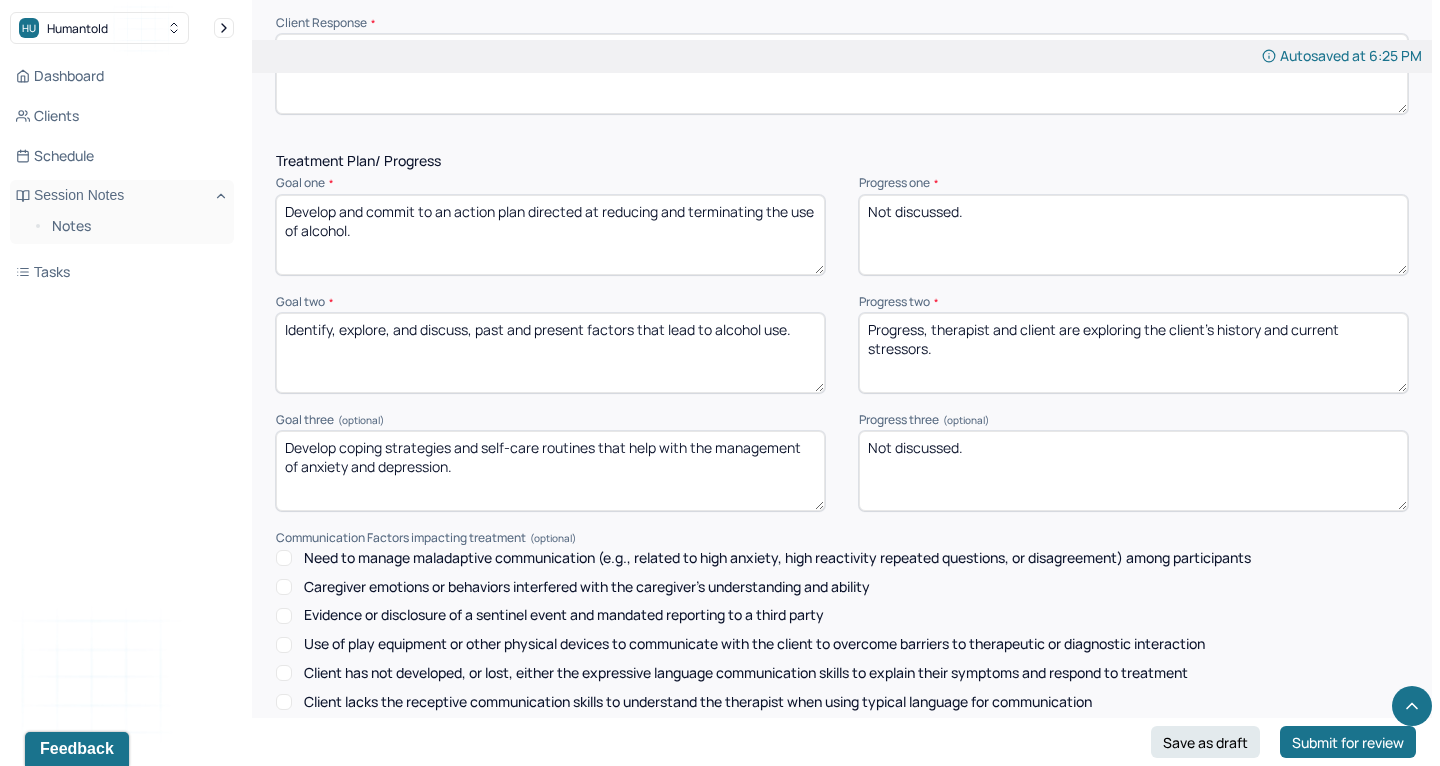 drag, startPoint x: 983, startPoint y: 416, endPoint x: 763, endPoint y: 371, distance: 224.55511 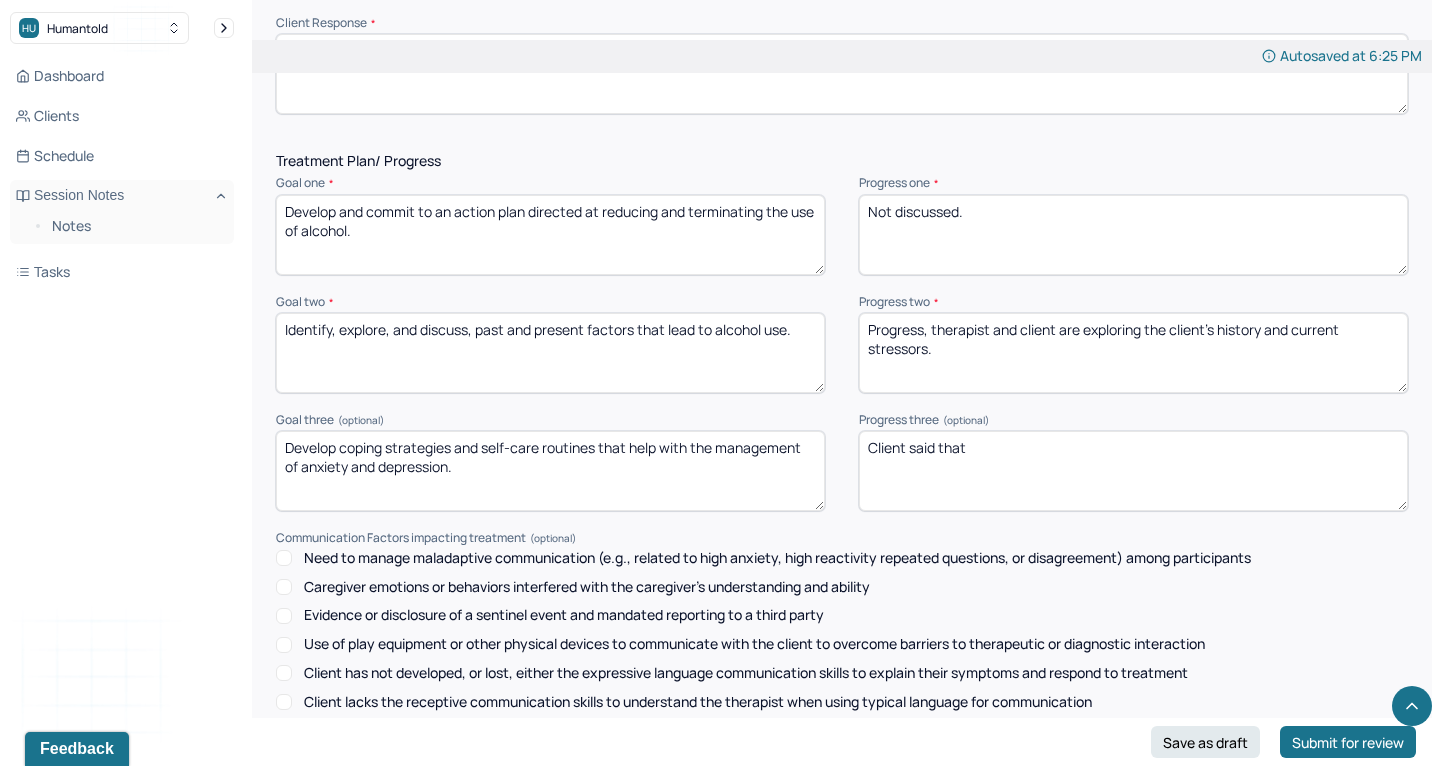 click on "Client said that" at bounding box center [1133, 471] 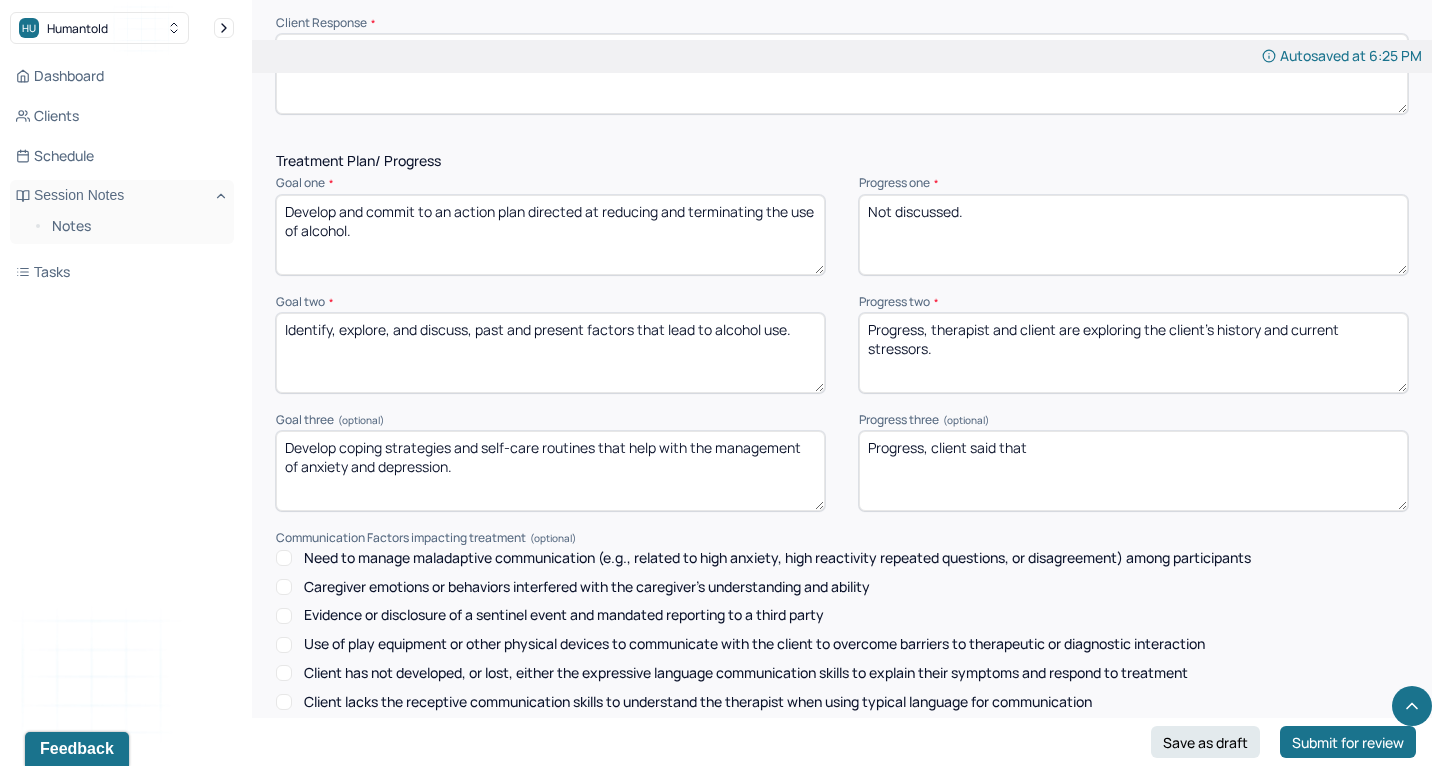 click on "Client said that" at bounding box center [1133, 471] 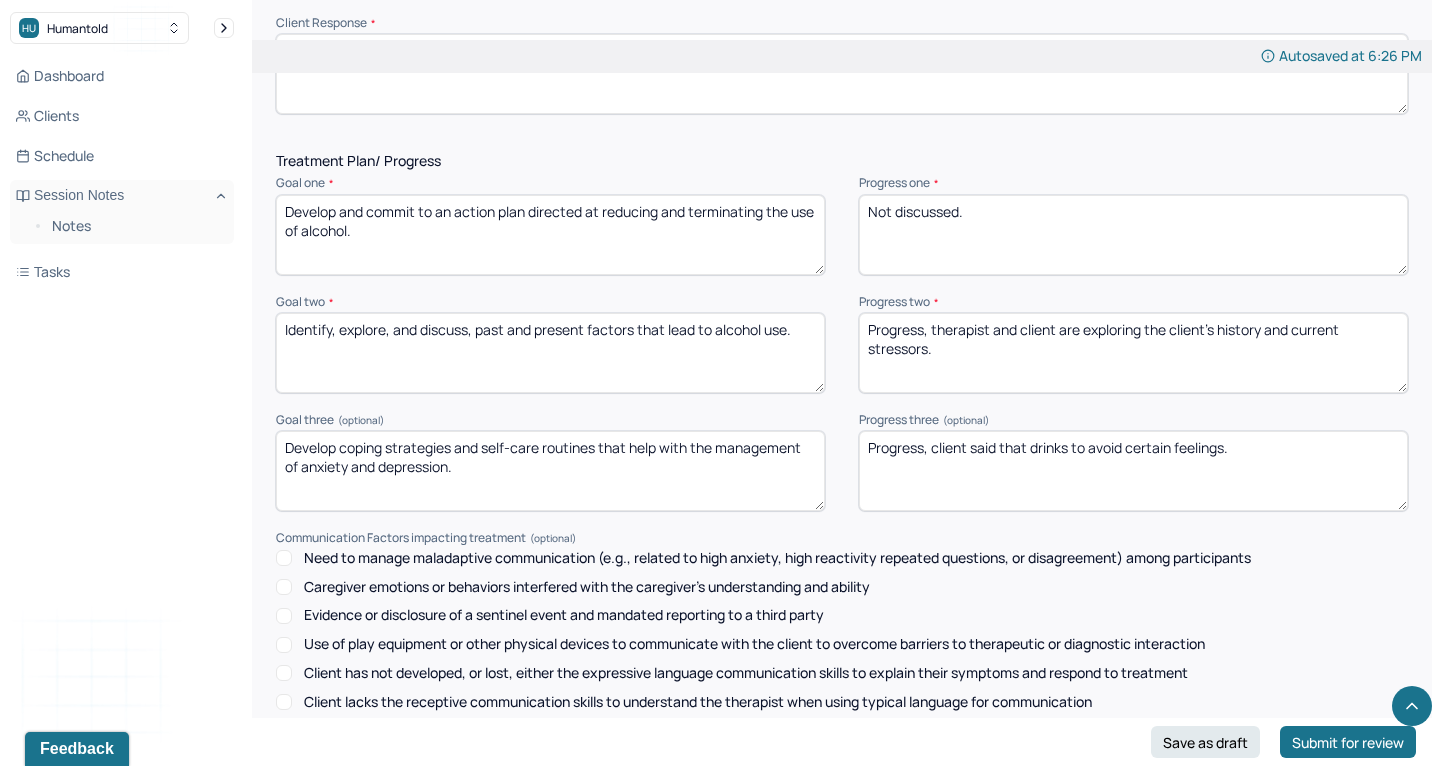 scroll, scrollTop: 2315, scrollLeft: 0, axis: vertical 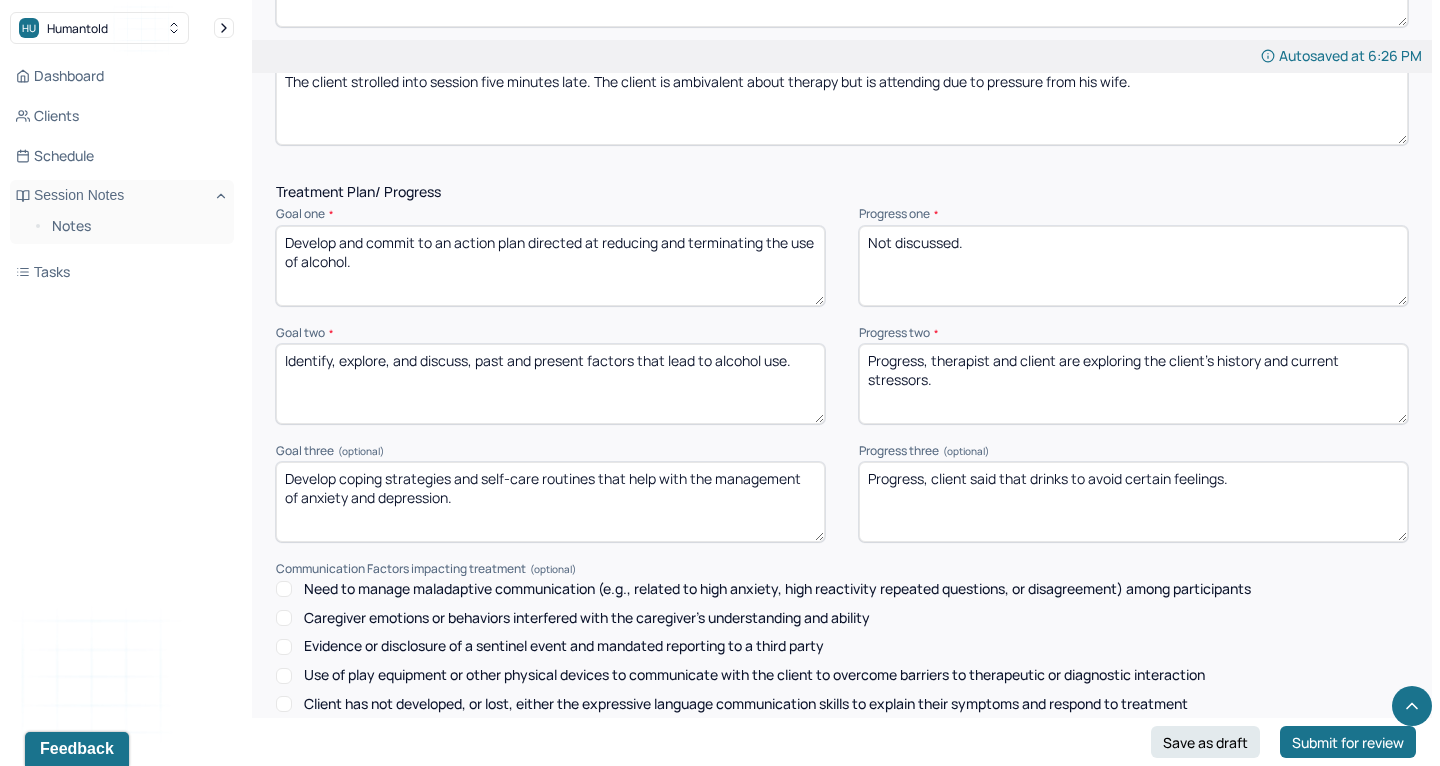 click on "Progress, client said that drinks to avoid certain feelings." at bounding box center [1133, 502] 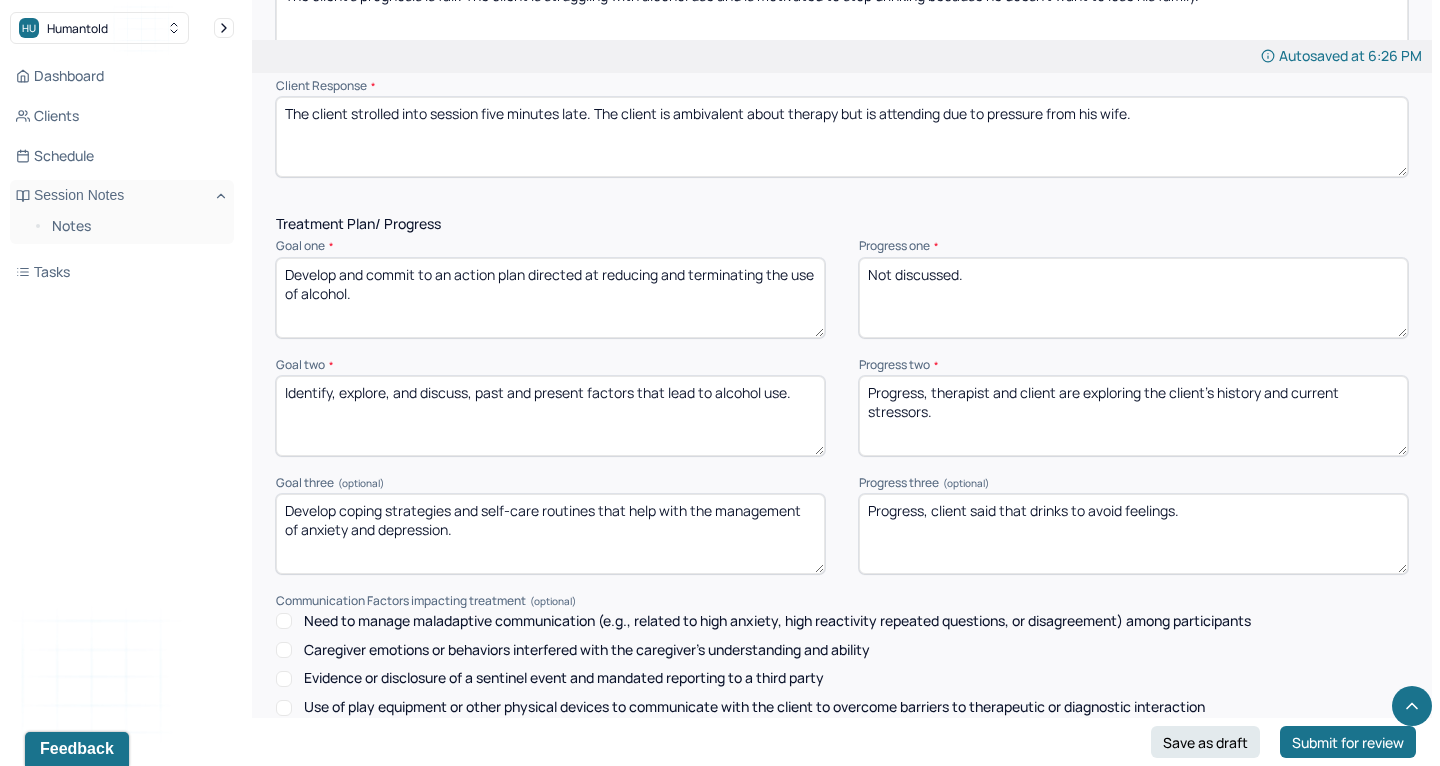 scroll, scrollTop: 2306, scrollLeft: 0, axis: vertical 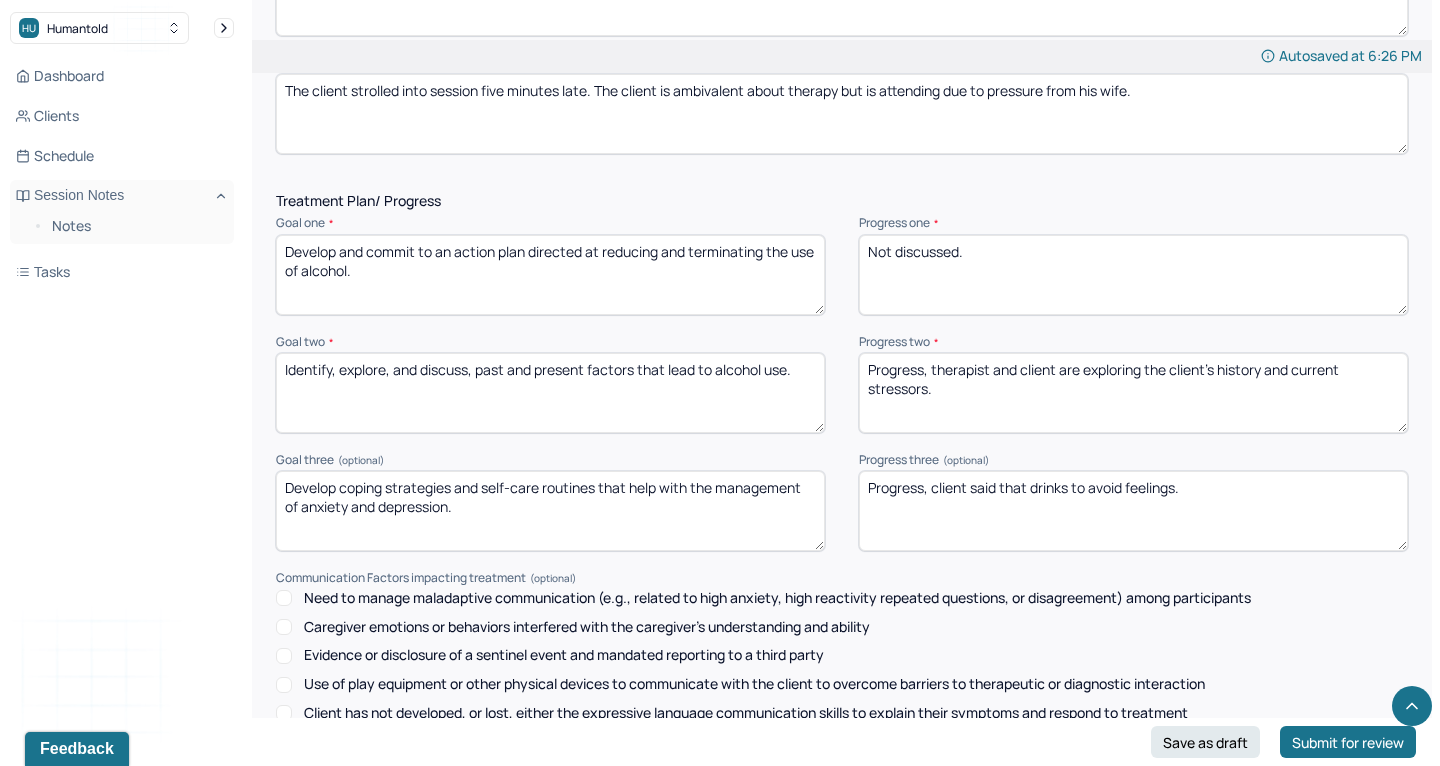 type on "Progress, client said that drinks to avoid feelings." 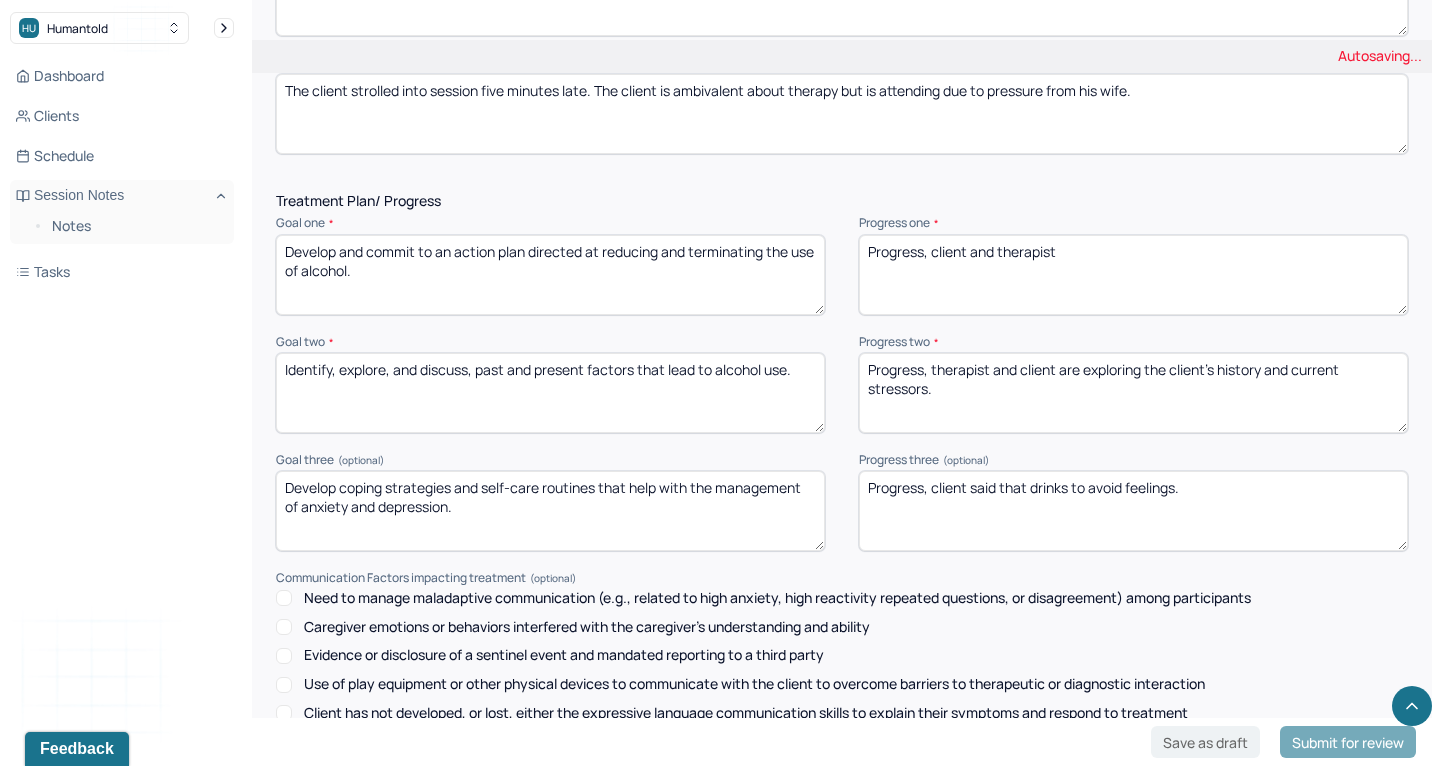 type on "Progress, client and therapist" 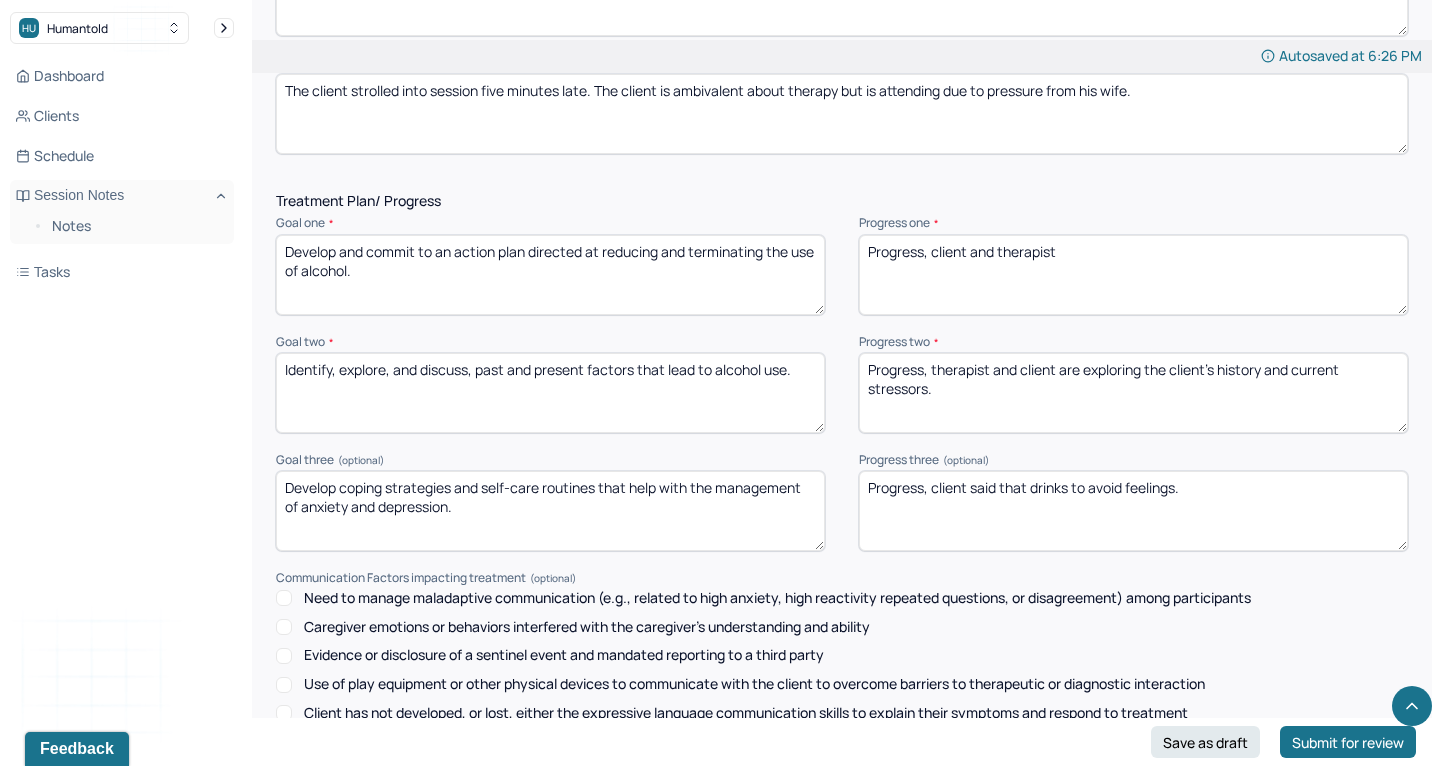 click on "Progress, client said that drinks to avoid feelings." at bounding box center [1133, 511] 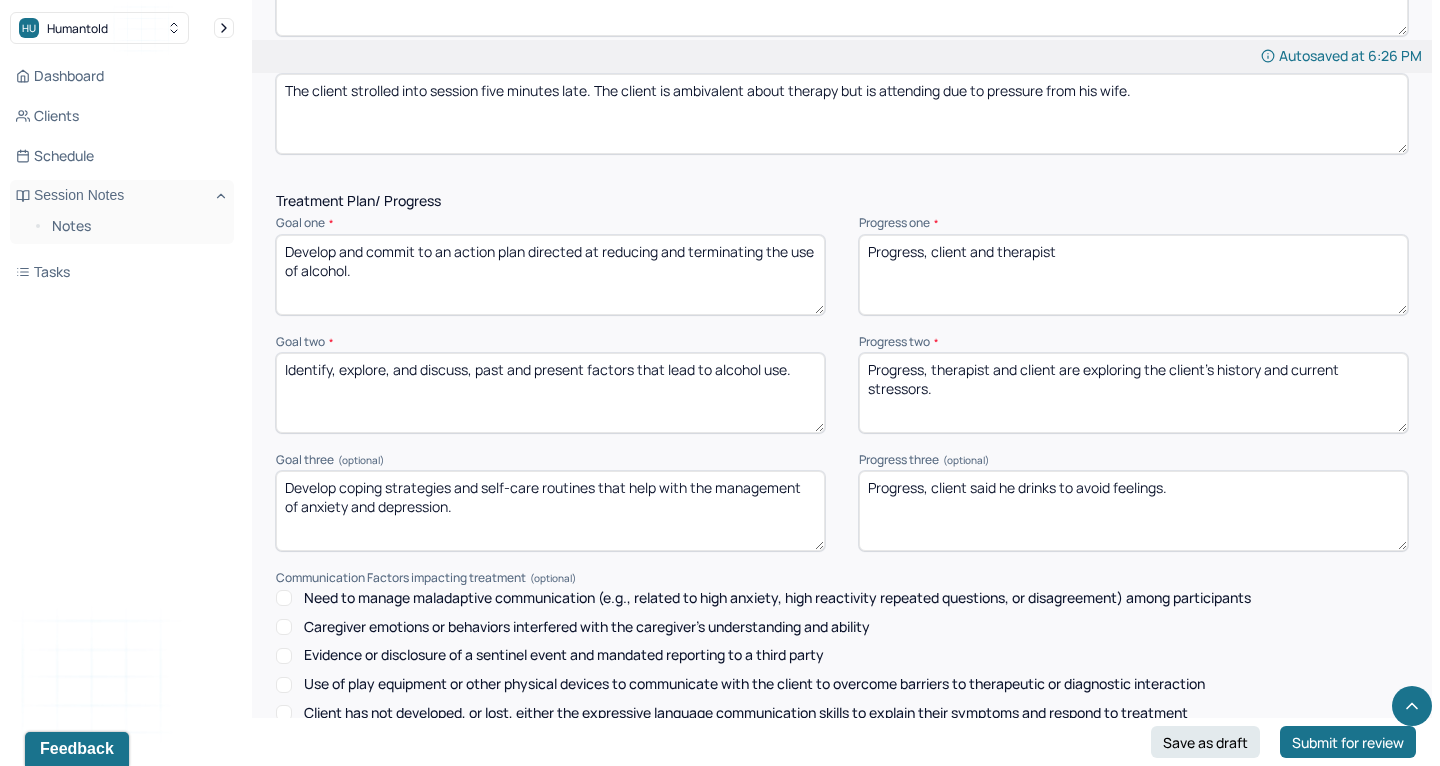 type on "Progress, client said he drinks to avoid feelings." 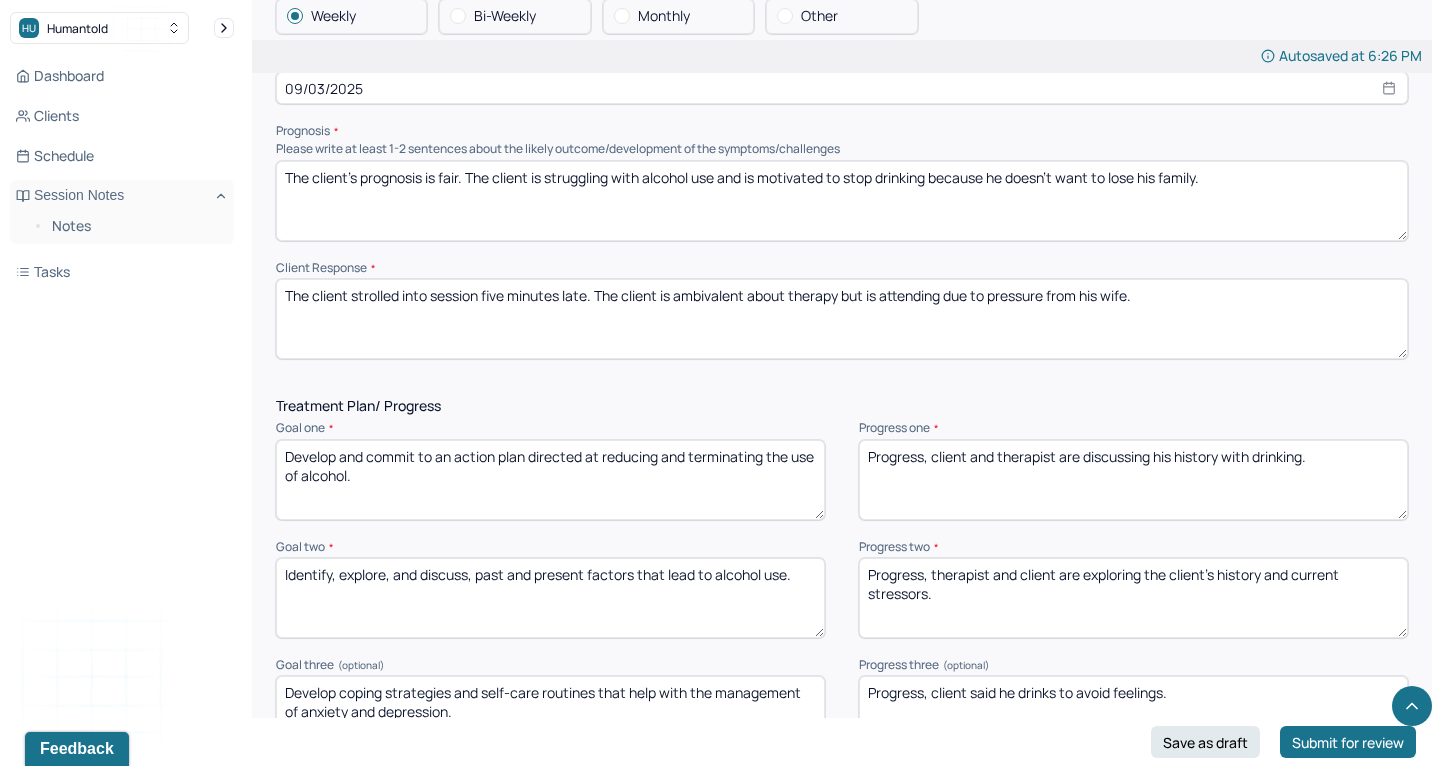 scroll, scrollTop: 2064, scrollLeft: 0, axis: vertical 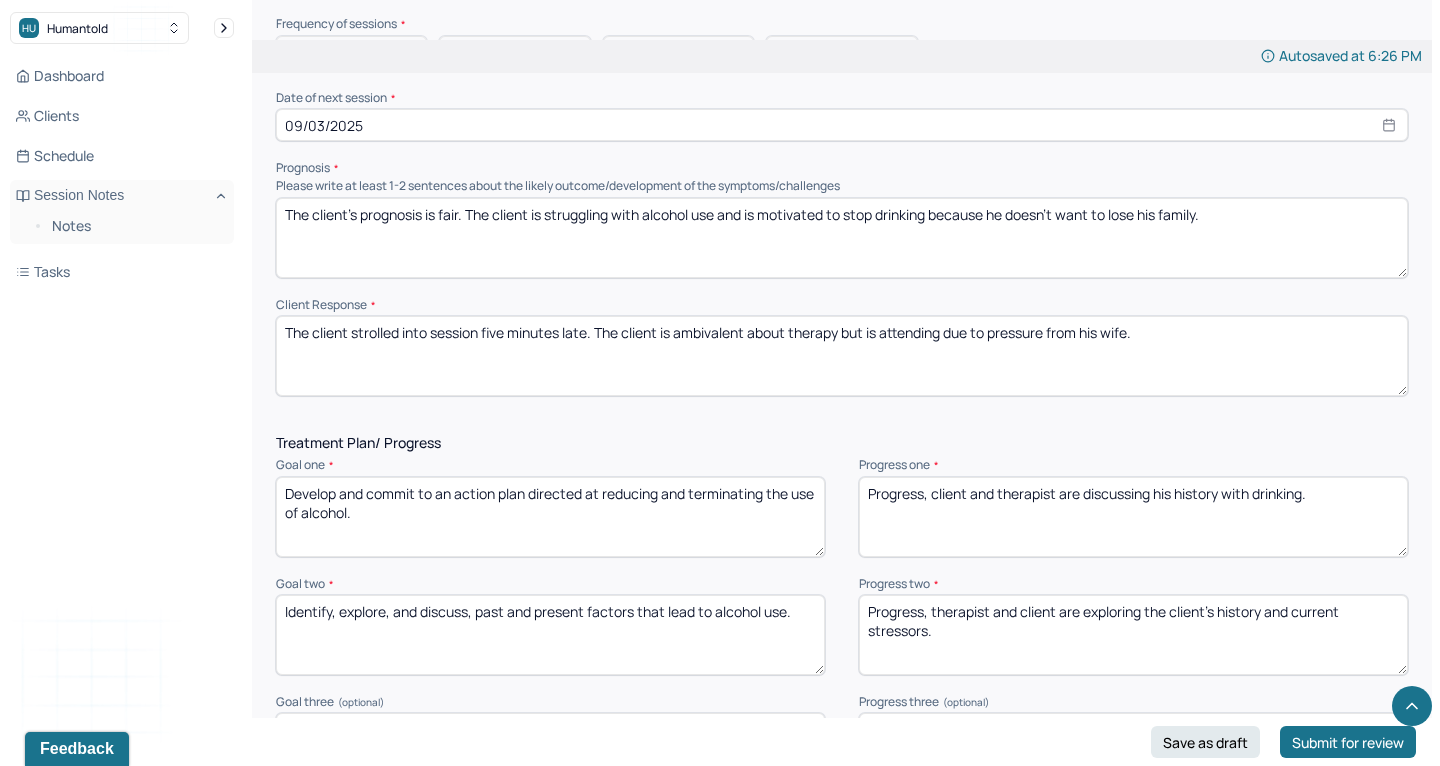 type on "Progress, client and therapist are discussing his history with drinking." 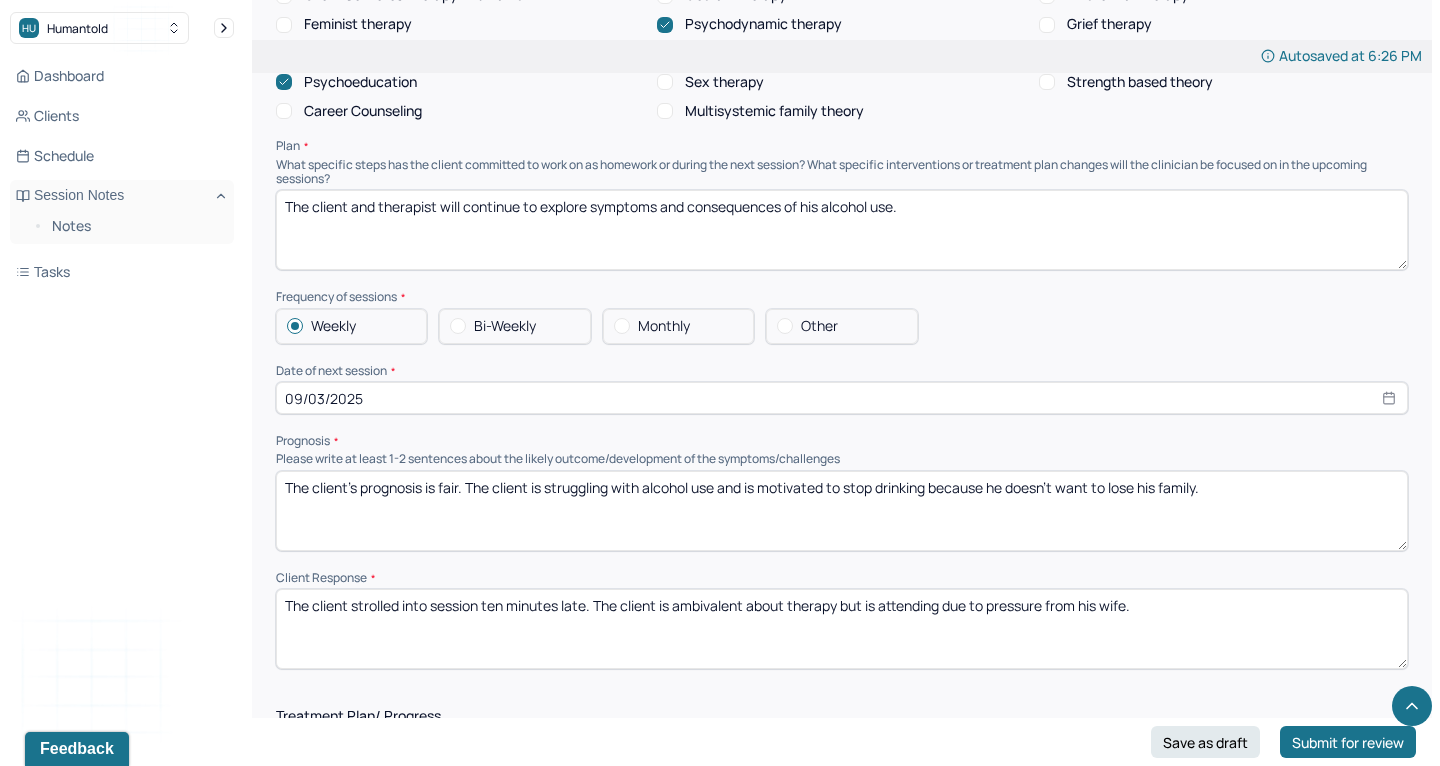 scroll, scrollTop: 1750, scrollLeft: 0, axis: vertical 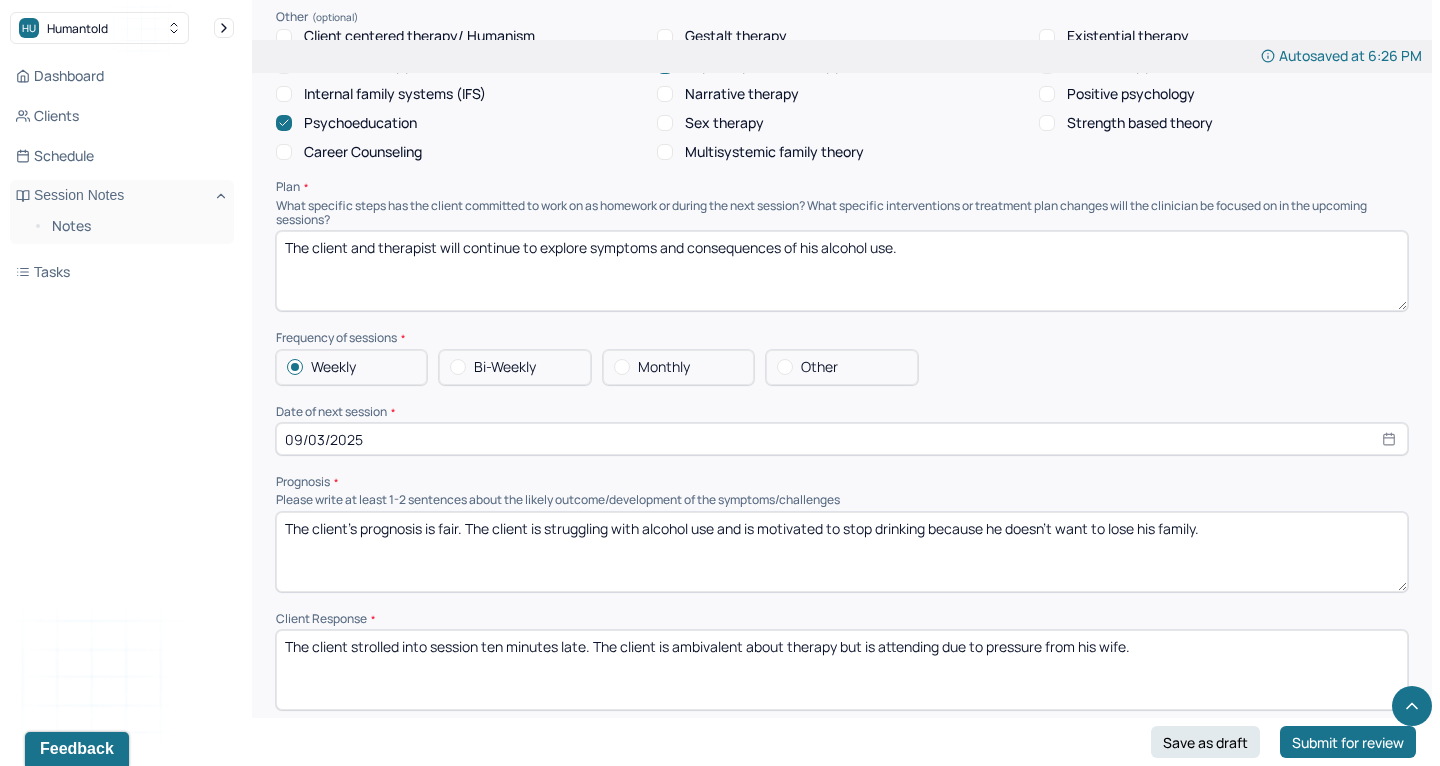 type on "The client strolled into session ten minutes late. The client is ambivalent about therapy but is attending due to pressure from his wife." 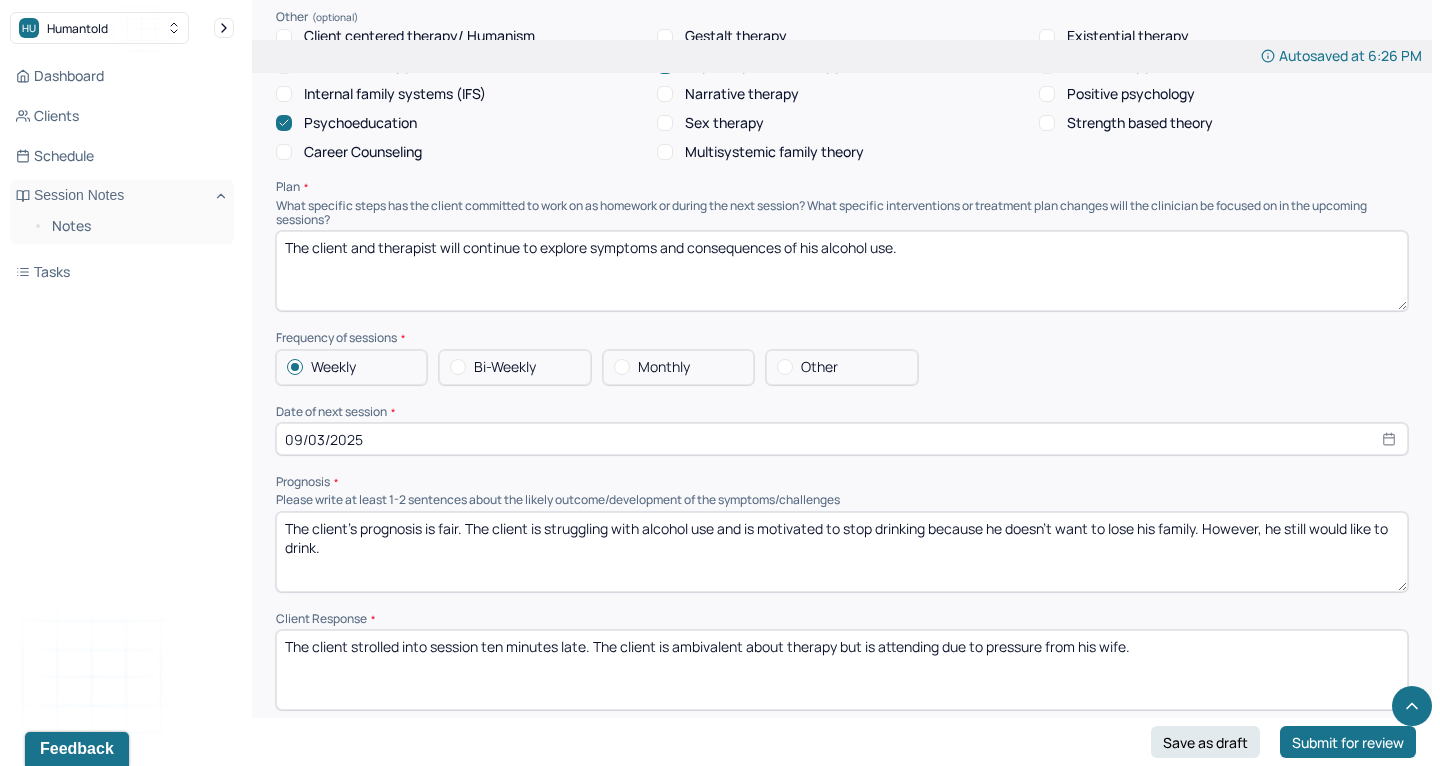 type on "The client's prognosis is fair. The client is struggling with alcohol use and is motivated to stop drinking because he doesn't want to lose his family. However, he still would like to drink." 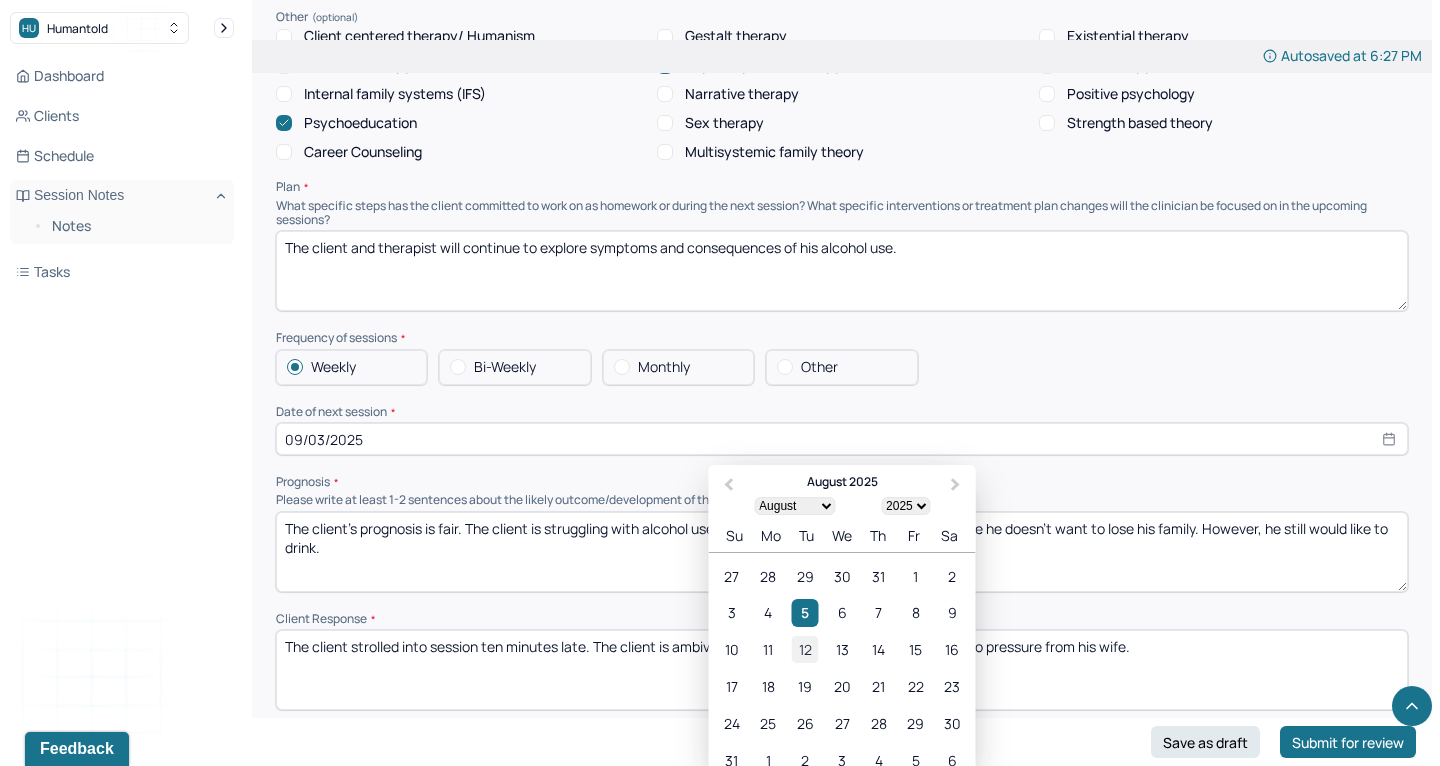 click on "12" at bounding box center (805, 649) 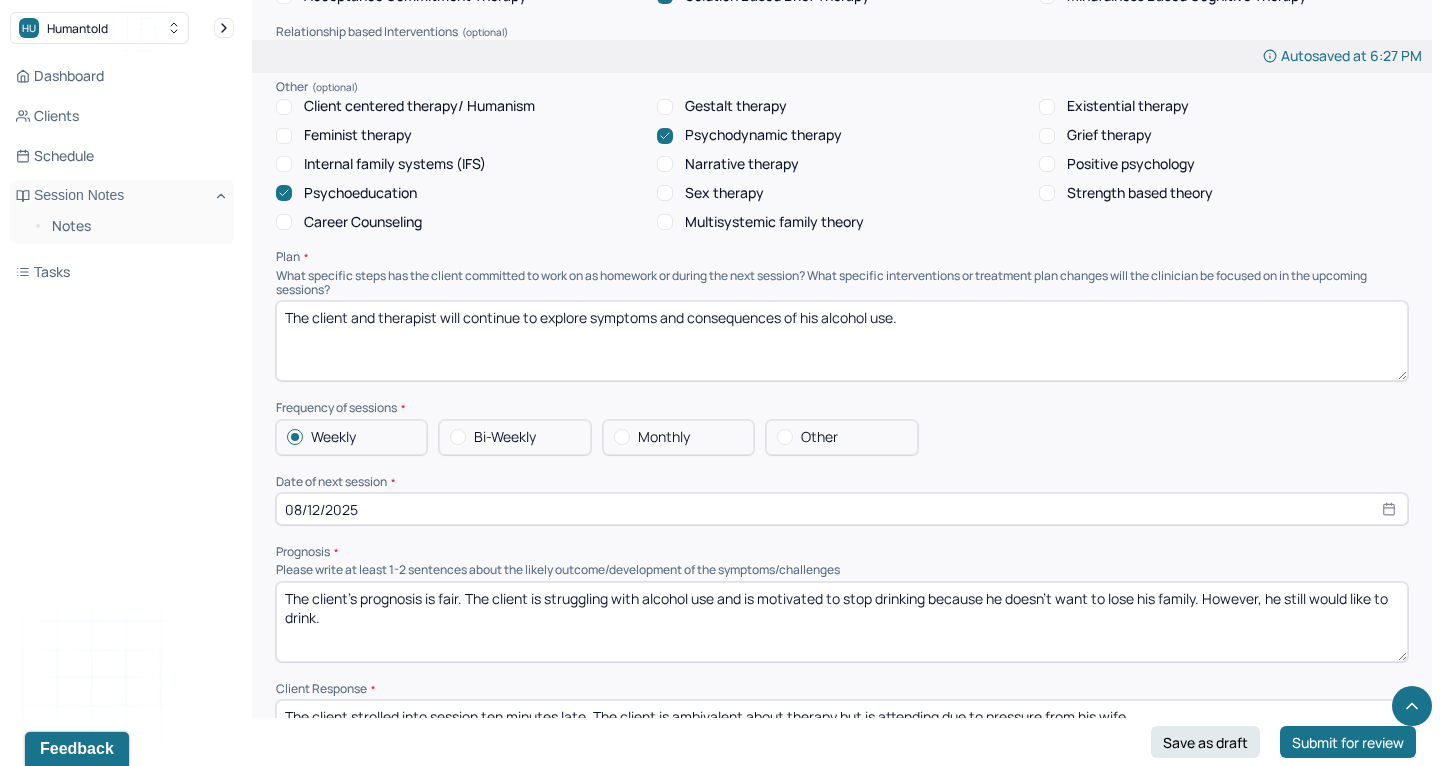 scroll, scrollTop: 1679, scrollLeft: 0, axis: vertical 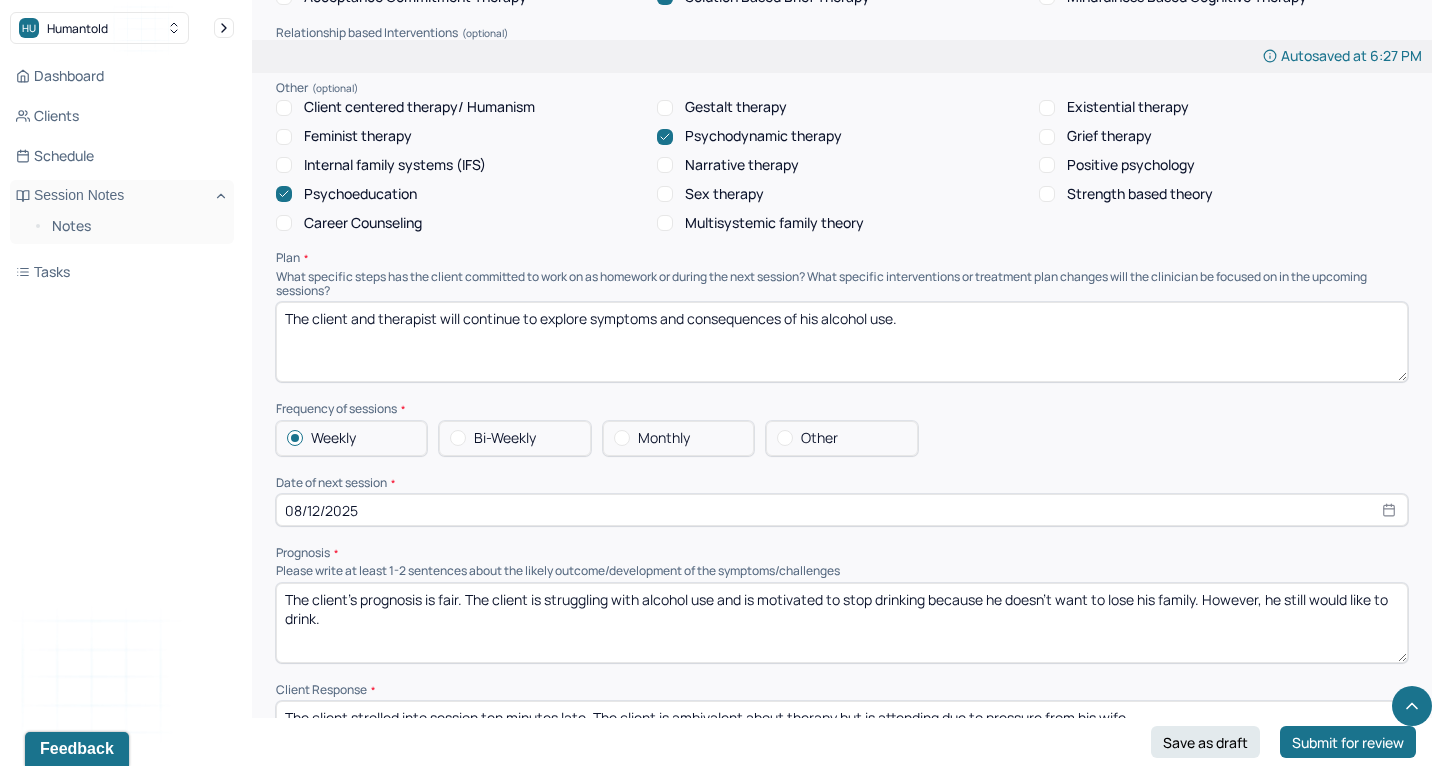 click on "The client's prognosis is fair. The client is struggling with alcohol use and is motivated to stop drinking because he doesn't want to lose his family. However, he still would like to drink." at bounding box center [842, 623] 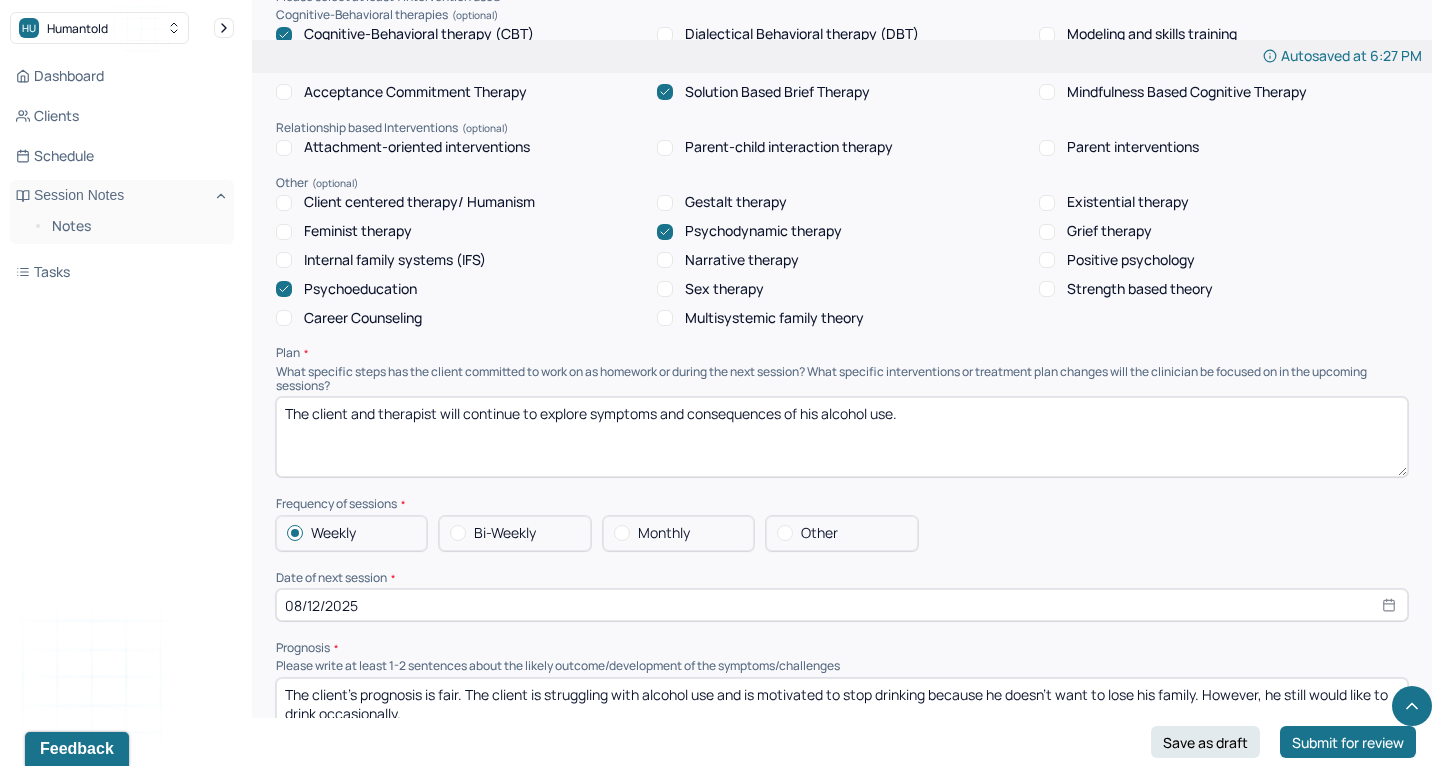 scroll, scrollTop: 1581, scrollLeft: 0, axis: vertical 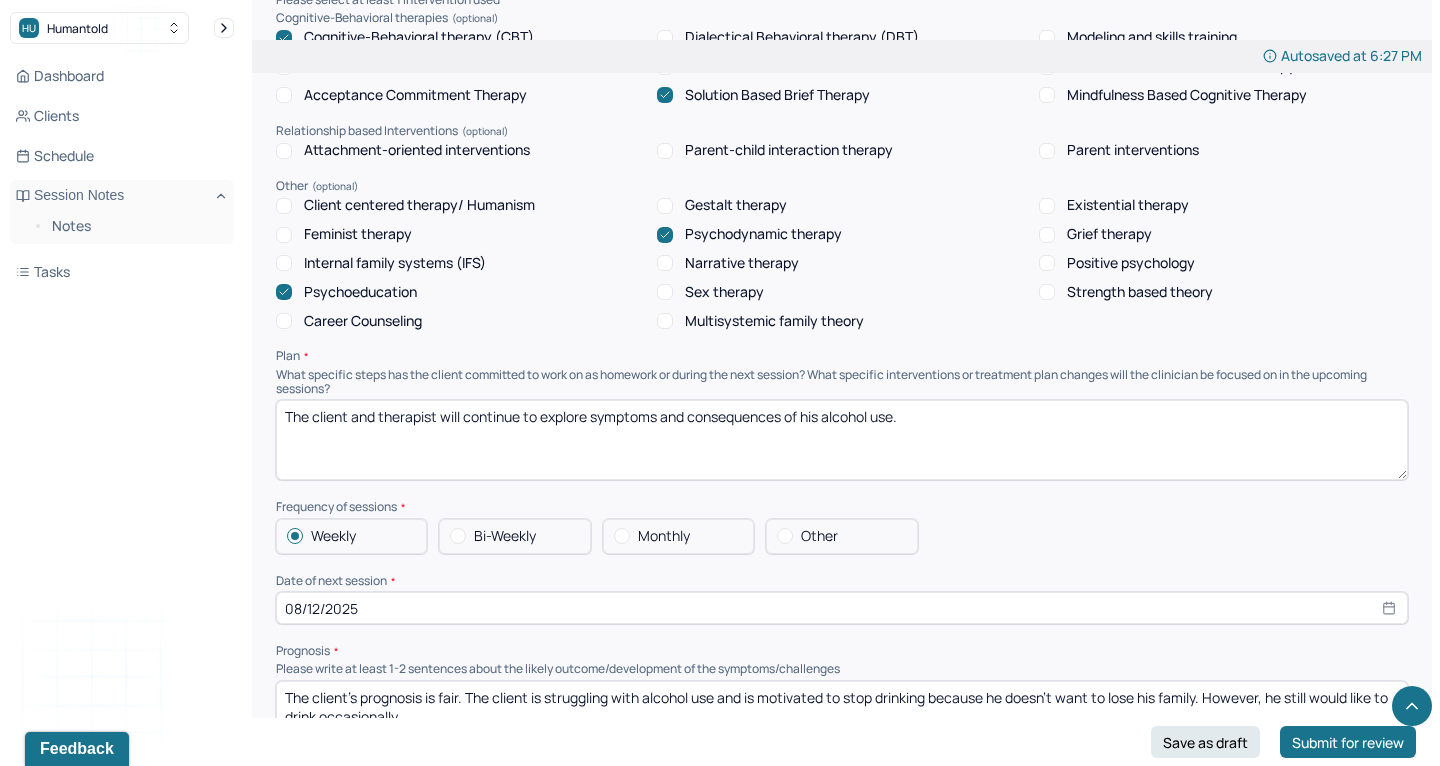 type on "The client's prognosis is fair. The client is struggling with alcohol use and is motivated to stop drinking because he doesn't want to lose his family. However, he still would like to drink occasionally." 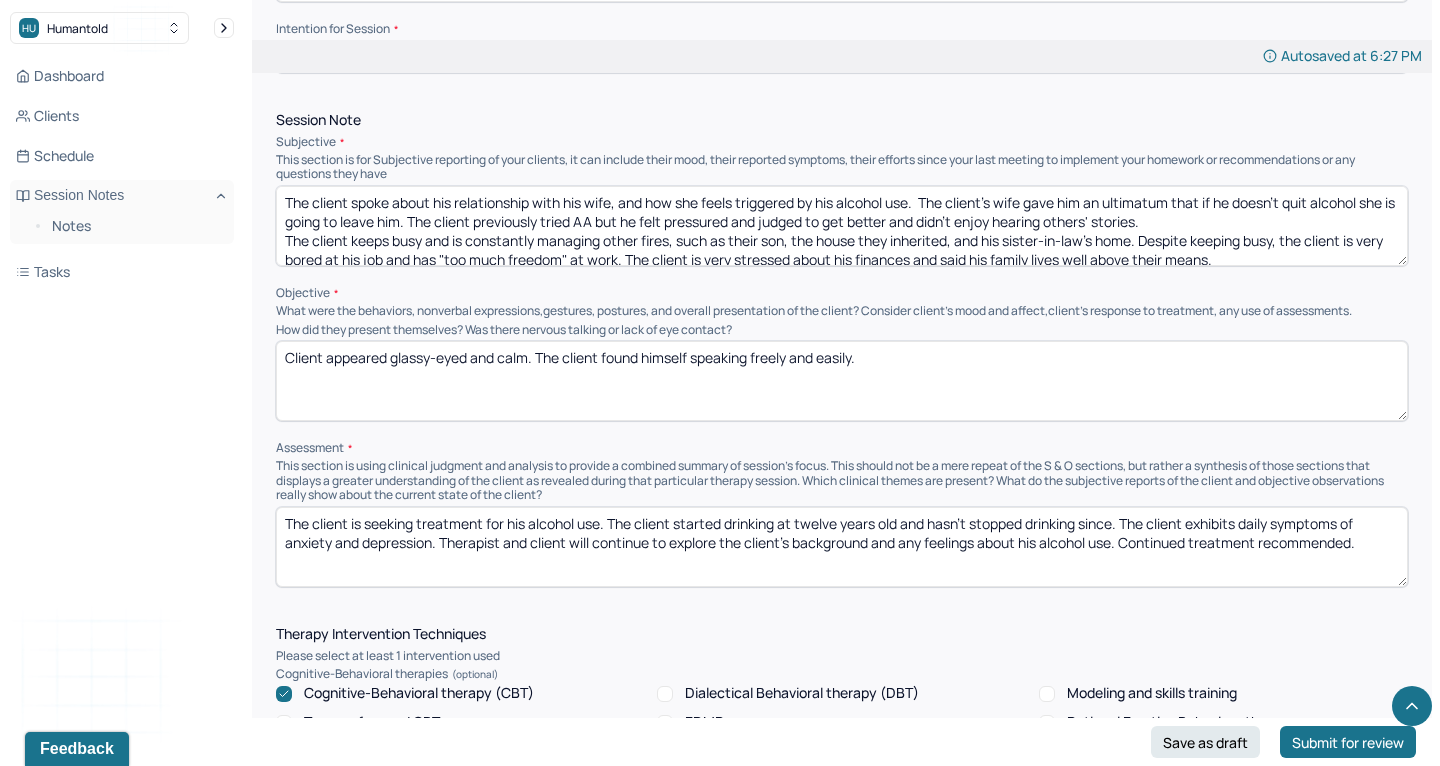 scroll, scrollTop: 919, scrollLeft: 0, axis: vertical 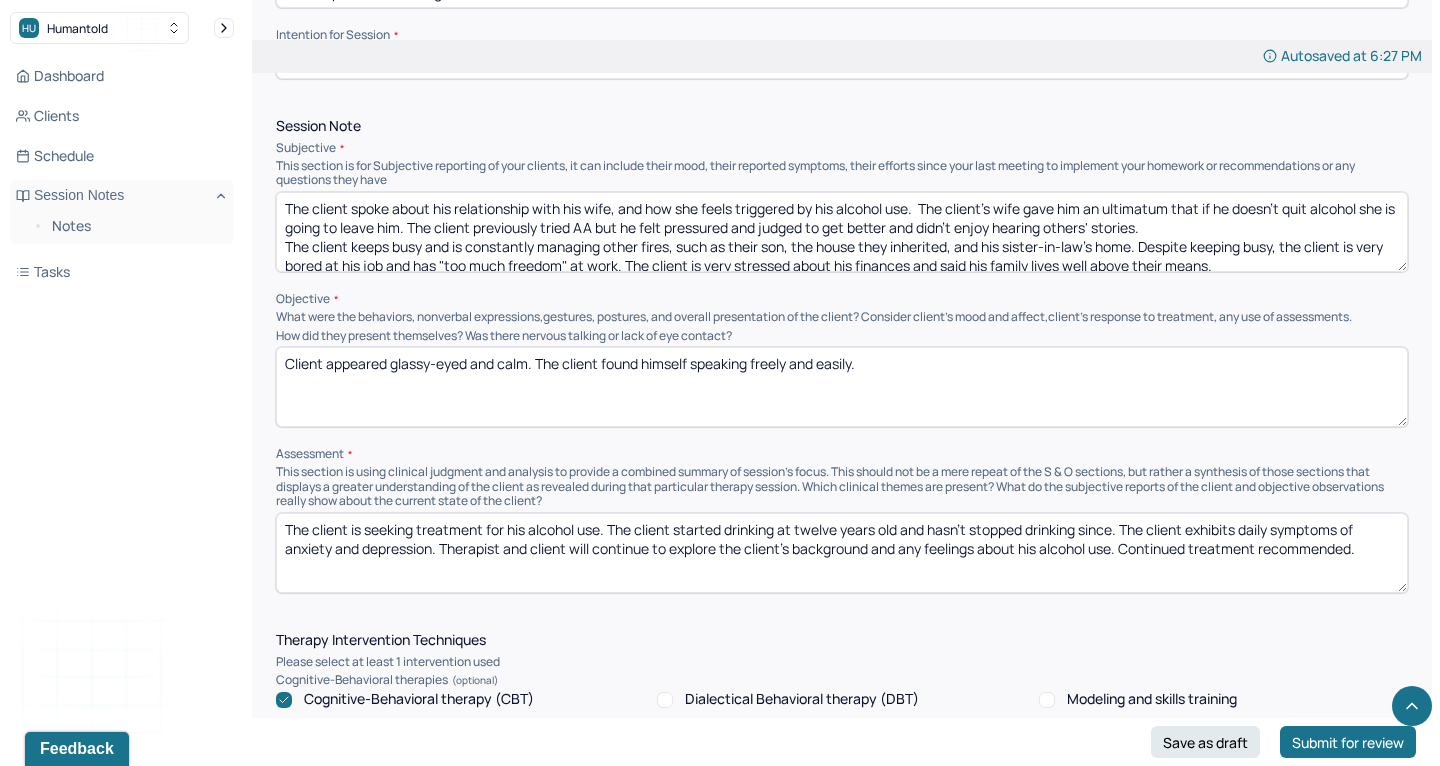 type on "The client and therapist will continue to explore symptoms and consequences of his alcohol use. Client and therapist have been discussing his history with alcohol." 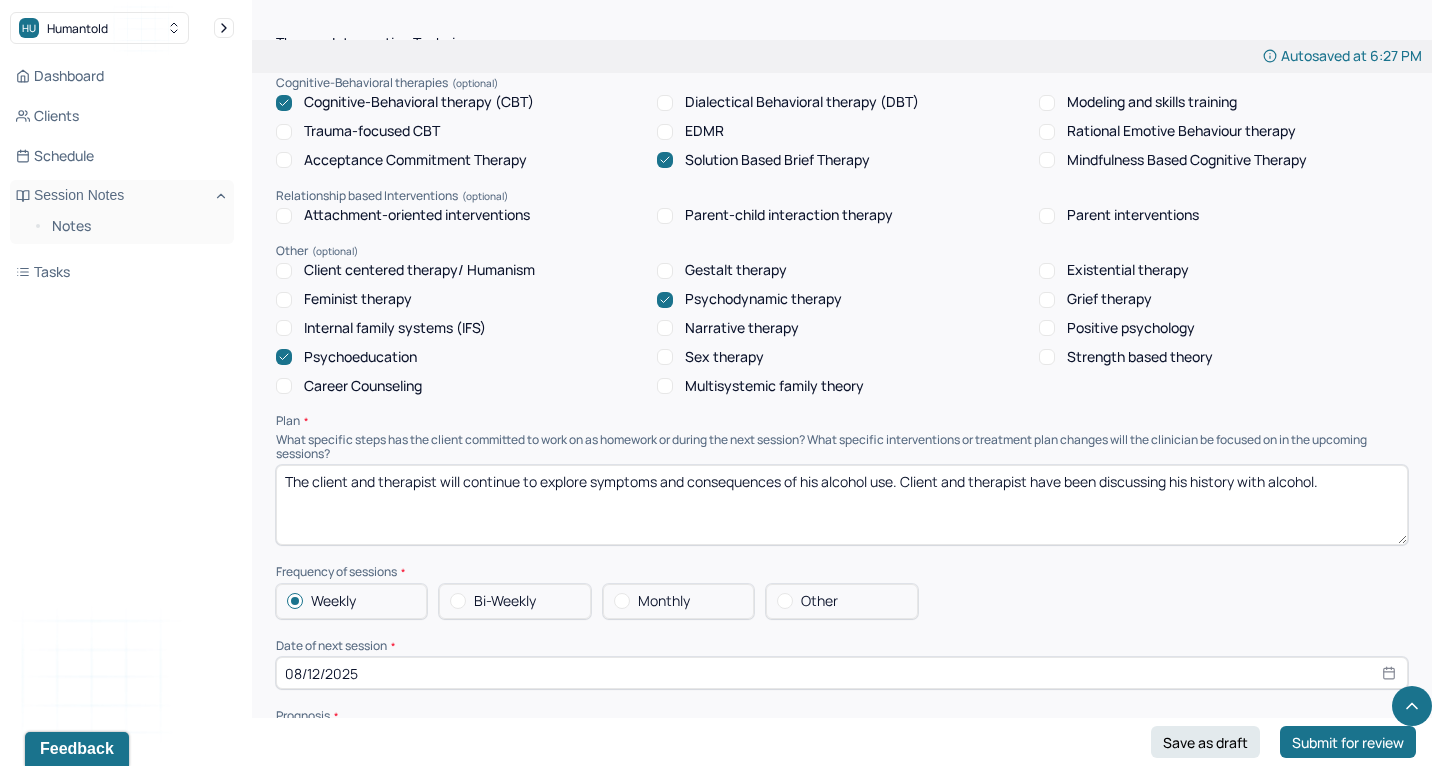 scroll, scrollTop: 1517, scrollLeft: 0, axis: vertical 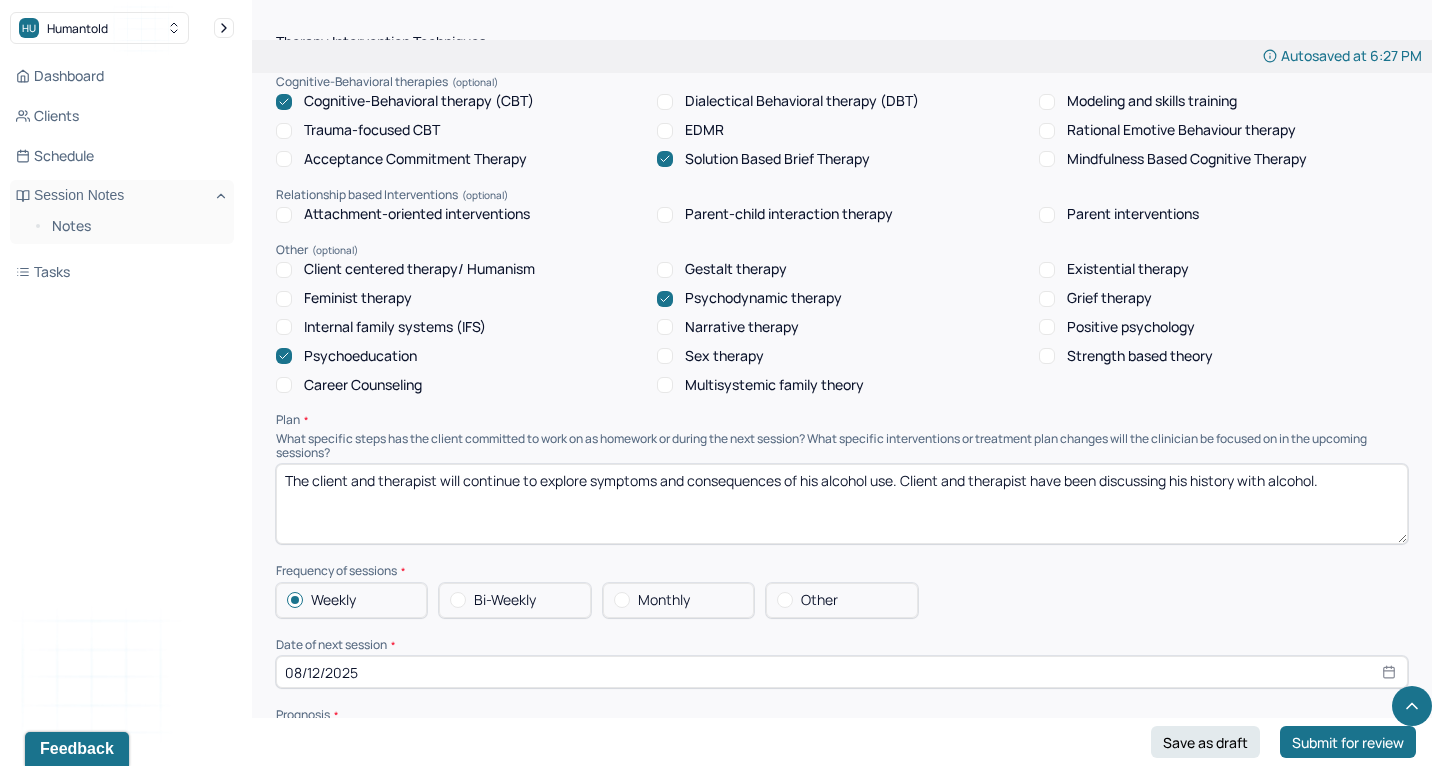 type on "Similarly to last week, the client appeared glassy-eyed and calm. The client found himself speaking freely and easily." 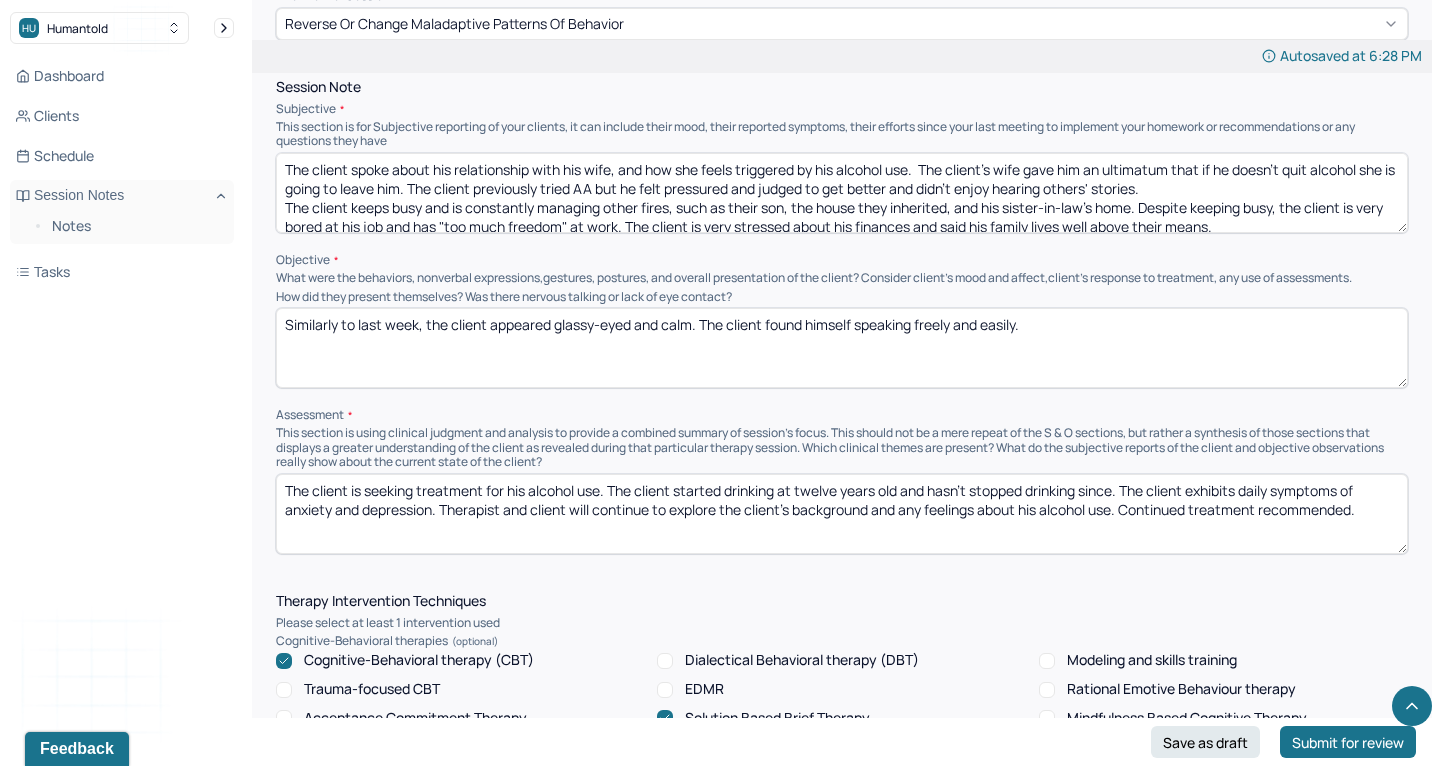 scroll, scrollTop: 931, scrollLeft: 0, axis: vertical 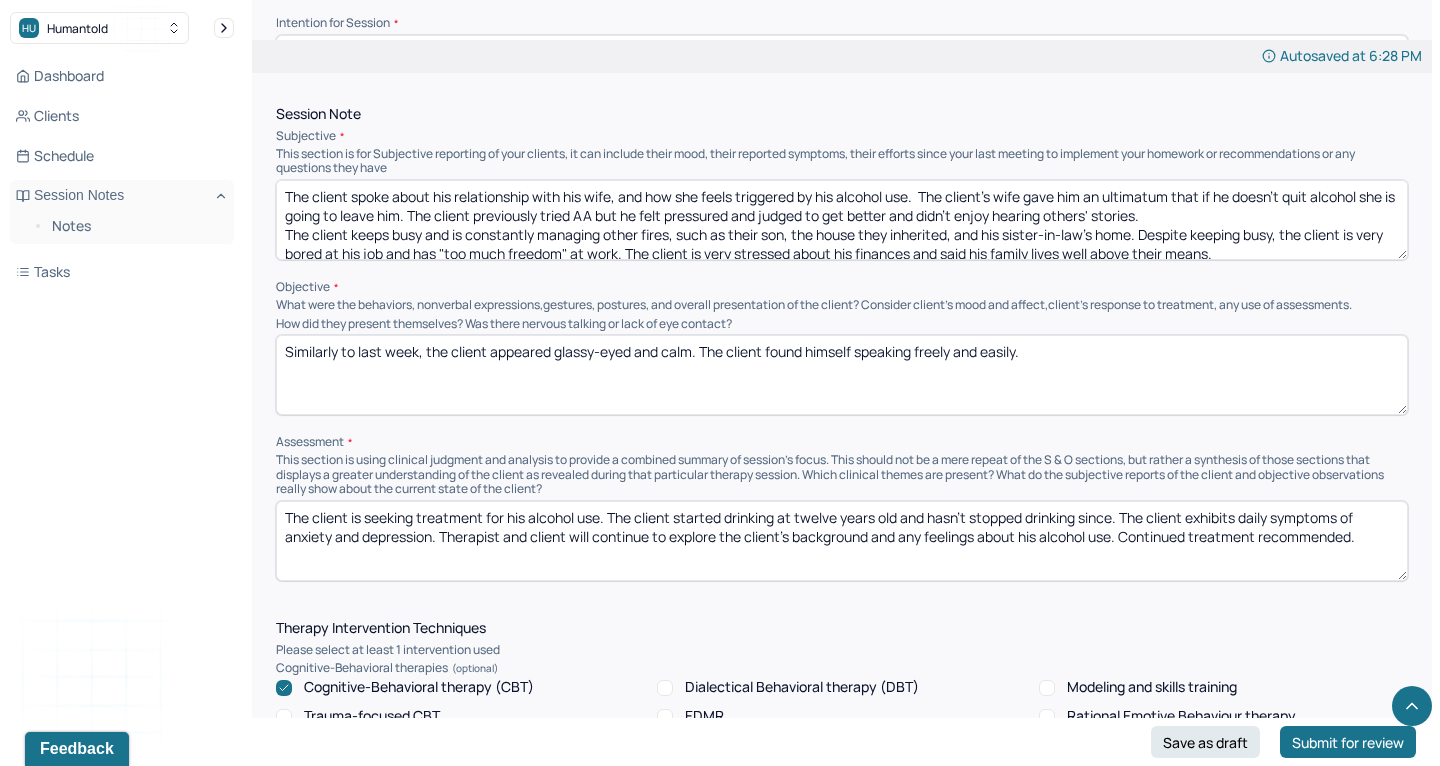 type on "The client and therapist will continue to explore symptoms and consequences of his alcohol use. Client and therapist have been discussing his history with alcohol.
The client will be attending couples therapy on Monday." 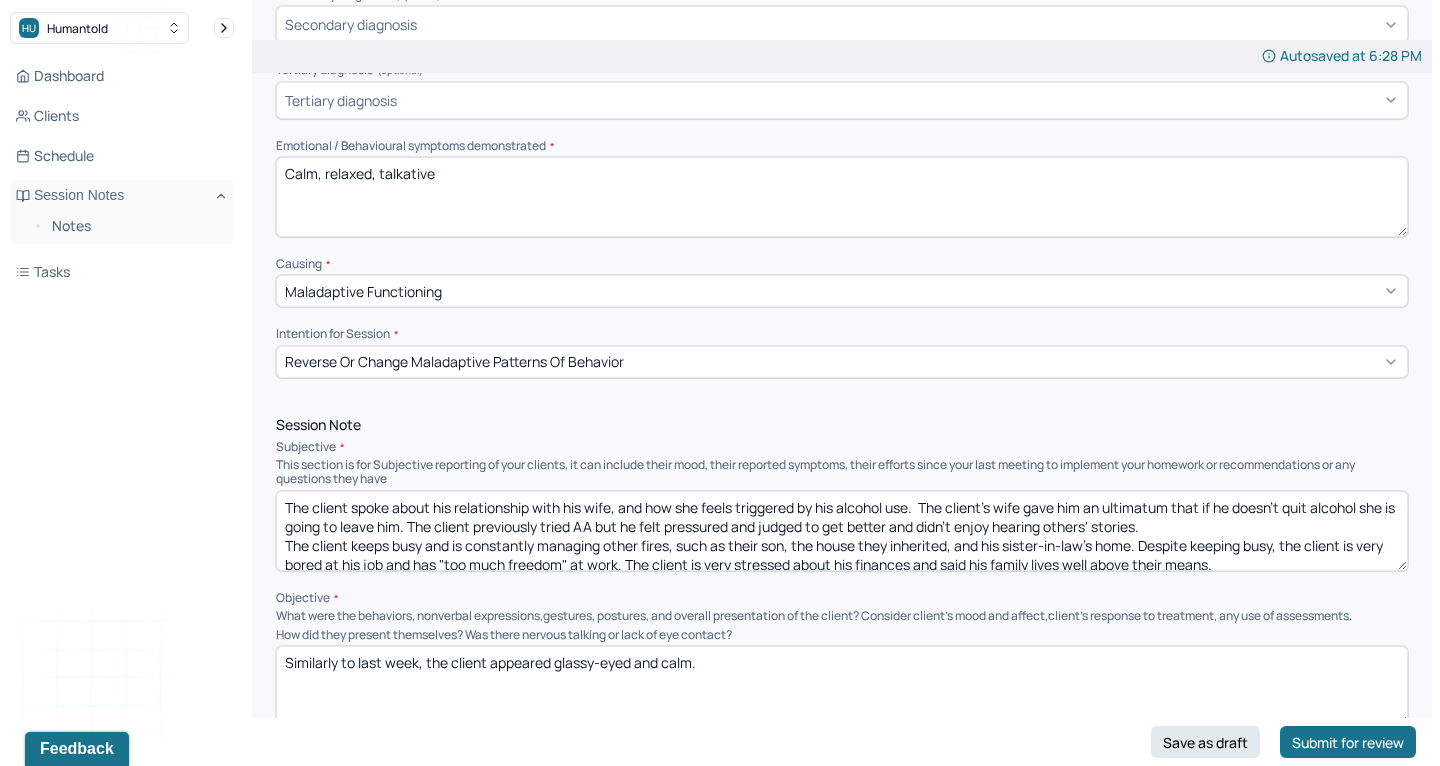 scroll, scrollTop: 581, scrollLeft: 0, axis: vertical 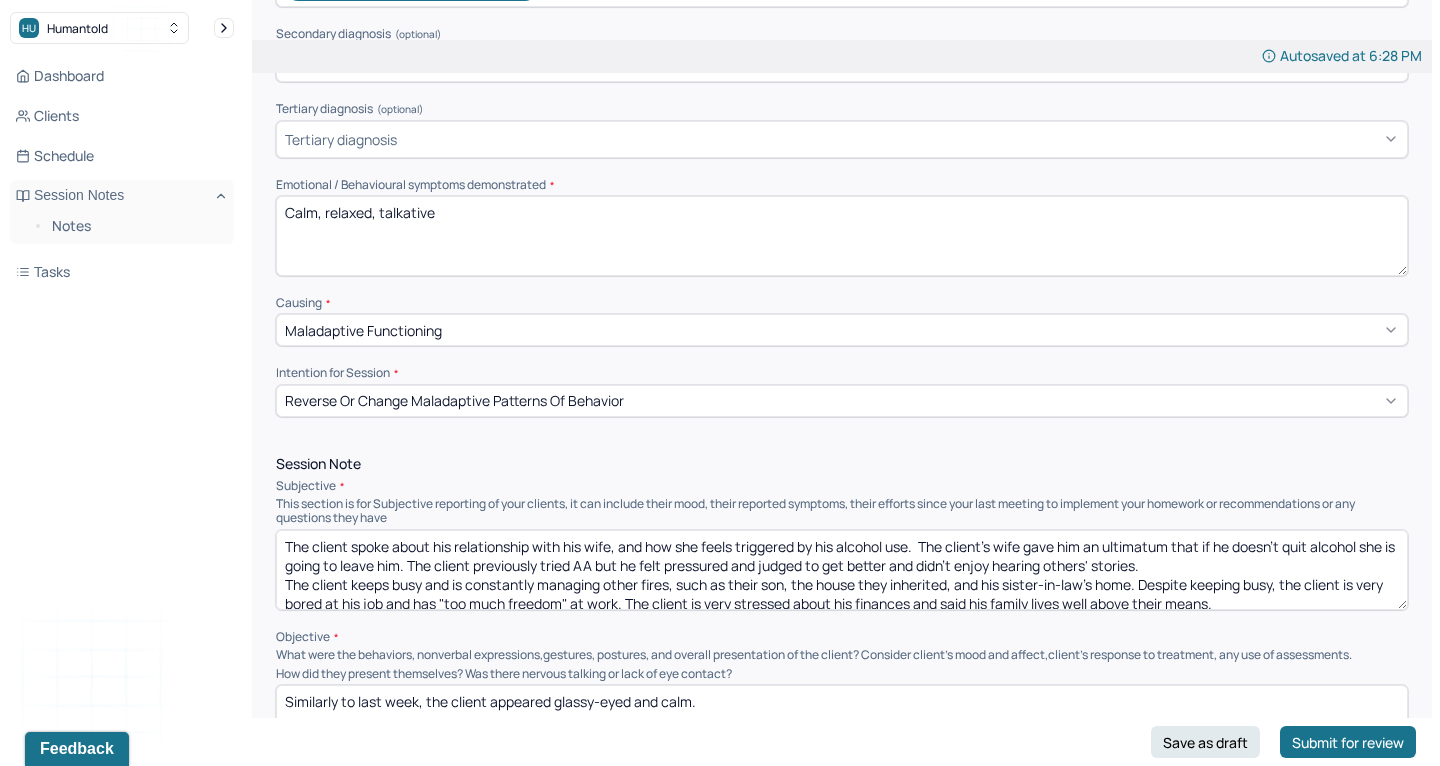 type on "Similarly to last week, the client appeared glassy-eyed and calm." 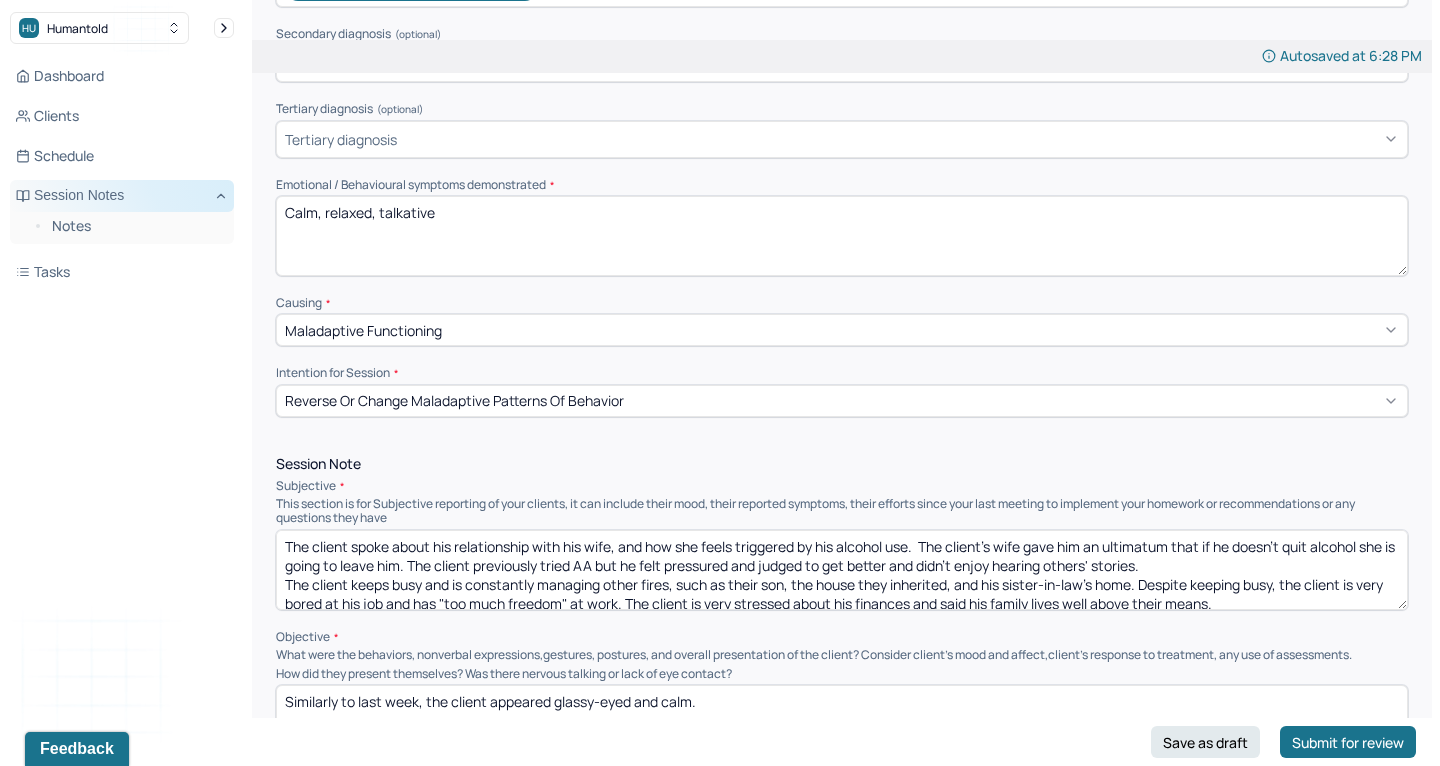 drag, startPoint x: 496, startPoint y: 206, endPoint x: 185, endPoint y: 182, distance: 311.92468 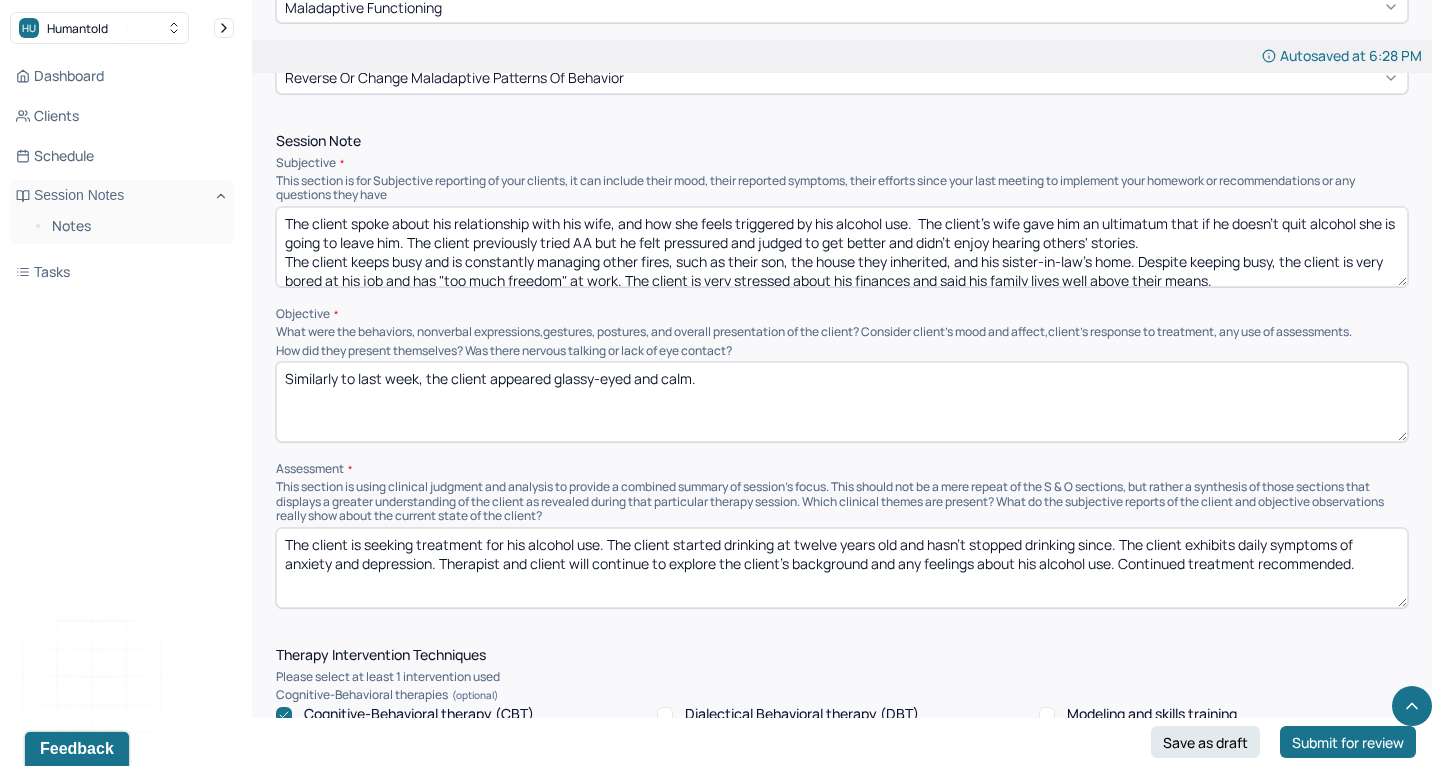 scroll, scrollTop: 899, scrollLeft: 0, axis: vertical 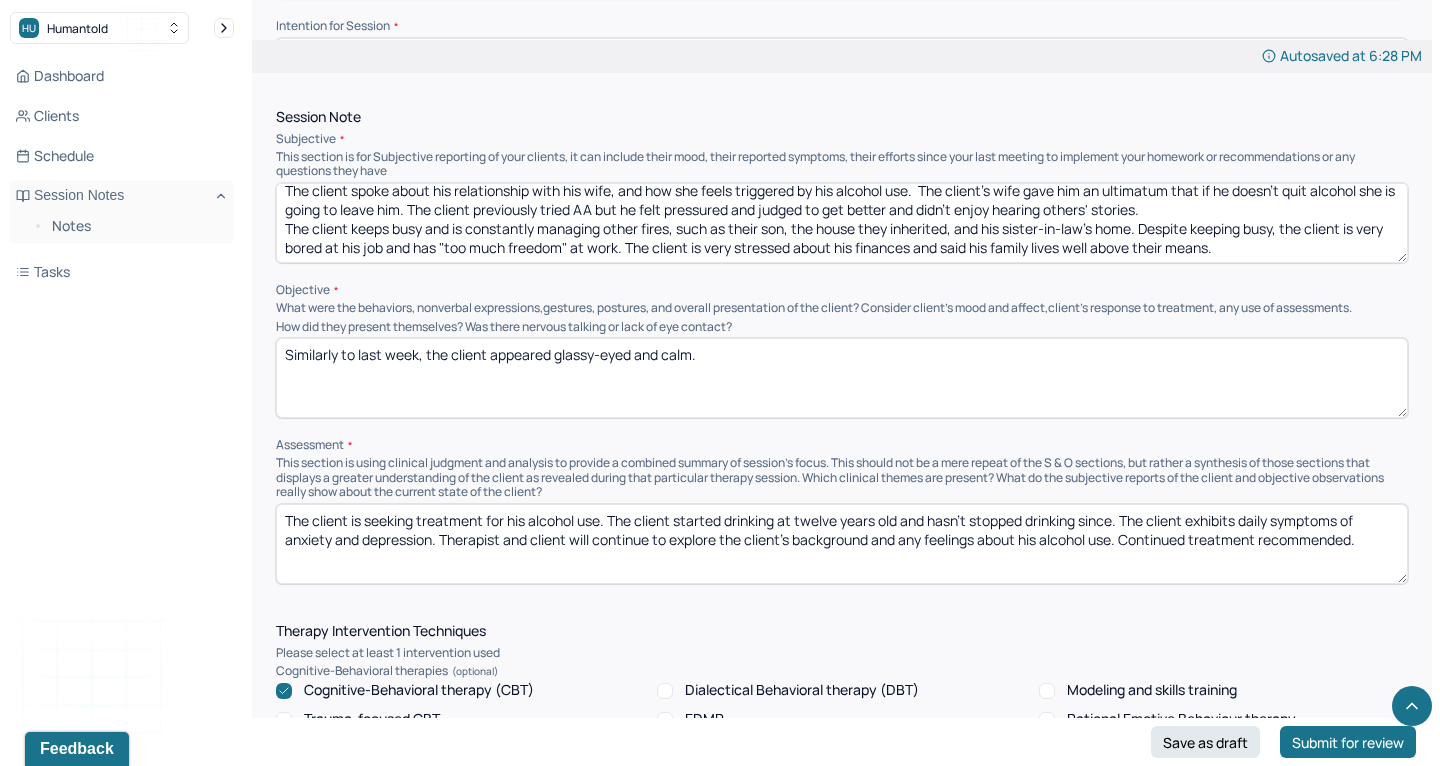 type on "Friendly, warm." 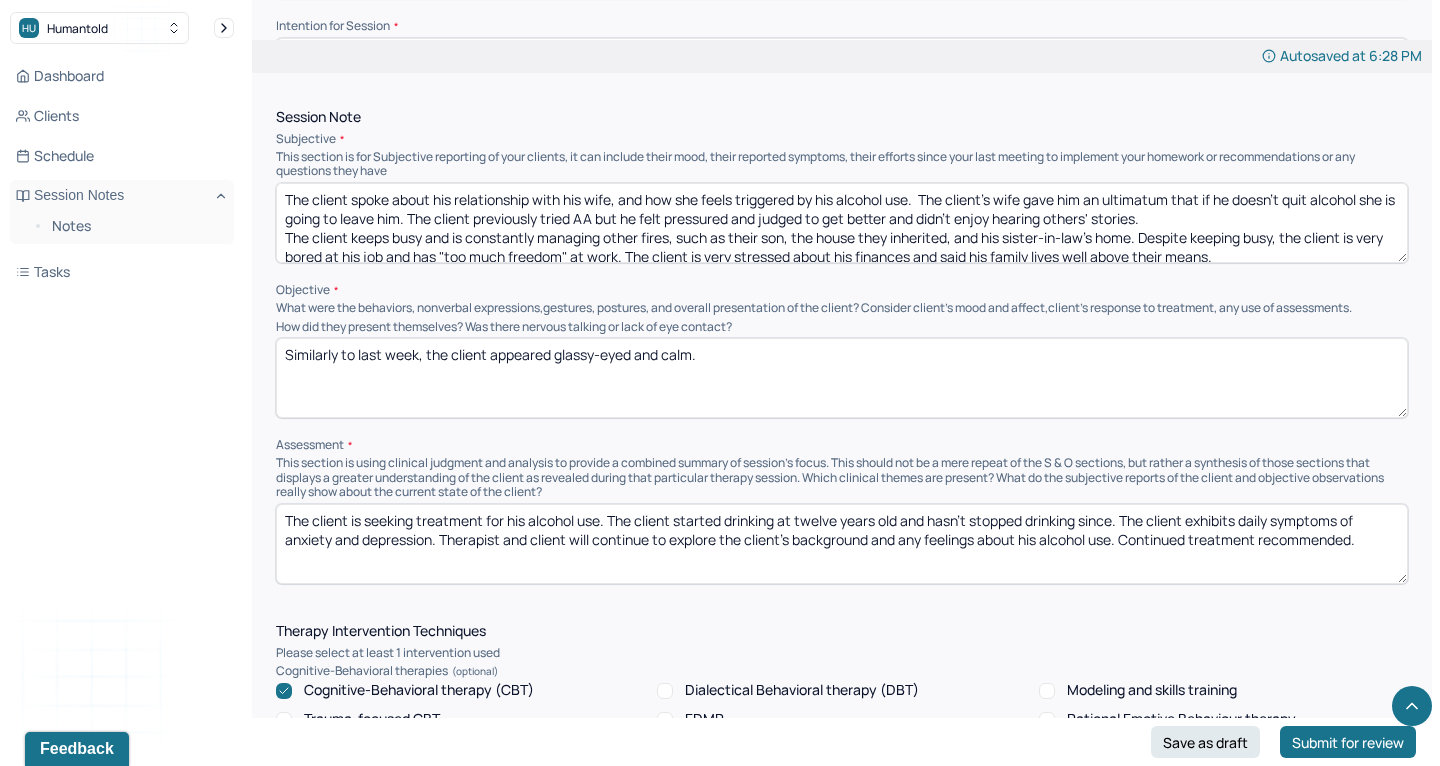 drag, startPoint x: 1230, startPoint y: 233, endPoint x: 299, endPoint y: 163, distance: 933.62787 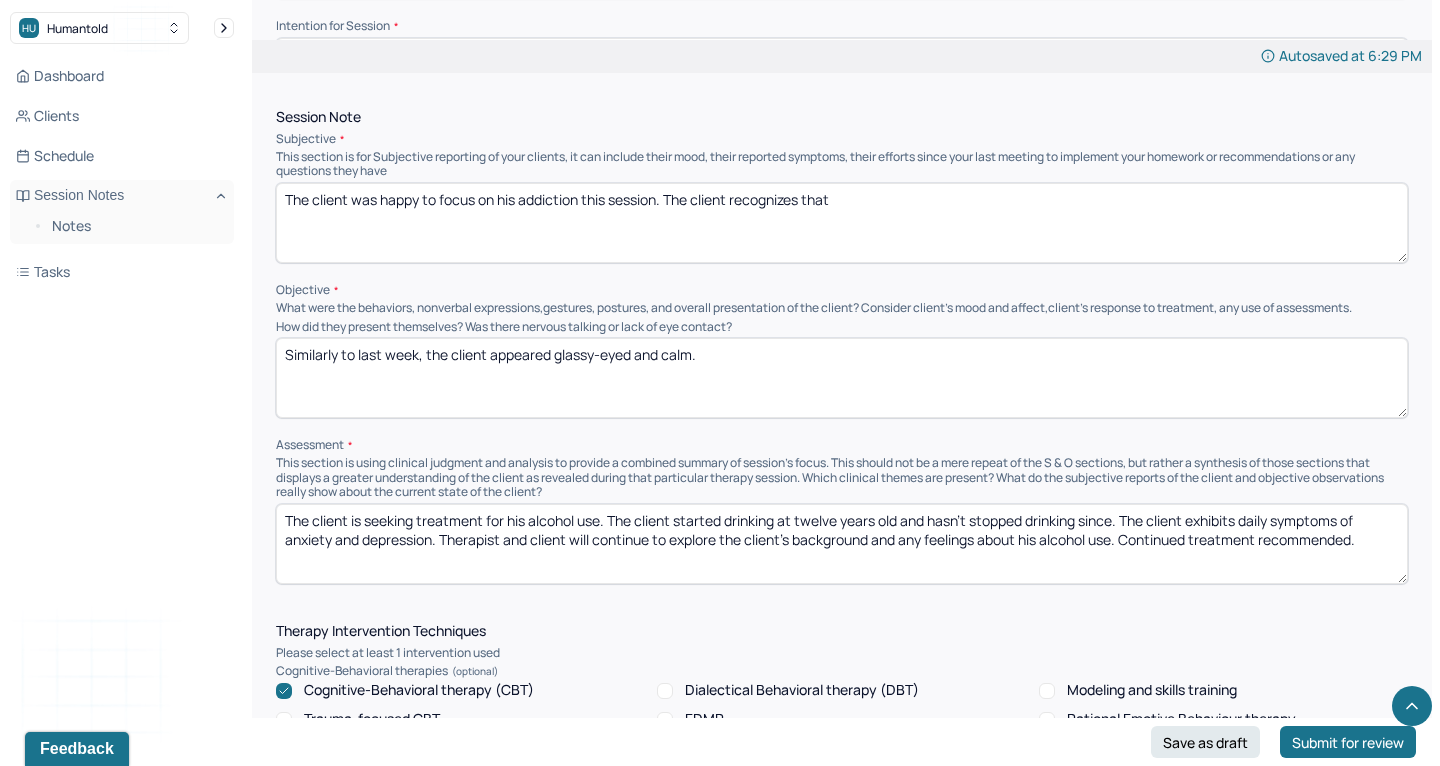 drag, startPoint x: 731, startPoint y: 186, endPoint x: 979, endPoint y: 194, distance: 248.129 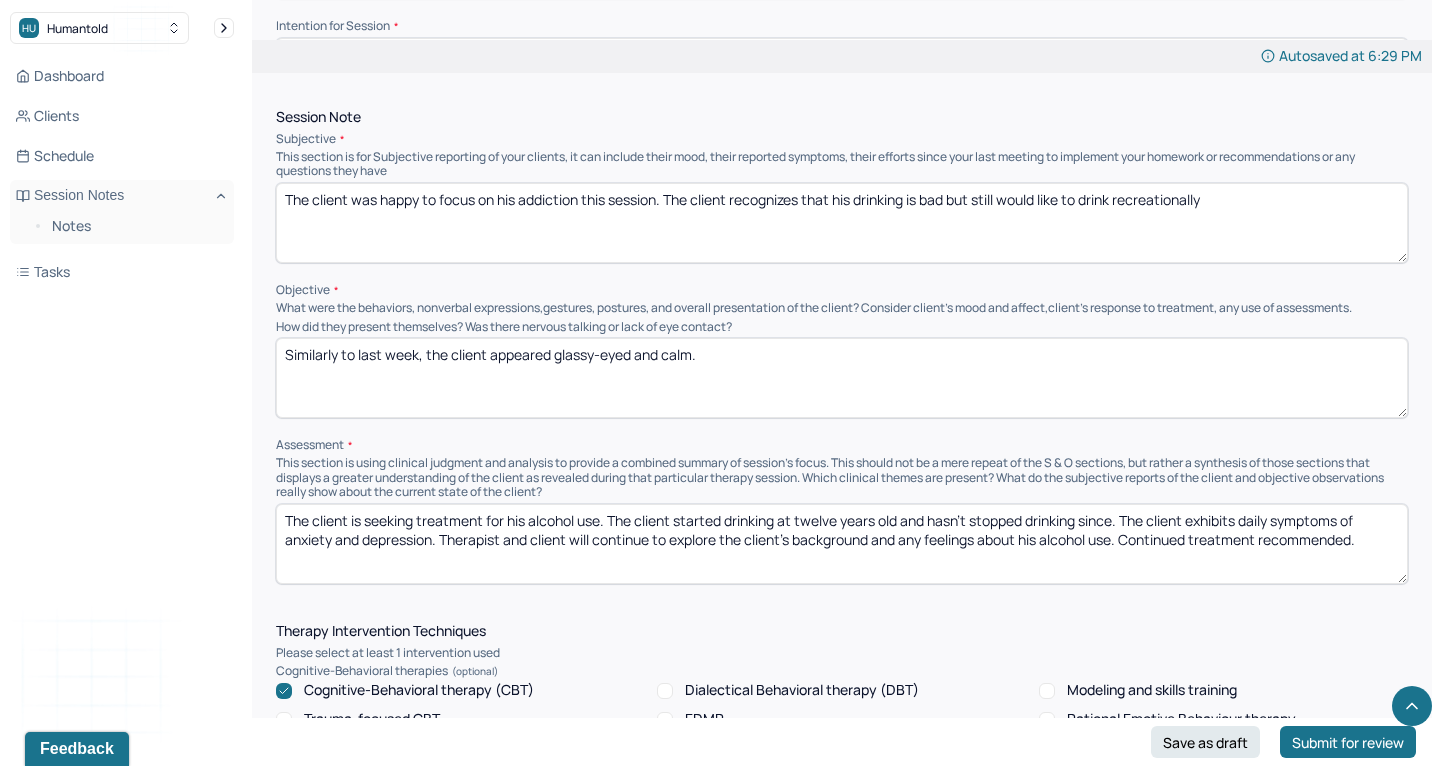 click on "The client was happy to focus on his addiction this session. The client recognizes that" at bounding box center [842, 223] 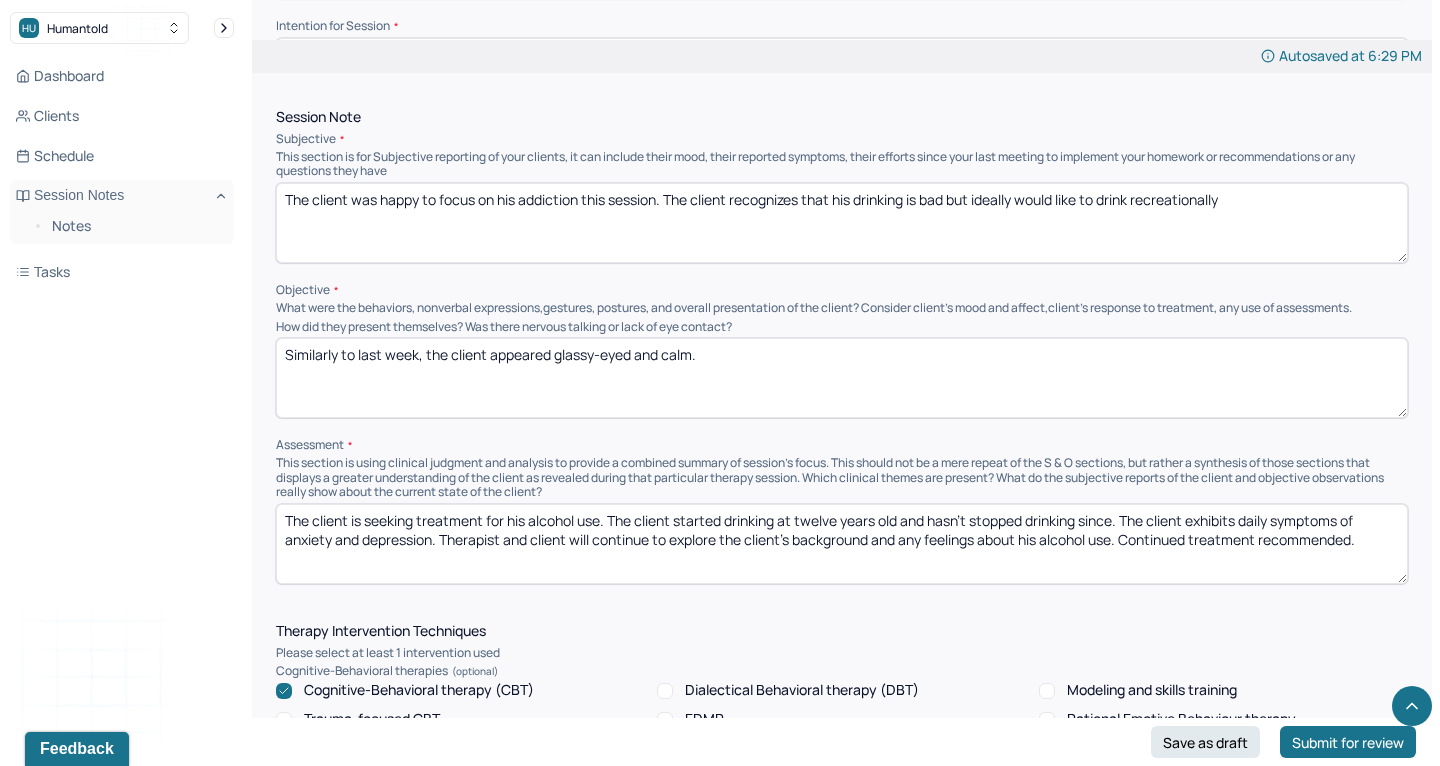 click on "The client was happy to focus on his addiction this session. The client recognizes that his drinking is bad but still would like to drink recreationally" at bounding box center [842, 223] 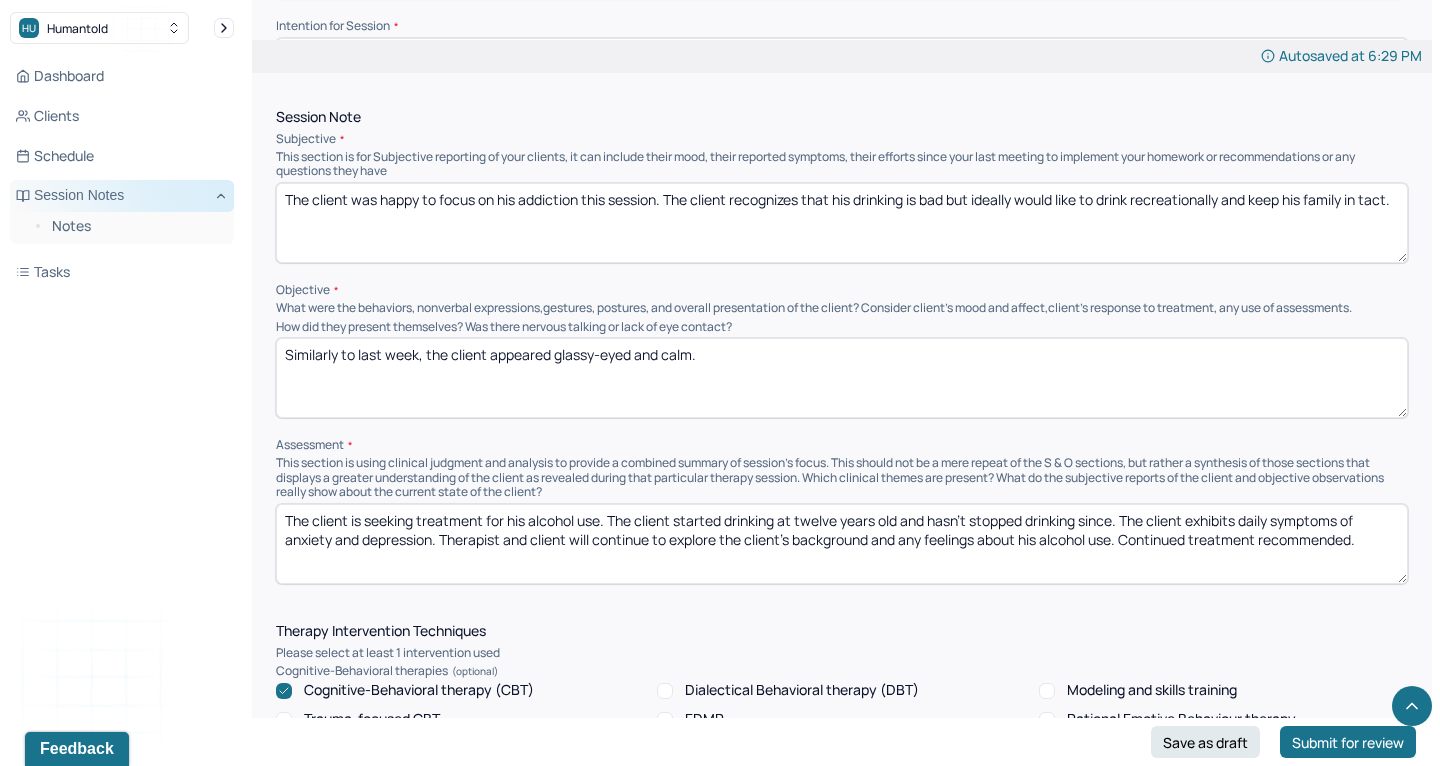 drag, startPoint x: 342, startPoint y: 208, endPoint x: 216, endPoint y: 184, distance: 128.26535 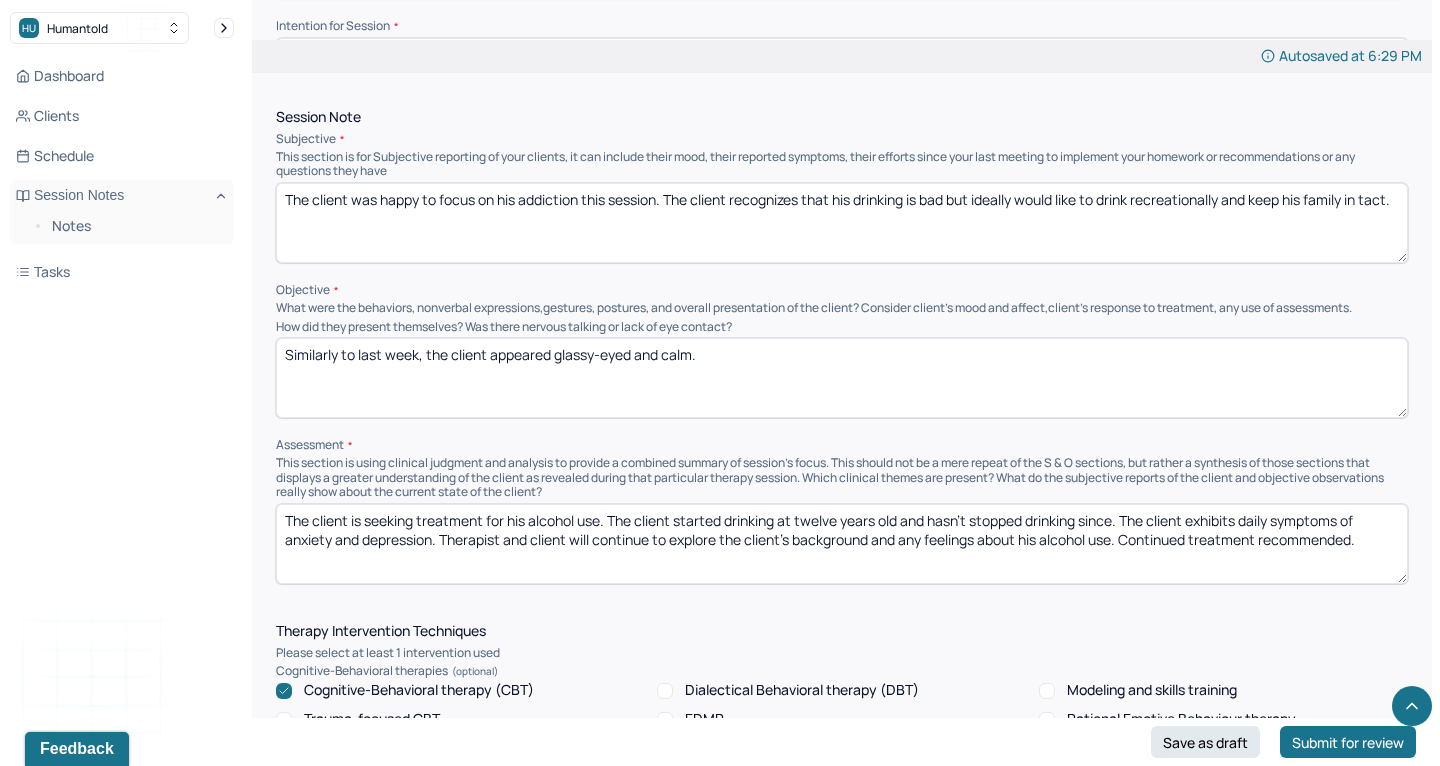 click on "The client was happy to focus on his addiction this session. The client recognizes that his drinking is bad but ideally would like to drink recreationally and keep his family in tact." at bounding box center [842, 223] 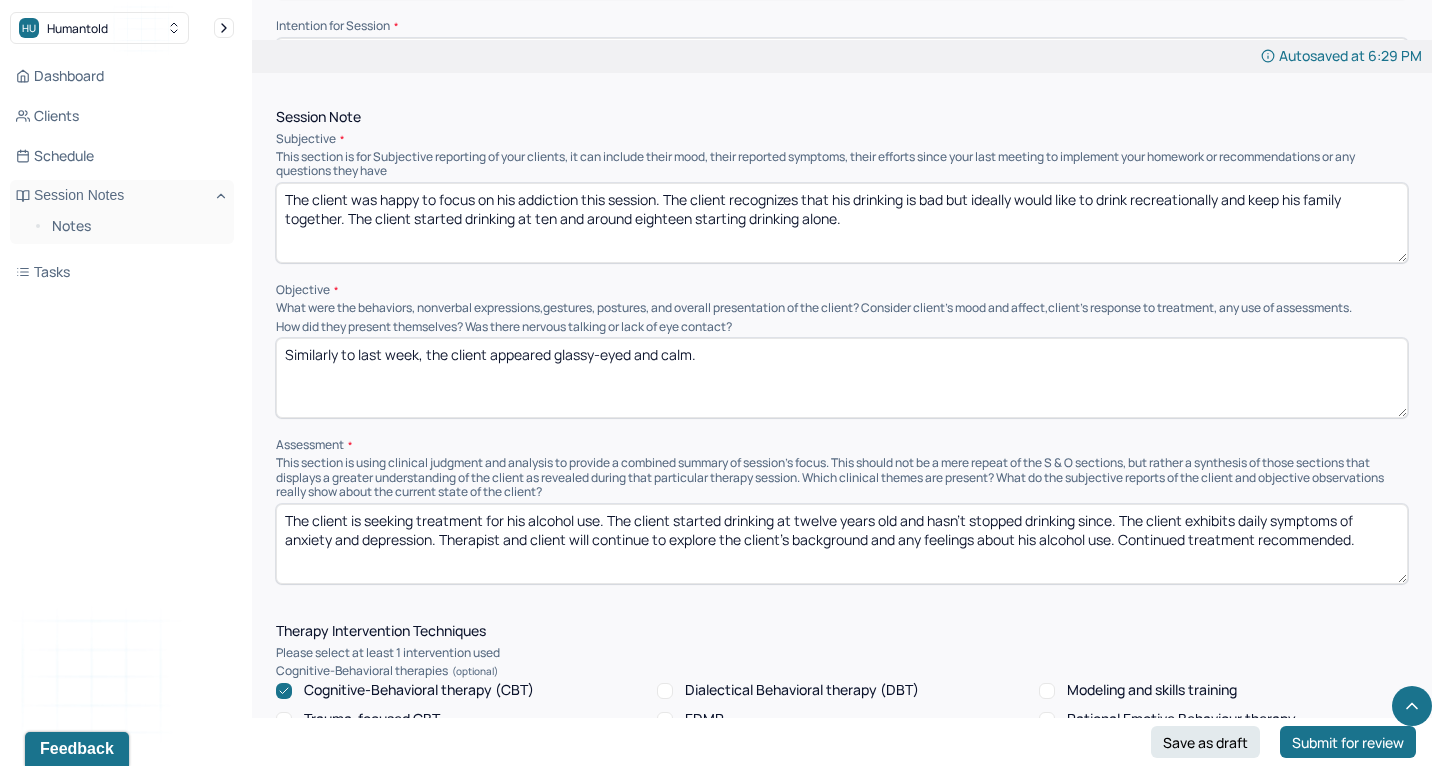 click on "The client was happy to focus on his addiction this session. The client recognizes that his drinking is bad but ideally would like to drink recreationally and keep his family together. The client started drinking at ten and around eighteen starting drinking alone." at bounding box center [842, 223] 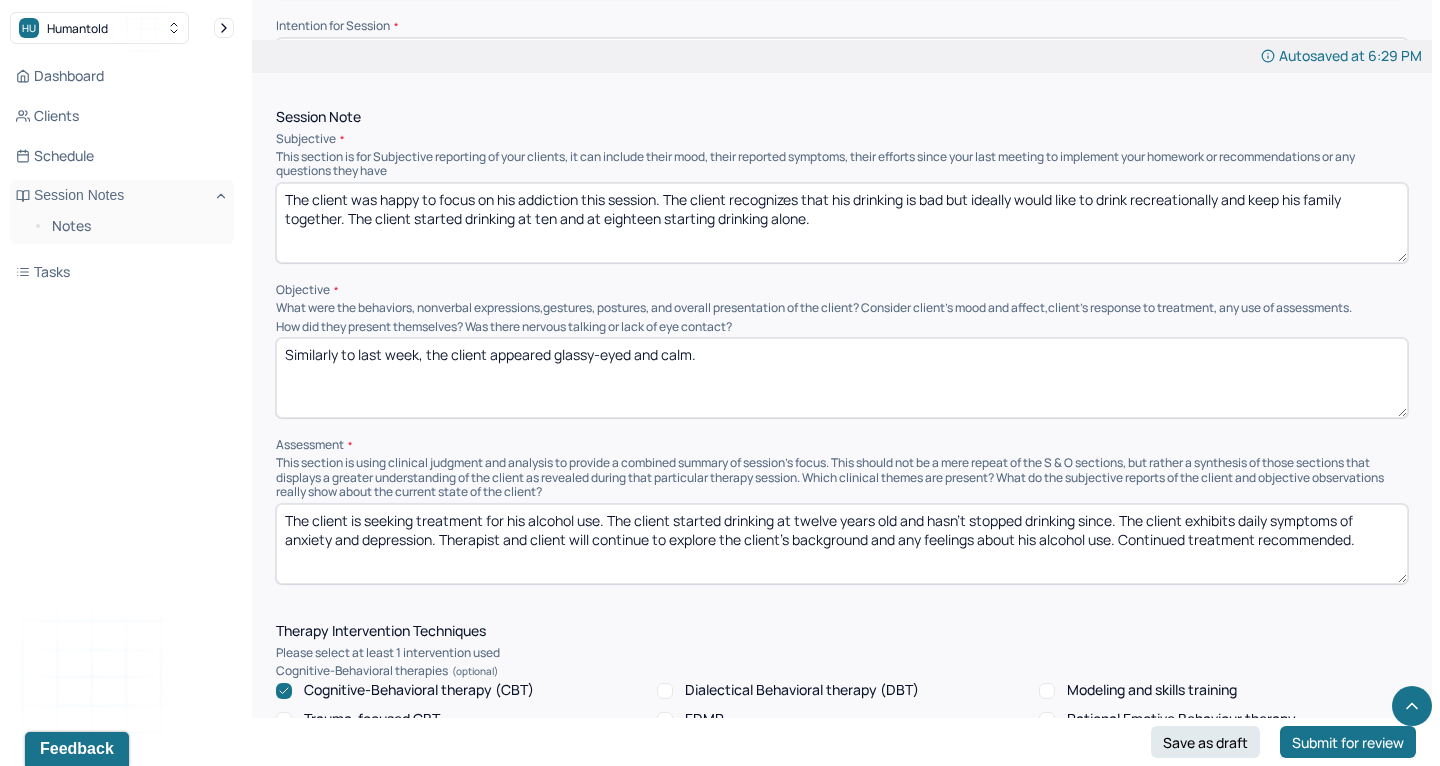click on "The client was happy to focus on his addiction this session. The client recognizes that his drinking is bad but ideally would like to drink recreationally and keep his family together. The client started drinking at ten and around eighteen starting drinking alone." at bounding box center (842, 223) 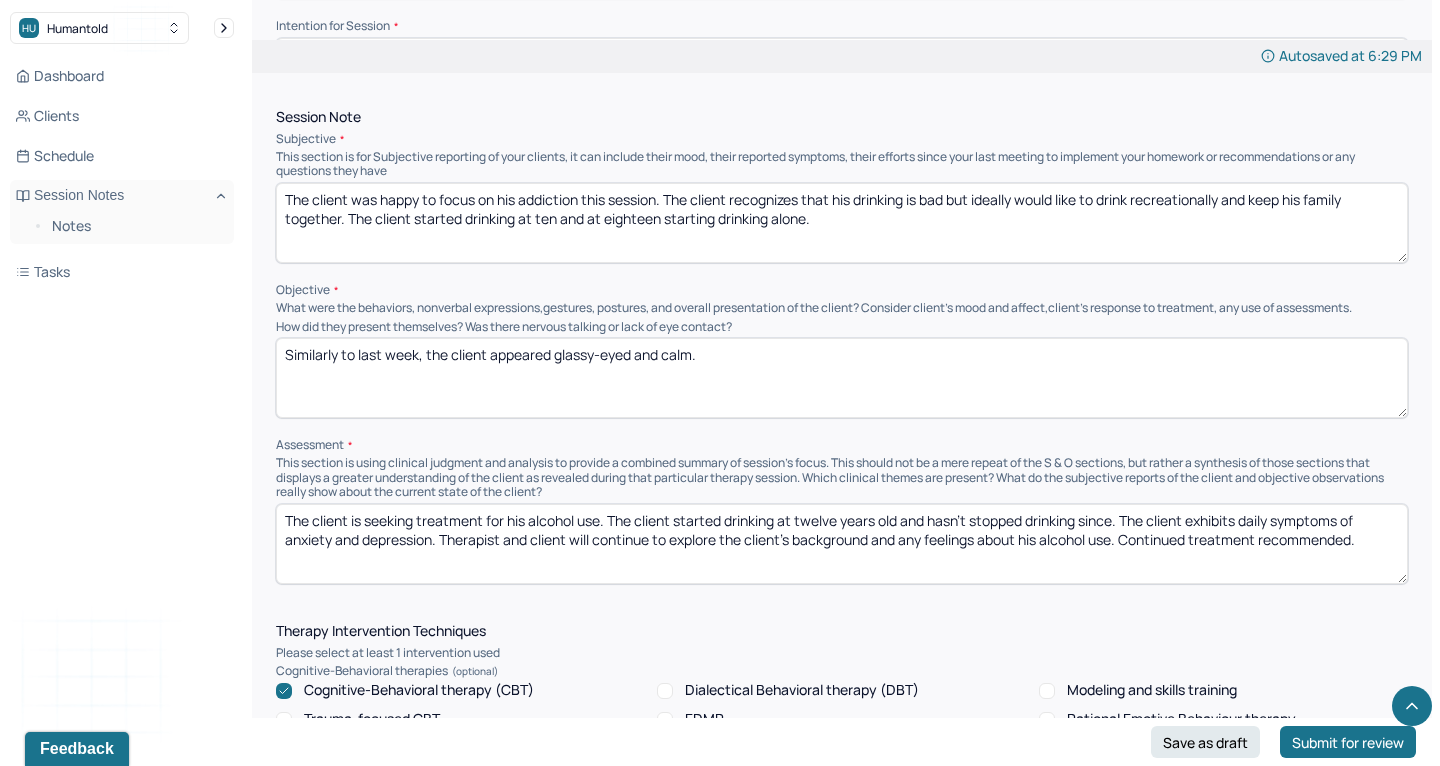 click on "The client was happy to focus on his addiction this session. The client recognizes that his drinking is bad but ideally would like to drink recreationally and keep his family together. The client started drinking at ten and at eighteen starting drinking alone." at bounding box center [842, 223] 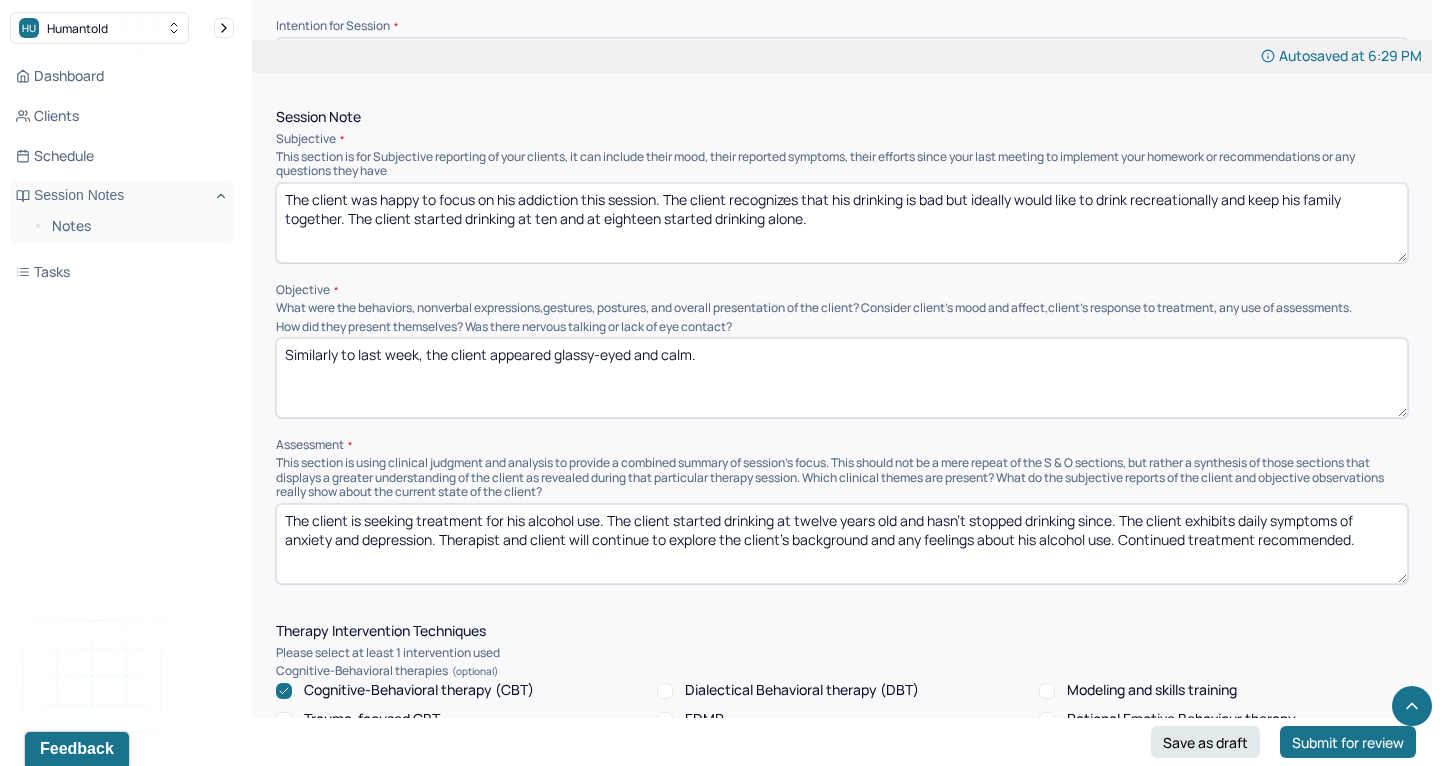 click on "The client was happy to focus on his addiction this session. The client recognizes that his drinking is bad but ideally would like to drink recreationally and keep his family together. The client started drinking at ten and at eighteen starting drinking alone." at bounding box center [842, 223] 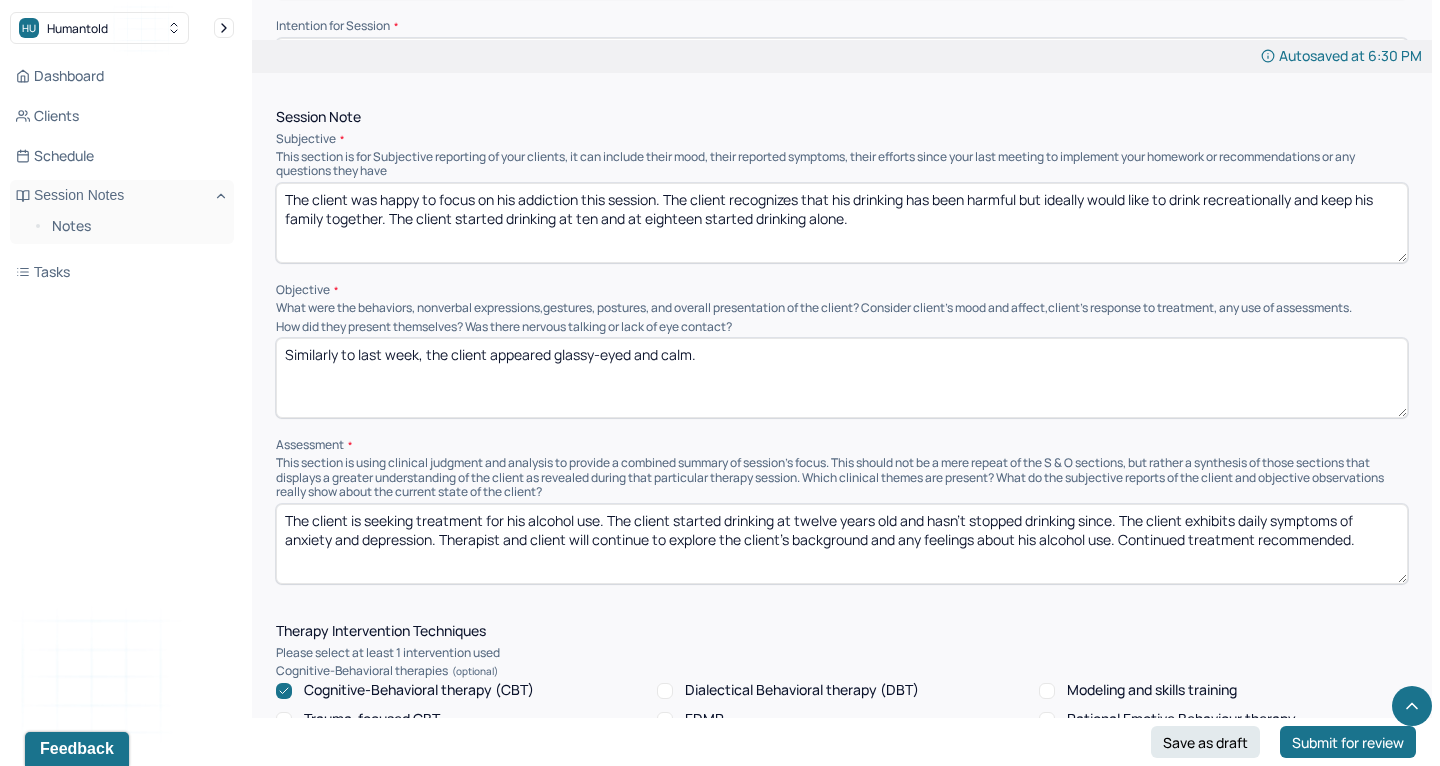 click on "The client was happy to focus on his addiction this session. The client recognizes that his drinking has been harmful but ideally would like to drink recreationally and keep his family together. The client started drinking at ten and at eighteen started drinking alone." at bounding box center (842, 223) 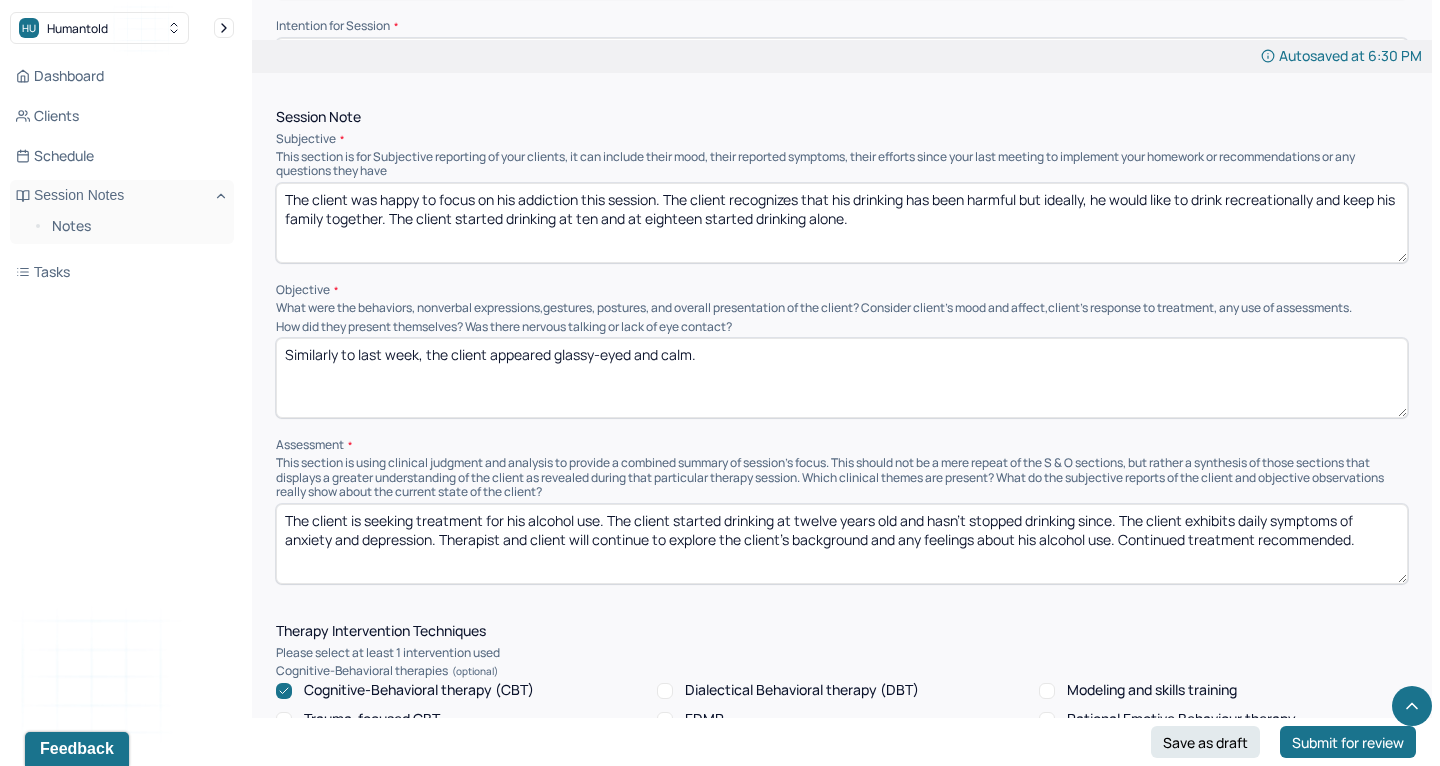 click on "The client was happy to focus on his addiction this session. The client recognizes that his drinking has been harmful but ideally would like to drink recreationally and keep his family together. The client started drinking at ten and at eighteen started drinking alone." at bounding box center (842, 223) 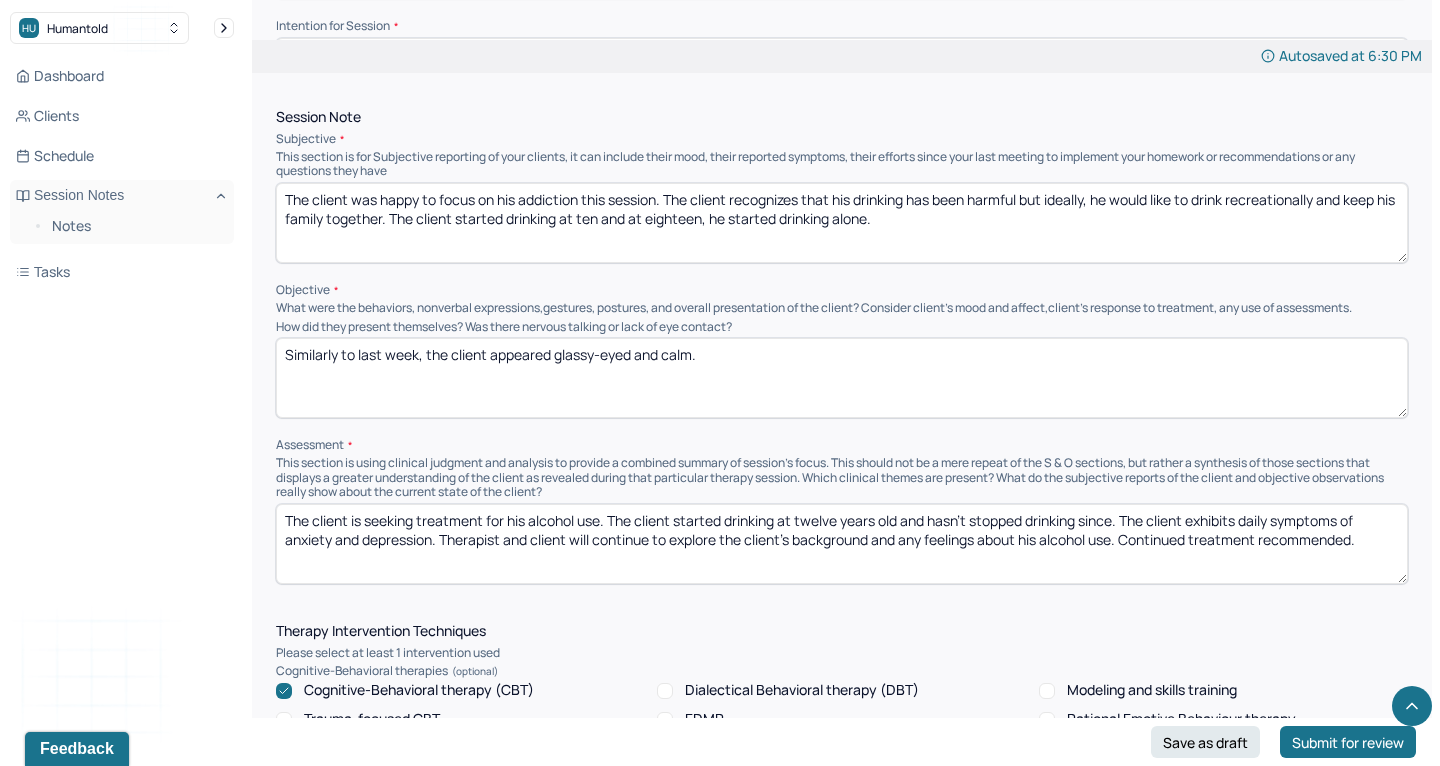 click on "The client was happy to focus on his addiction this session. The client recognizes that his drinking has been harmful but ideally, he would like to drink recreationally and keep his family together. The client started drinking at ten and at eighteen started drinking alone." at bounding box center (842, 223) 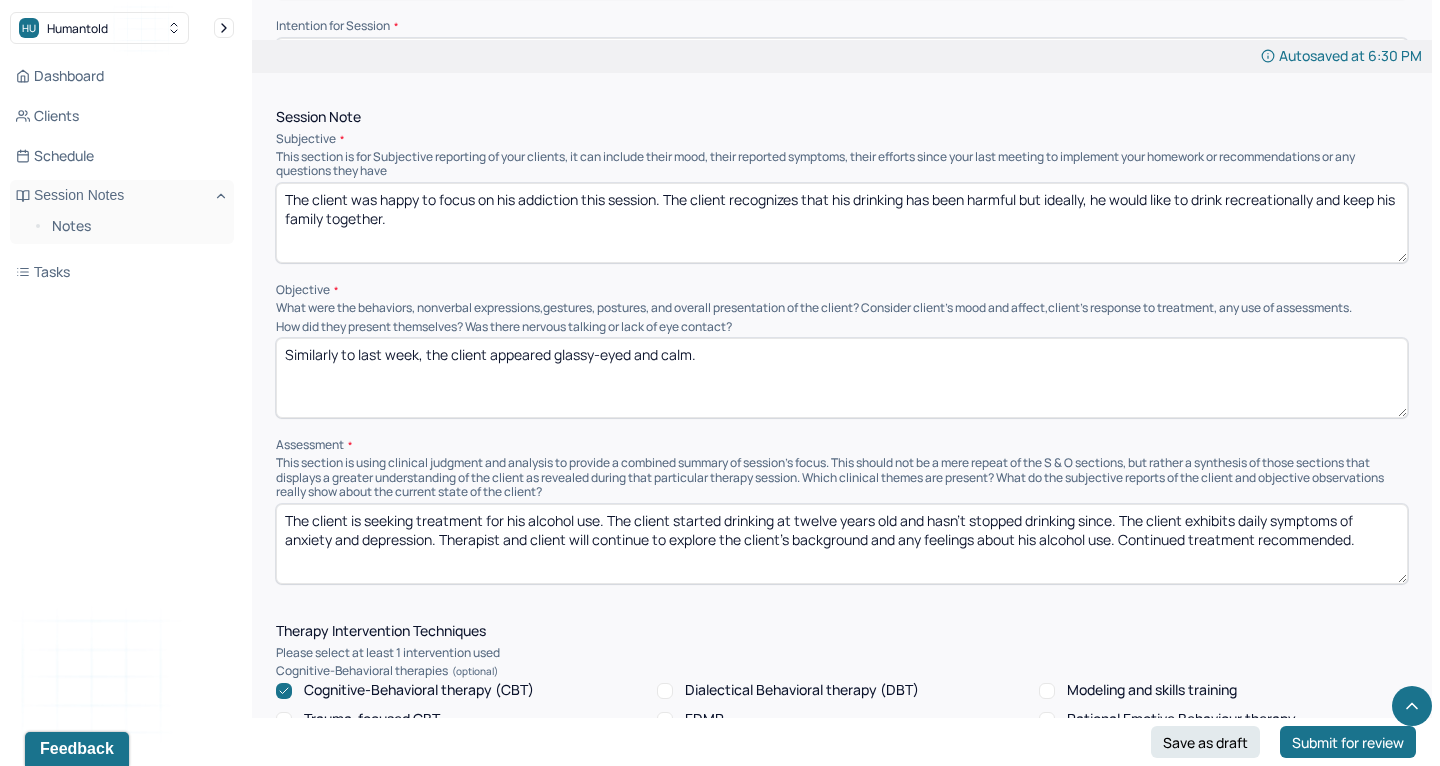 click on "The client was happy to focus on his addiction this session. The client recognizes that his drinking has been harmful but ideally, he would like to drink recreationally and keep his family together. The client started drinking at ten and at eighteen, he started drinking alone." at bounding box center (842, 223) 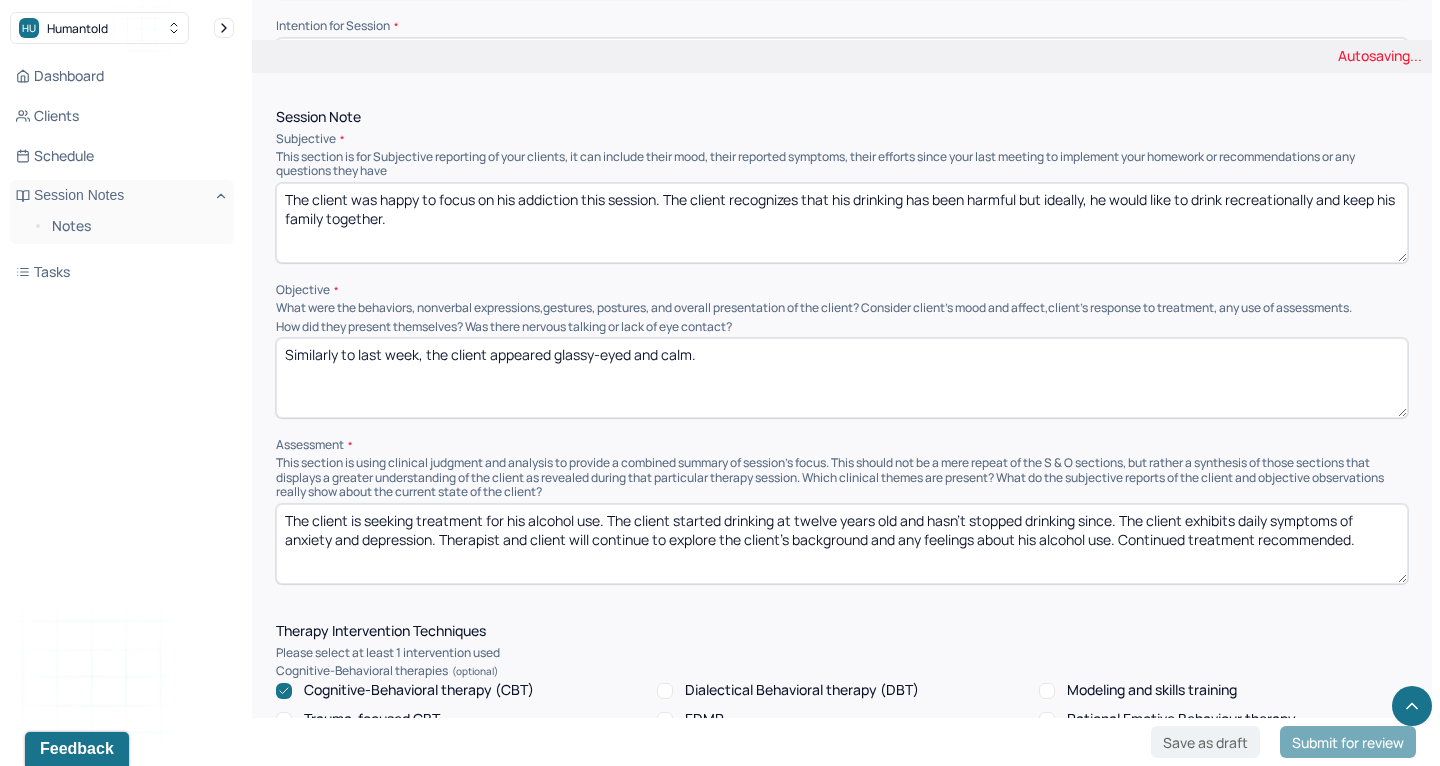 paste on "started drinking at ten and at eighteen, he started drinking alone.The client" 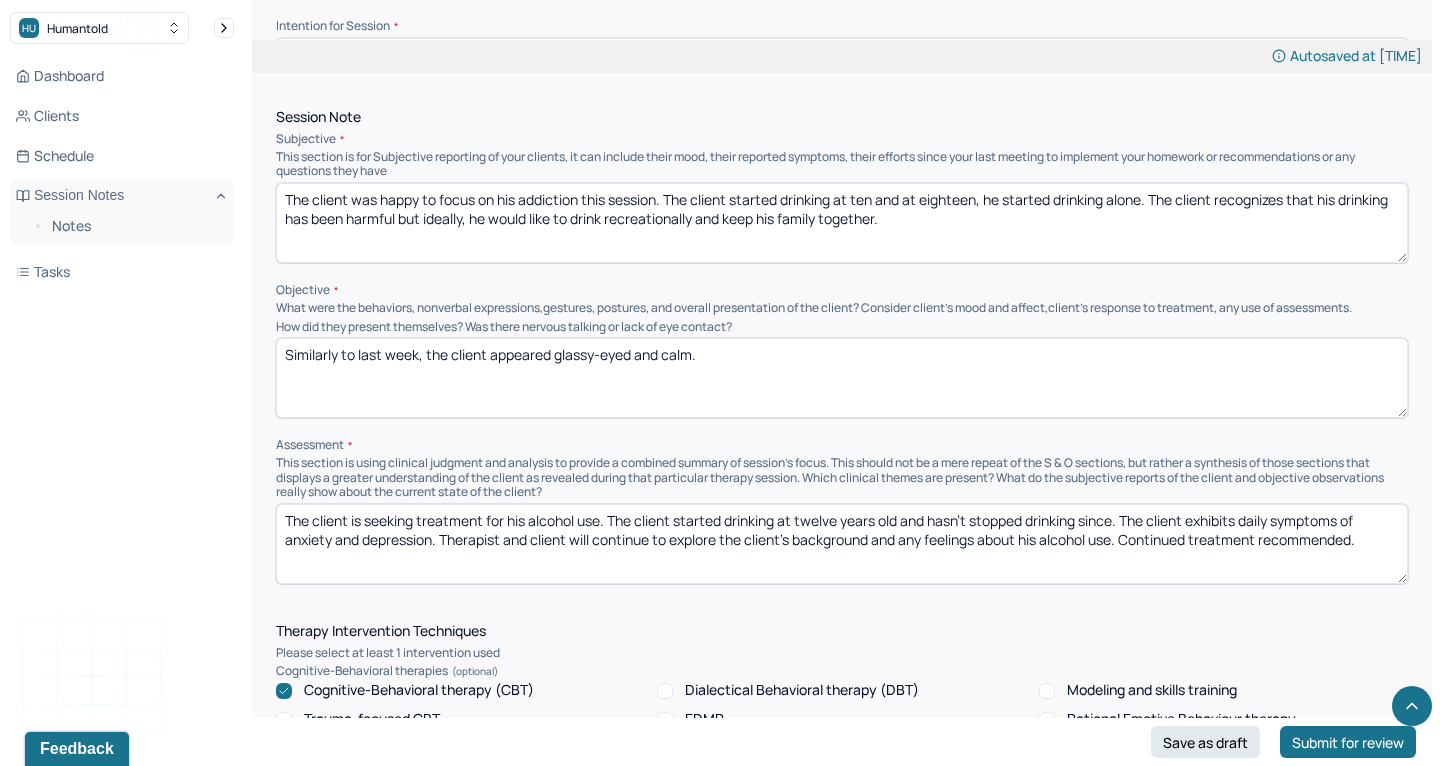 click on "The client was happy to focus on his addiction this session. The client started drinking at ten and at eighteen, he started drinking alone. The client recognizes that his drinking has been harmful but ideally, he would like to drink recreationally and keep his family together." at bounding box center [842, 223] 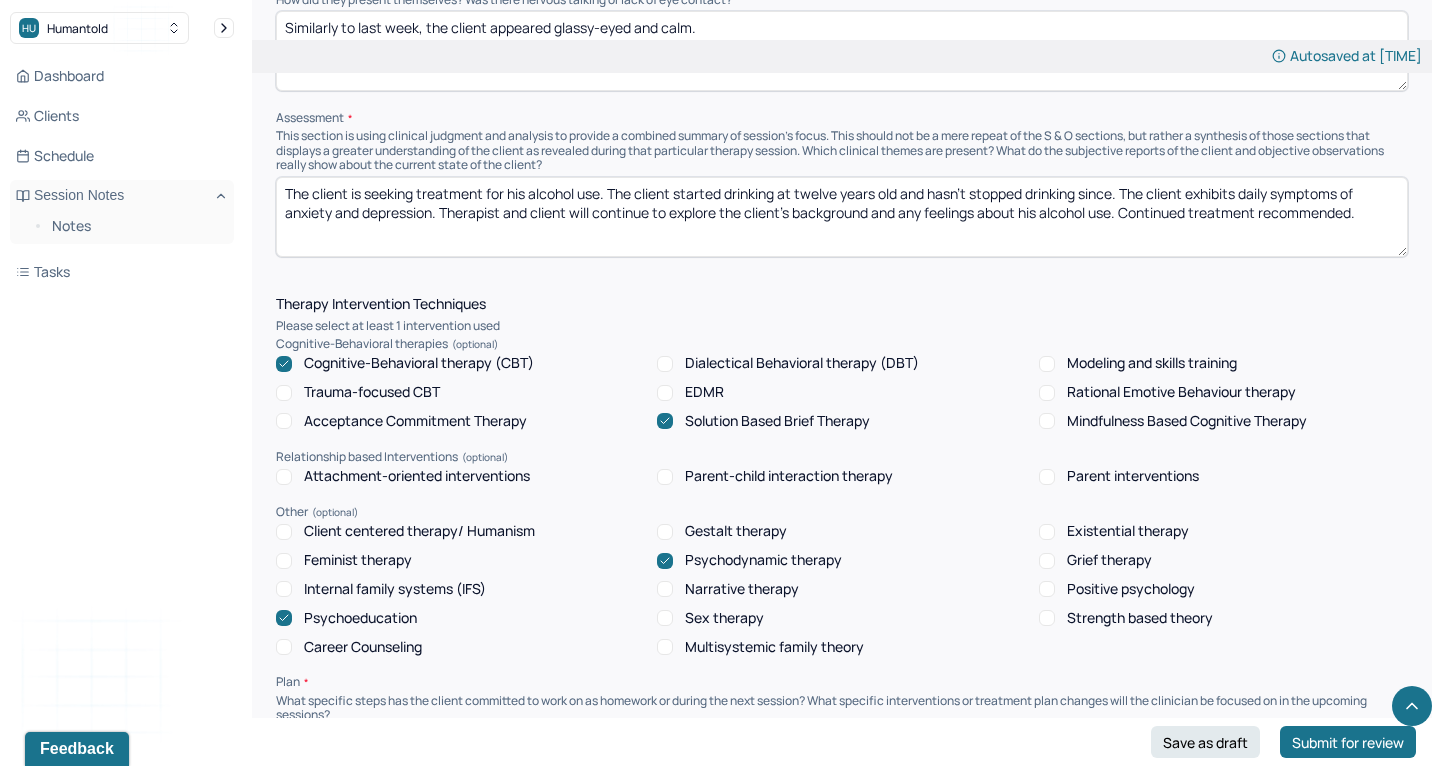 scroll, scrollTop: 1251, scrollLeft: 0, axis: vertical 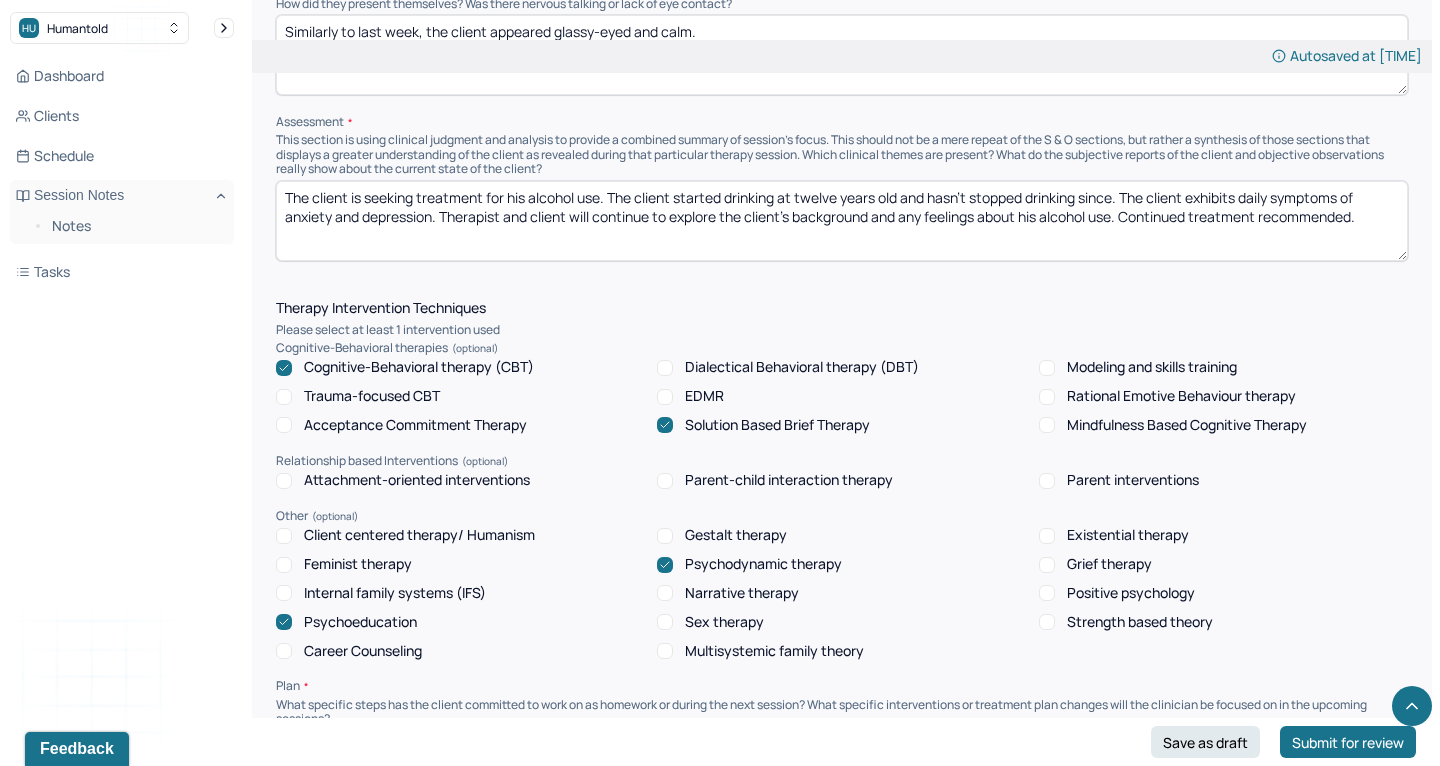 type on "The client was happy to focus on his addiction this session. The client started drinking at ten and at eighteen, he started drinking alone. The client recognizes that his drinking has been harmful but ideally, he would like to drink recreationally and keep his family together." 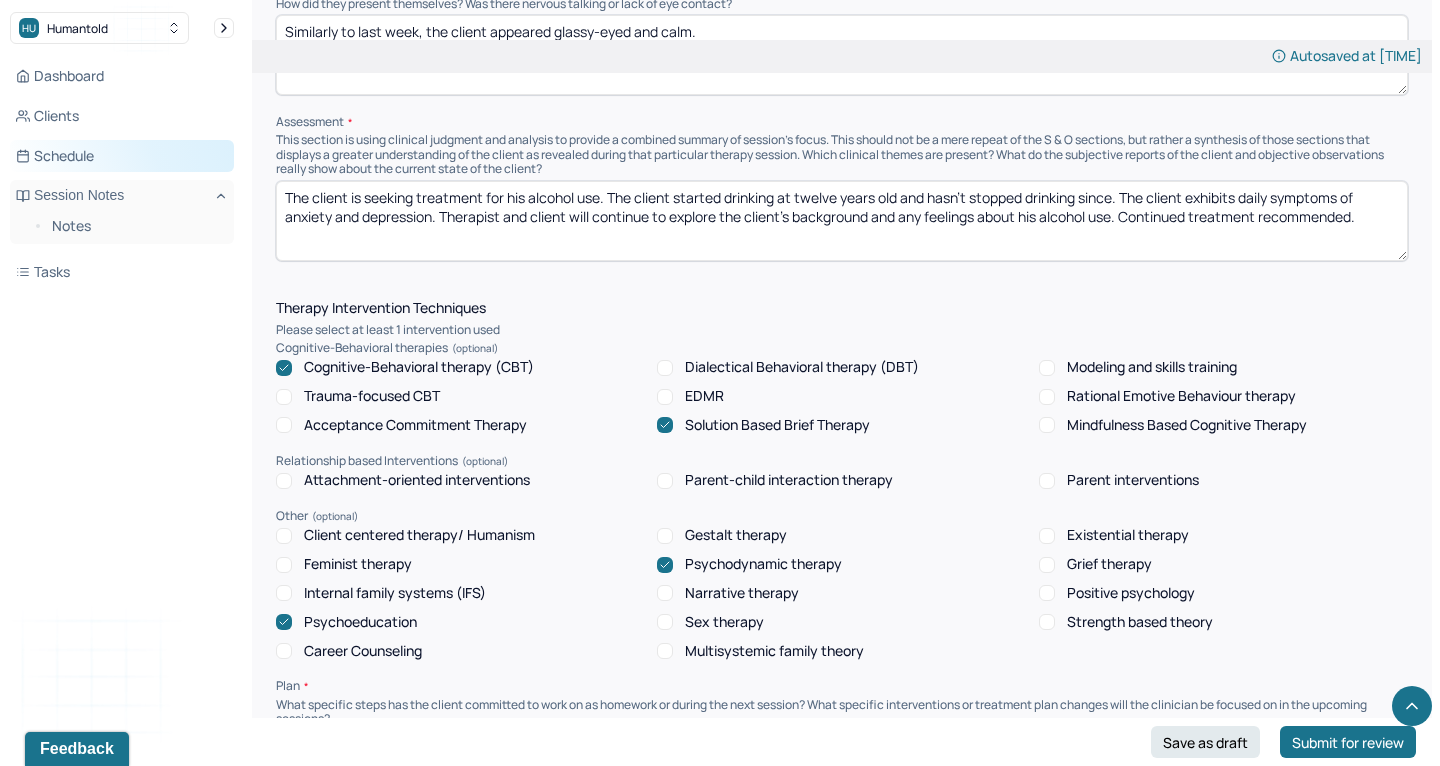 drag, startPoint x: 610, startPoint y: 181, endPoint x: 191, endPoint y: 167, distance: 419.23383 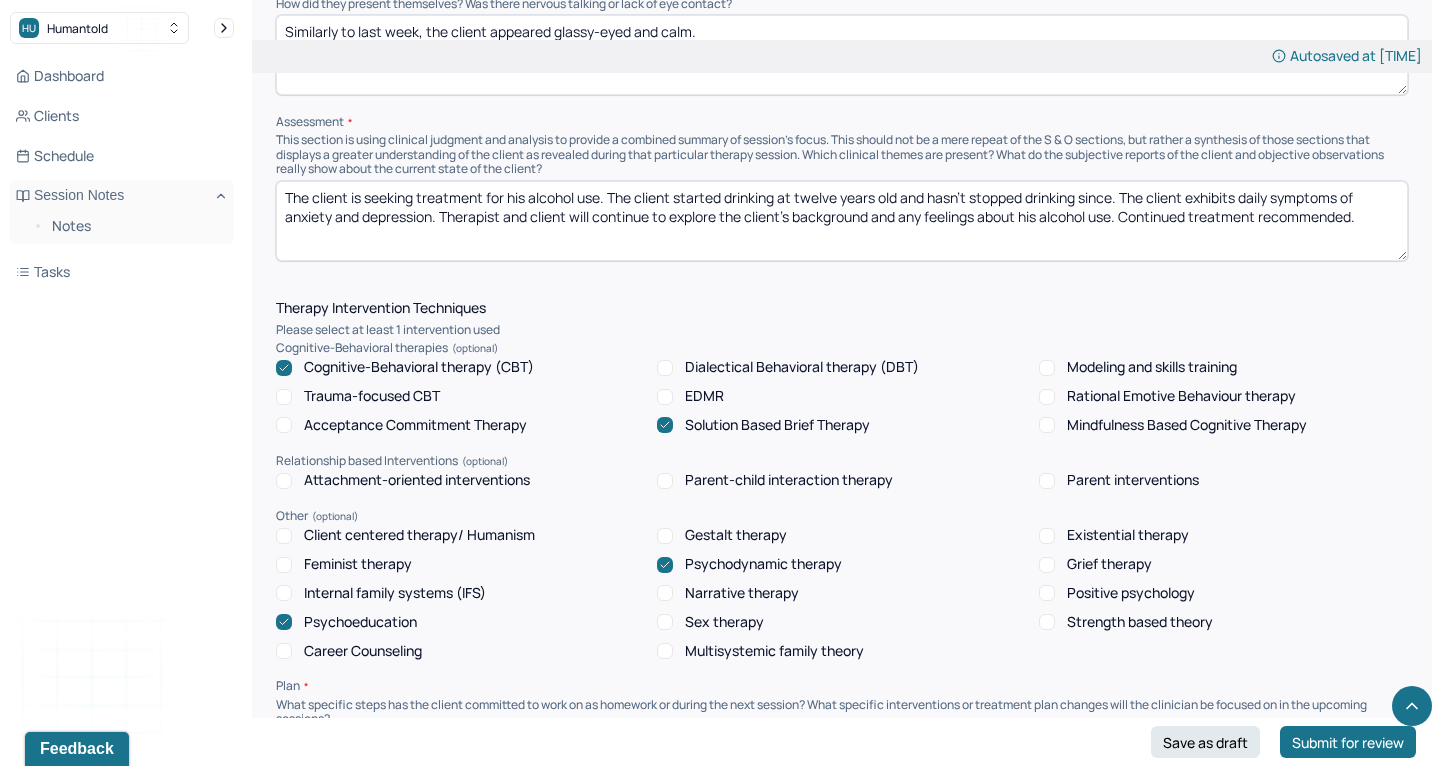 click on "The client is seeking treatment for his alcohol use. The client started drinking at twelve years old and hasn't stopped drinking since. The client exhibits daily symptoms of anxiety and depression. Therapist and client will continue to explore the client's background and any feelings about his alcohol use. Continued treatment recommended." at bounding box center [842, 221] 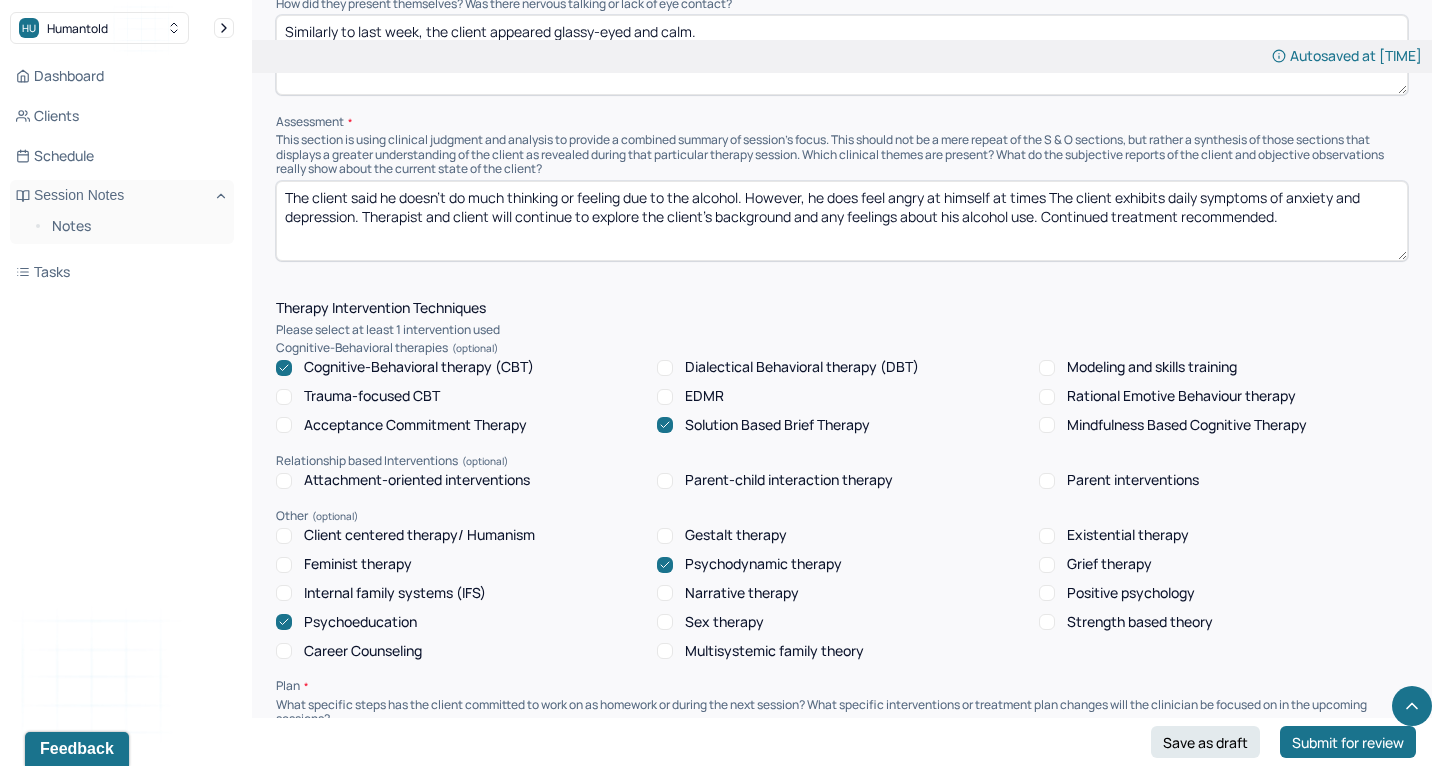 click on "The client said he doesn't do much thinking or feeling due to the alcohol. However, he does feel angry at himself at times The client exhibits daily symptoms of anxiety and depression. Therapist and client will continue to explore the client's background and any feelings about his alcohol use. Continued treatment recommended." at bounding box center [842, 221] 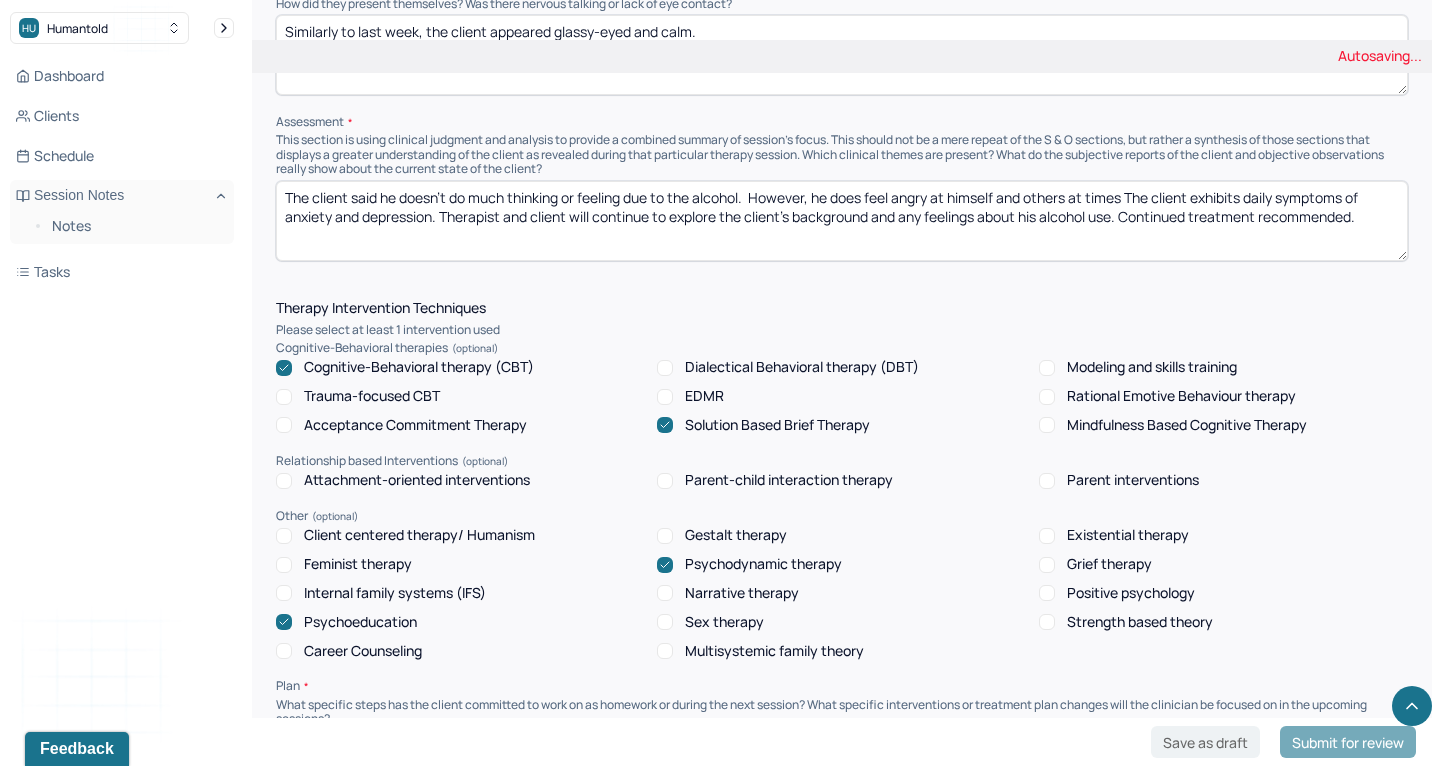 click on "The client said he doesn't do much thinking or feeling due to the alcohol. However, he does feel angry at himself at times The client exhibits daily symptoms of anxiety and depression. Therapist and client will continue to explore the client's background and any feelings about his alcohol use. Continued treatment recommended." at bounding box center (842, 221) 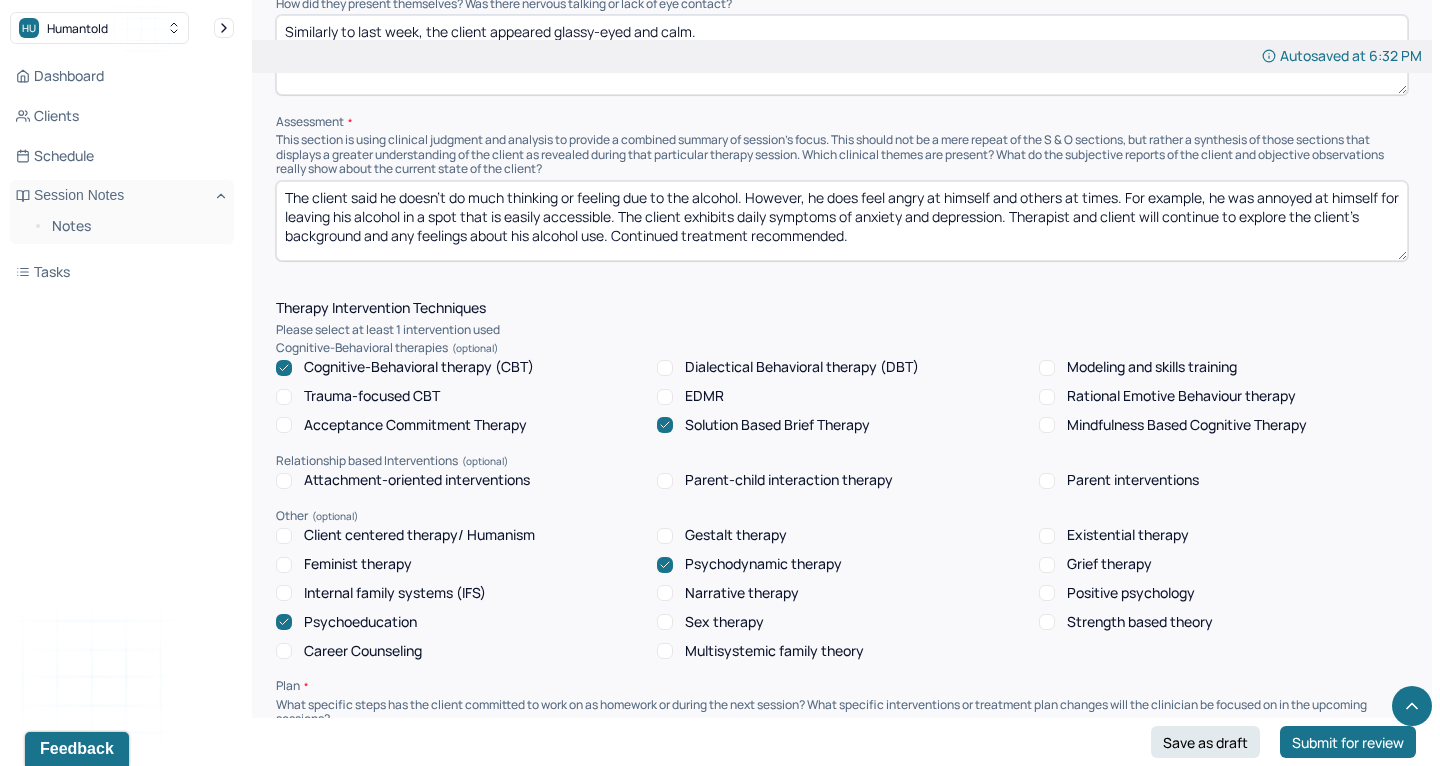 click on "The client said he doesn't do much thinking or feeling due to the alcohol. However, he does feel angry at himself and others at times. For example, he was annoyed at himself for leaving his alcohol in a spot that is easily accessible. The client exhibits daily symptoms of anxiety and depression. Therapist and client will continue to explore the client's background and any feelings about his alcohol use. Continued treatment recommended." at bounding box center (842, 221) 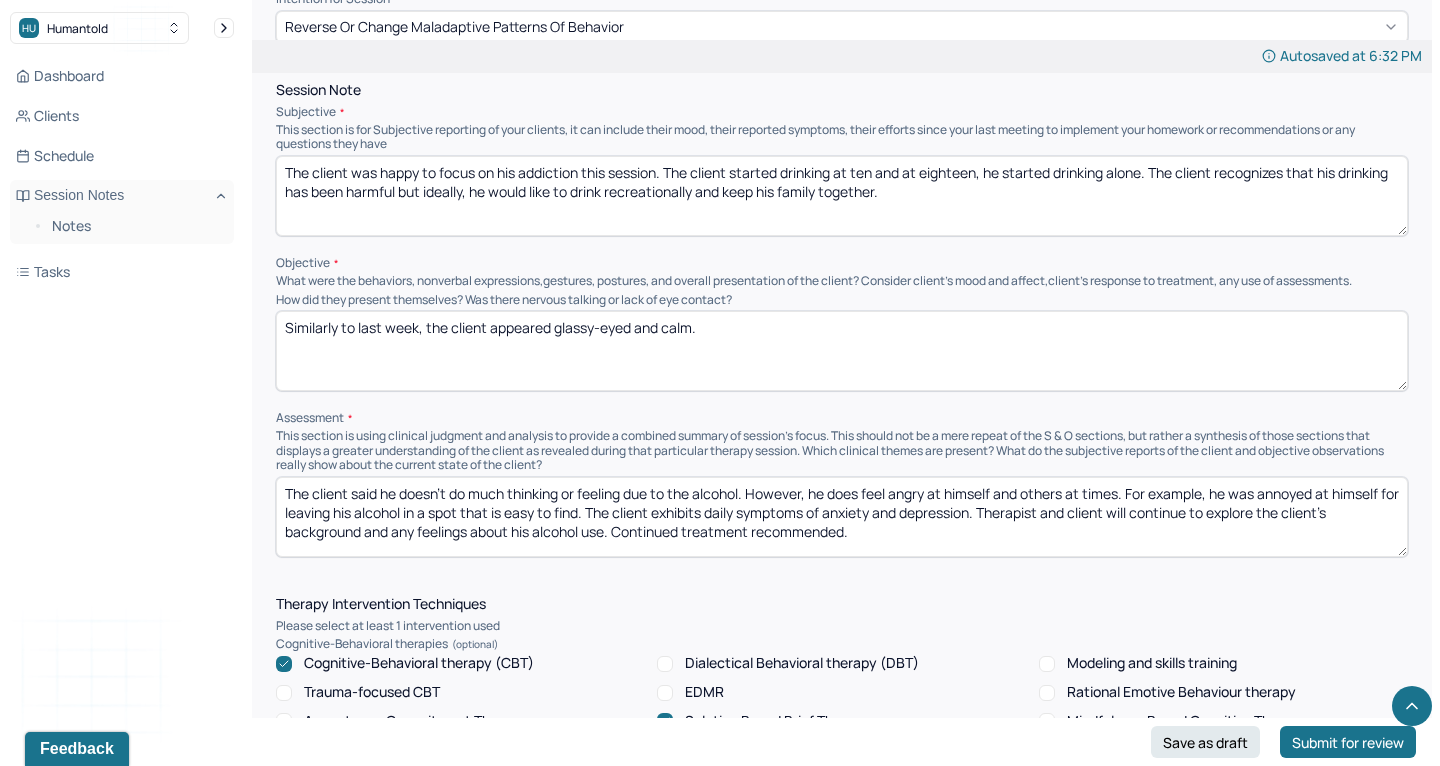 scroll, scrollTop: 925, scrollLeft: 0, axis: vertical 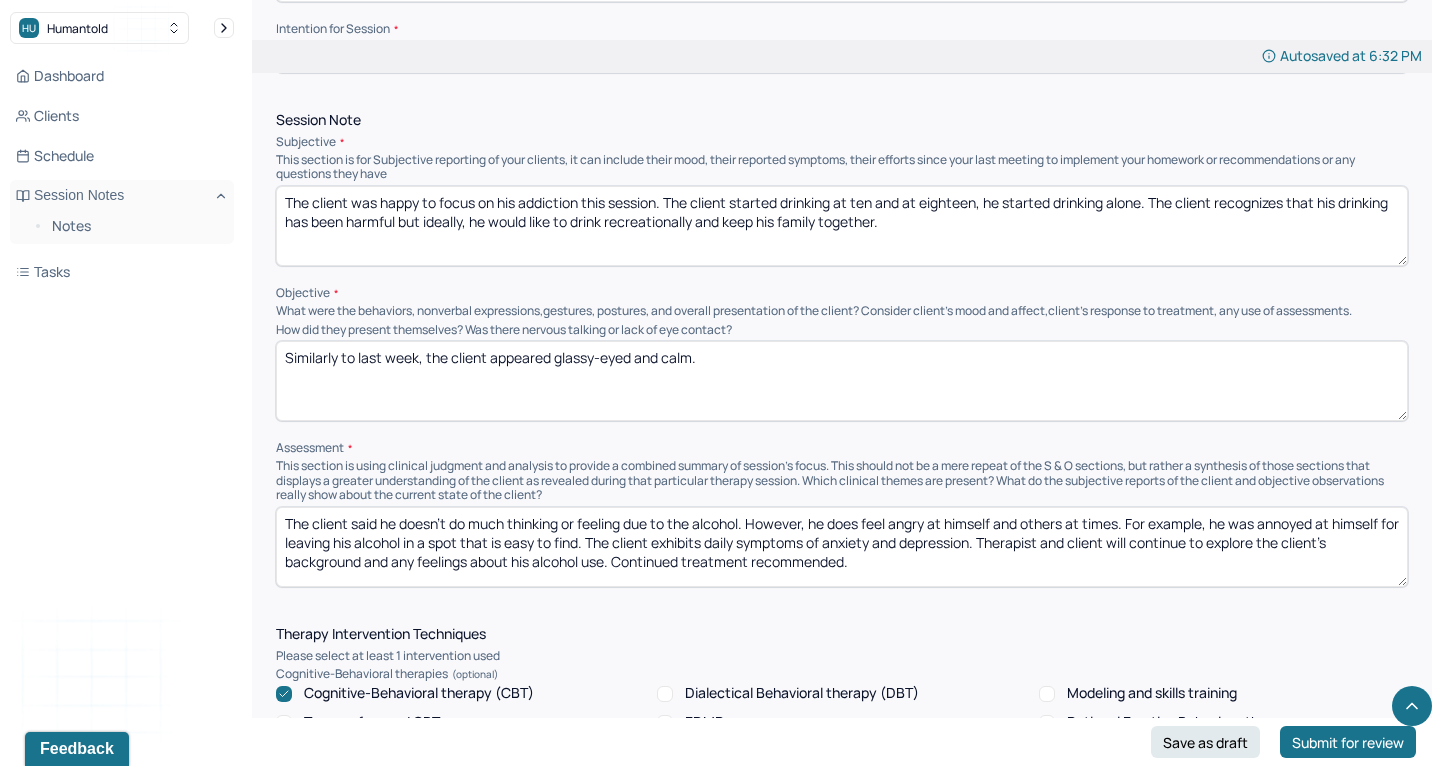 click on "The client said he doesn't do much thinking or feeling due to the alcohol. However, he does feel angry at himself and others at times. For example, he was annoyed at himself for leaving his alcohol in a spot that is easy to find. The client exhibits daily symptoms of anxiety and depression. Therapist and client will continue to explore the client's background and any feelings about his alcohol use. Continued treatment recommended." at bounding box center [842, 547] 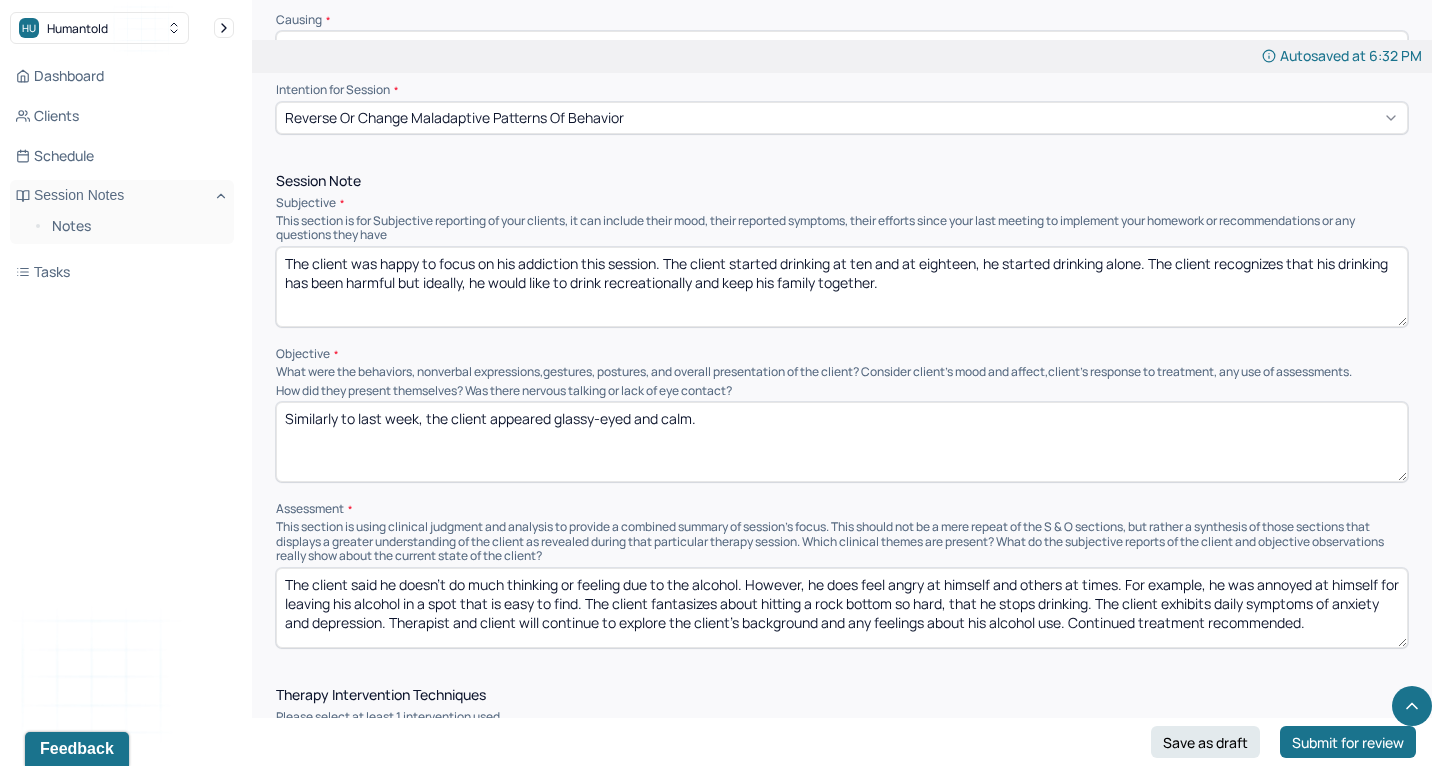 scroll, scrollTop: 854, scrollLeft: 0, axis: vertical 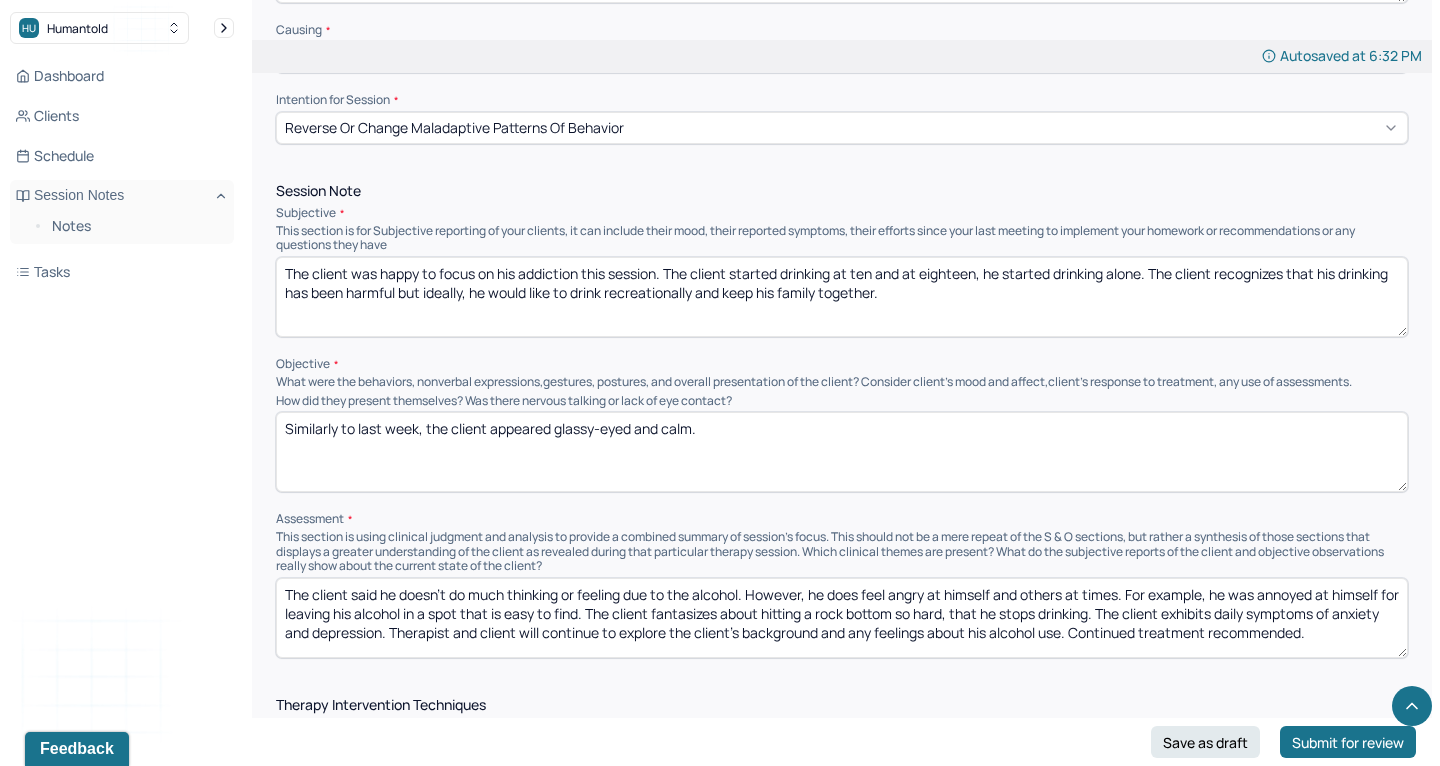 click on "The client said he doesn't do much thinking or feeling due to the alcohol. However, he does feel angry at himself and others at times. For example, he was annoyed at himself for leaving his alcohol in a spot that is easy to find. The client fantasizes about hitting a rock bottom so hard, that he stops drinking. The client exhibits daily symptoms of anxiety and depression. Therapist and client will continue to explore the client's background and any feelings about his alcohol use. Continued treatment recommended." at bounding box center (842, 618) 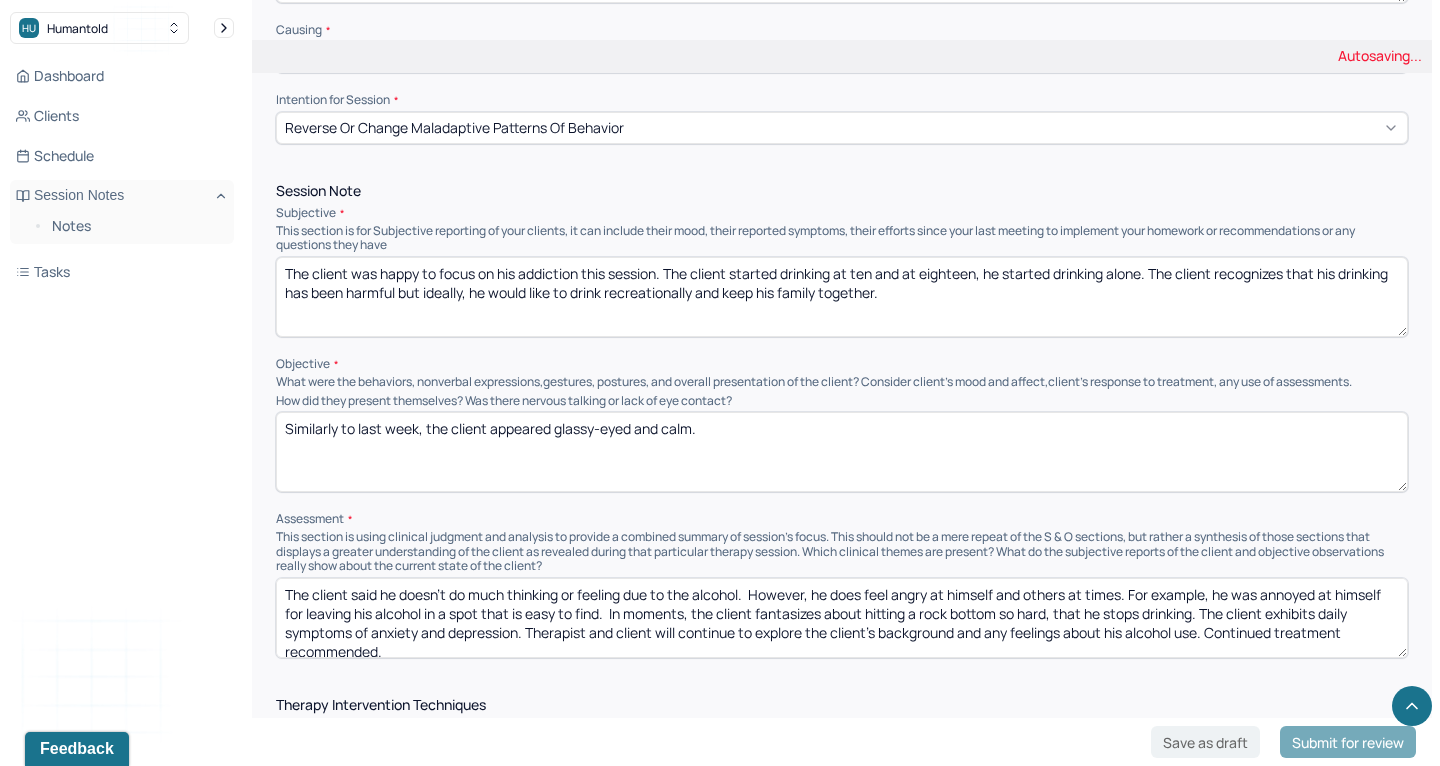 type on "The client said he doesn't do much thinking or feeling due to the alcohol.  However, he does feel angry at himself and others at times. For example, he was annoyed at himself for leaving his alcohol in a spot that is easy to find.  In moments, the client fantasizes about hitting a rock bottom so hard, that he stops drinking. The client exhibits daily symptoms of anxiety and depression. Therapist and client will continue to explore the client's background and any feelings about his alcohol use. Continued treatment recommended." 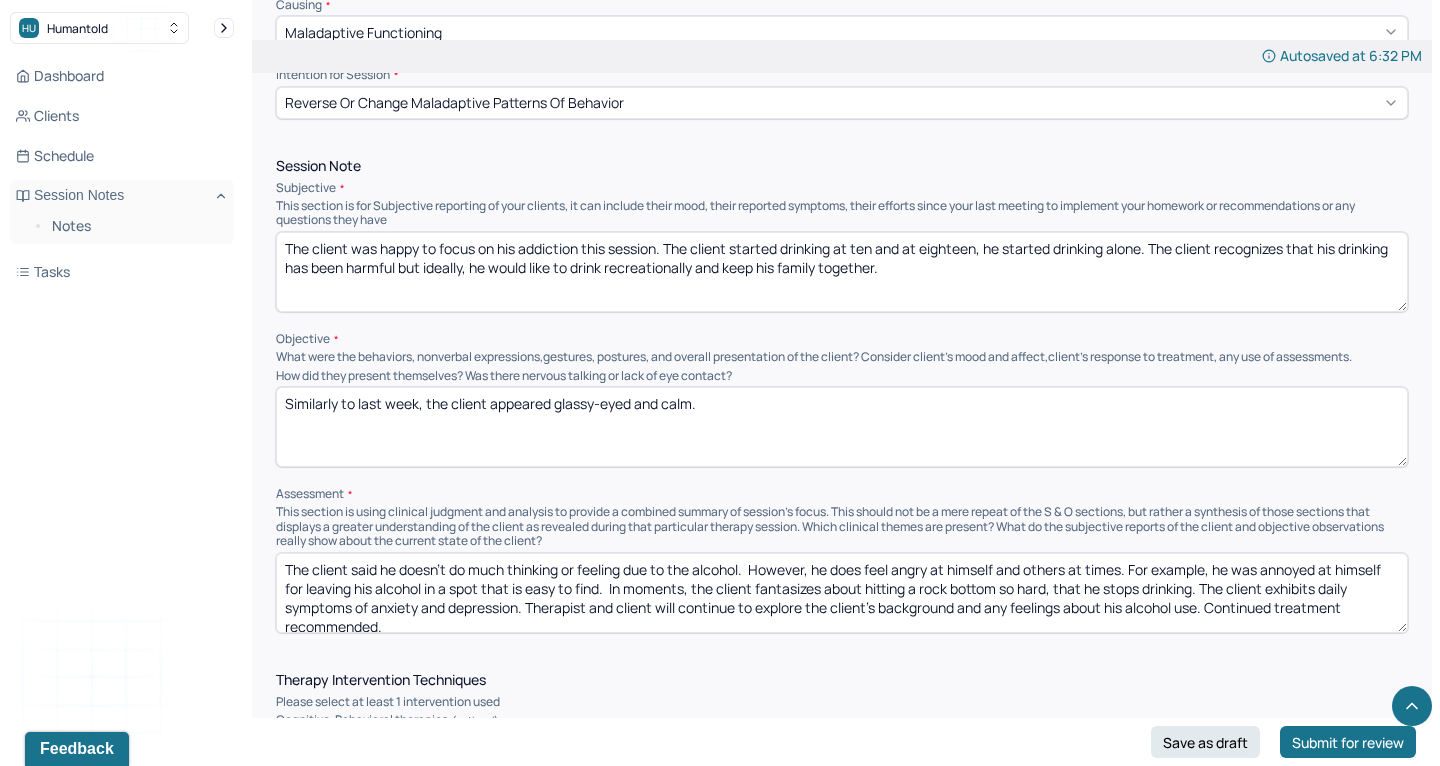 scroll, scrollTop: 880, scrollLeft: 0, axis: vertical 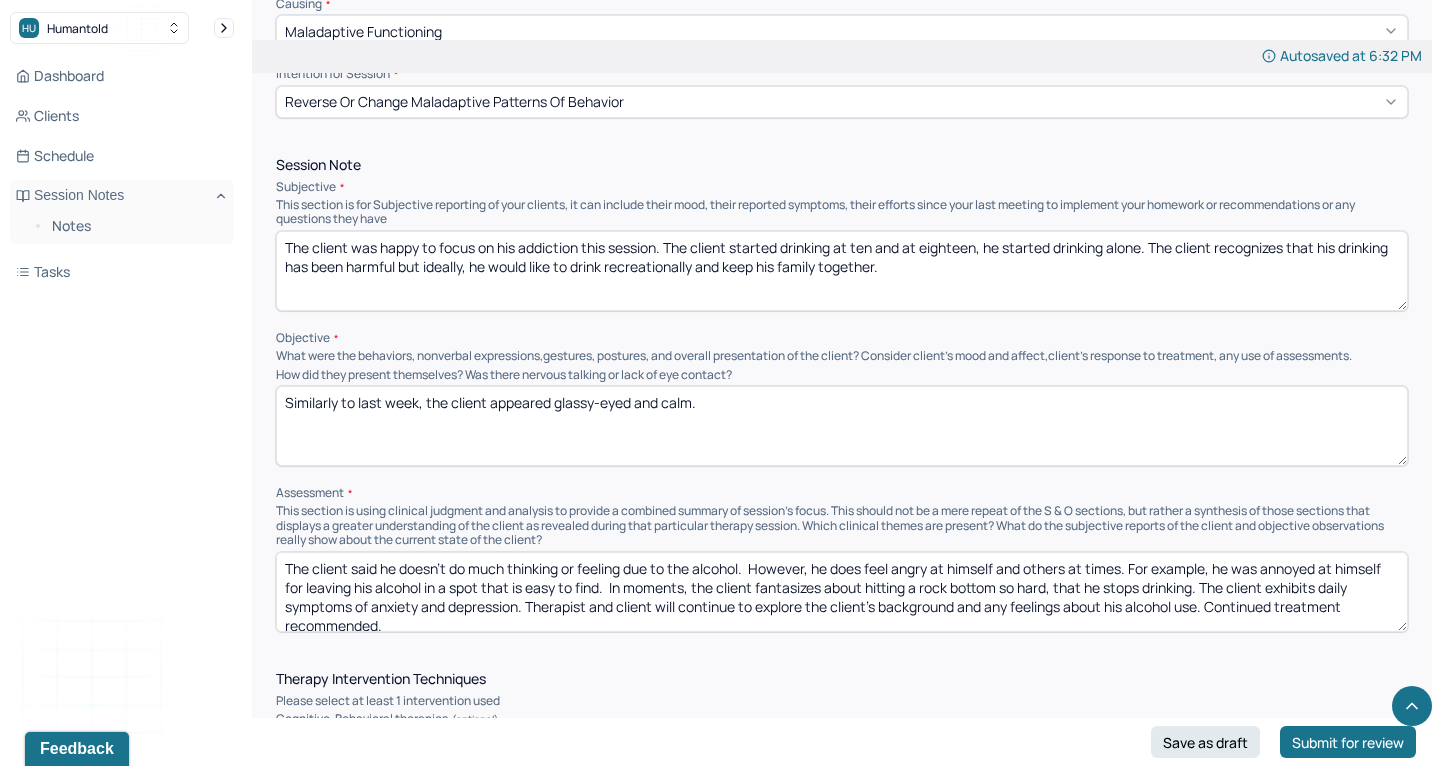 click on "The client was happy to focus on his addiction this session. The client started drinking at ten and at eighteen, he started drinking alone. The client recognizes that his drinking has been harmful but ideally, he would like to drink recreationally and keep his family together." at bounding box center (842, 271) 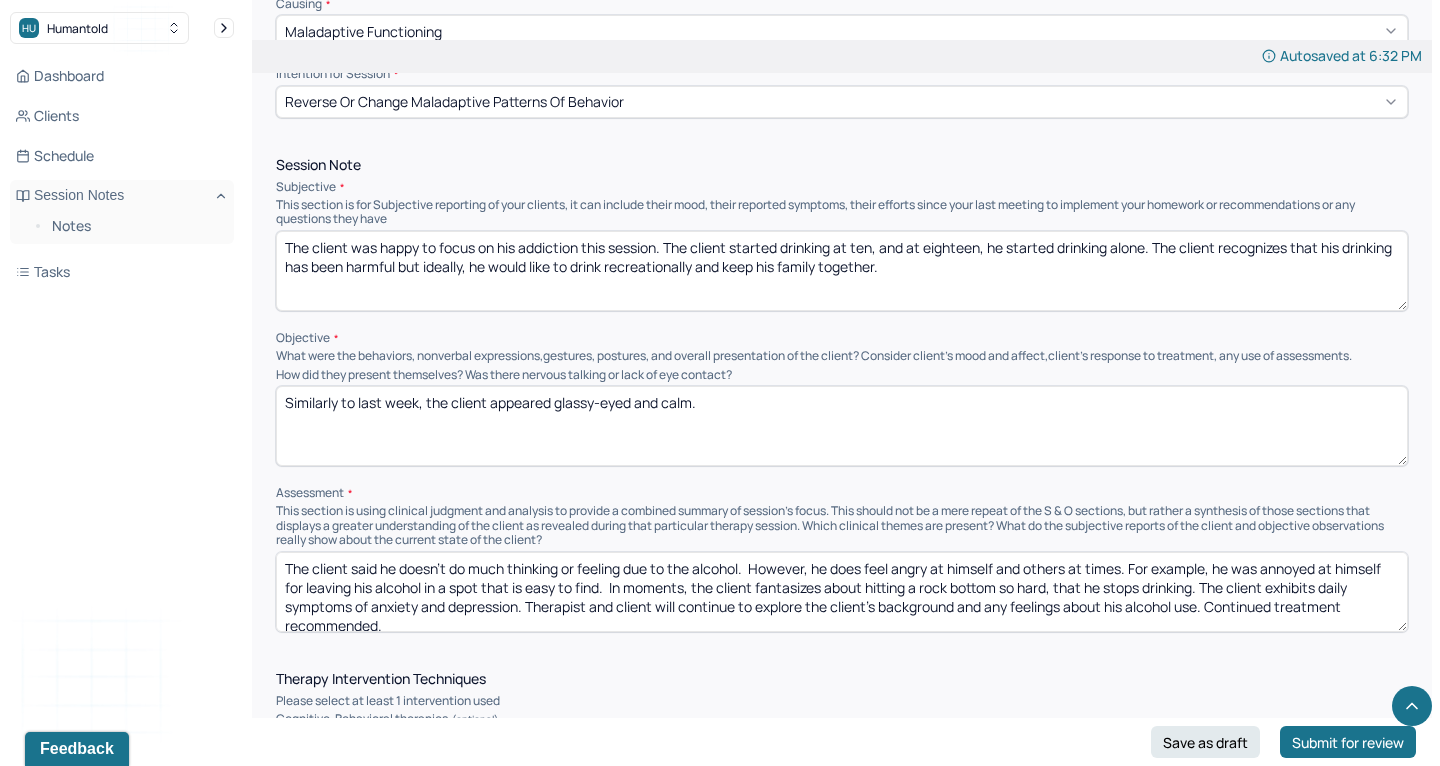 click on "The client was happy to focus on his addiction this session. The client started drinking at ten and at eighteen, he started drinking alone. The client recognizes that his drinking has been harmful but ideally, he would like to drink recreationally and keep his family together." at bounding box center (842, 271) 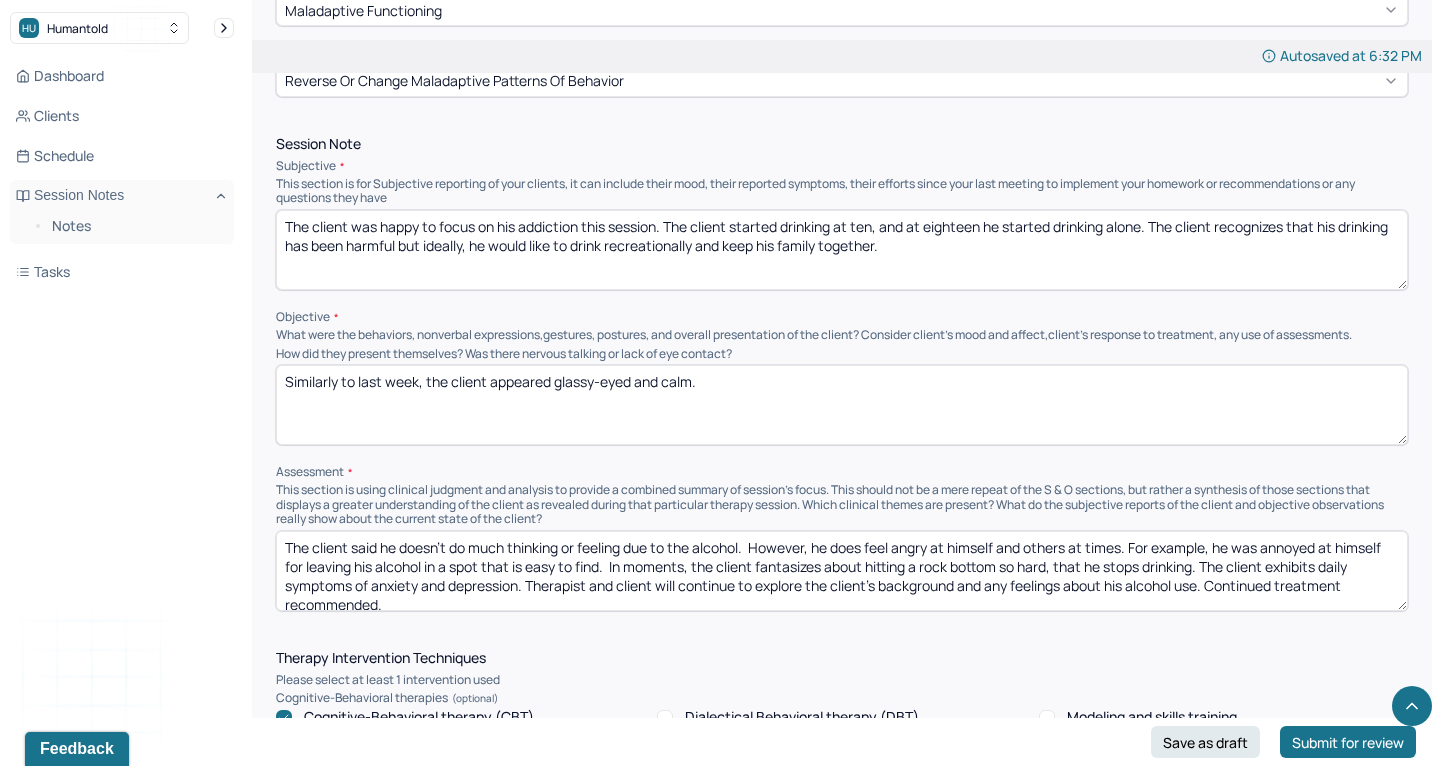 scroll, scrollTop: 905, scrollLeft: 0, axis: vertical 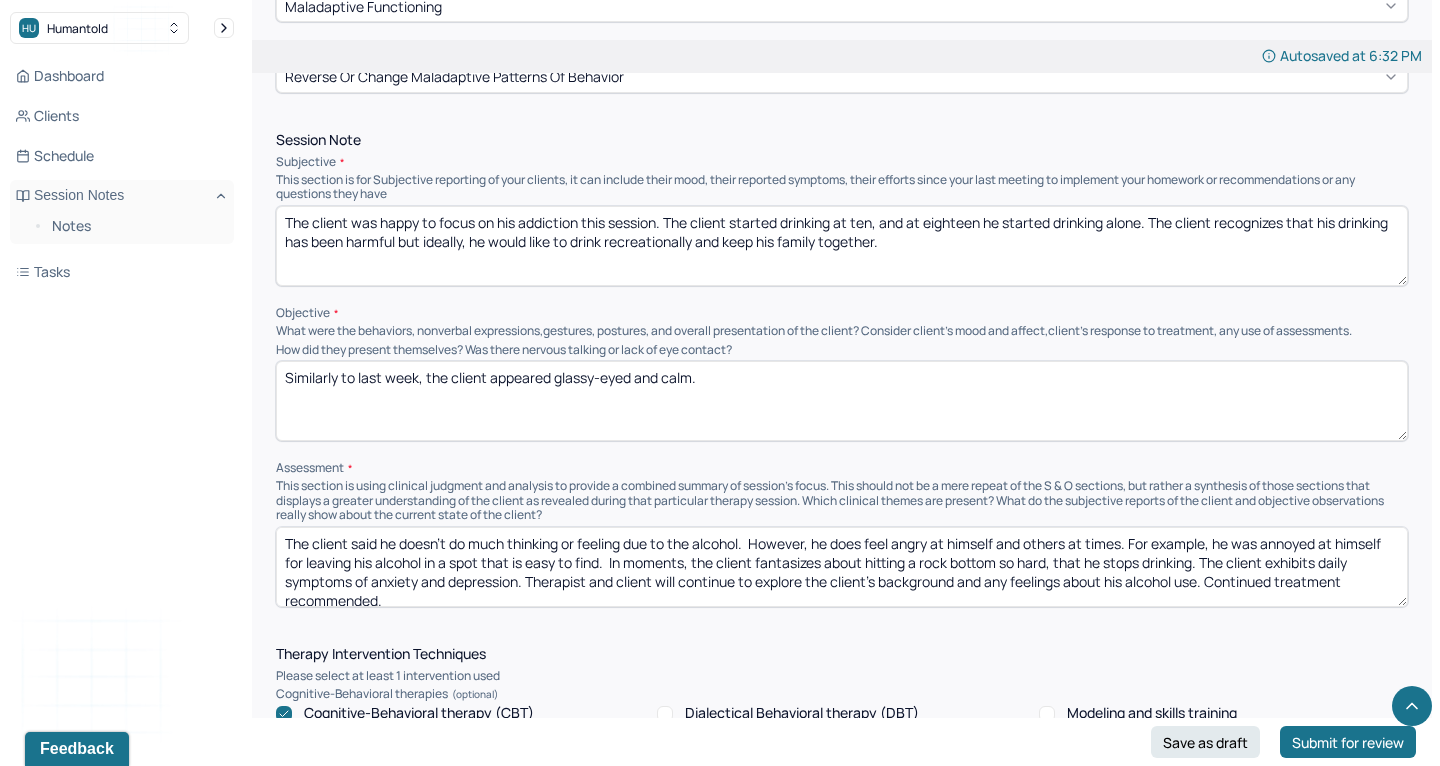 click on "The client was happy to focus on his addiction this session. The client started drinking at ten, and at eighteen, he started drinking alone. The client recognizes that his drinking has been harmful but ideally, he would like to drink recreationally and keep his family together." at bounding box center (842, 246) 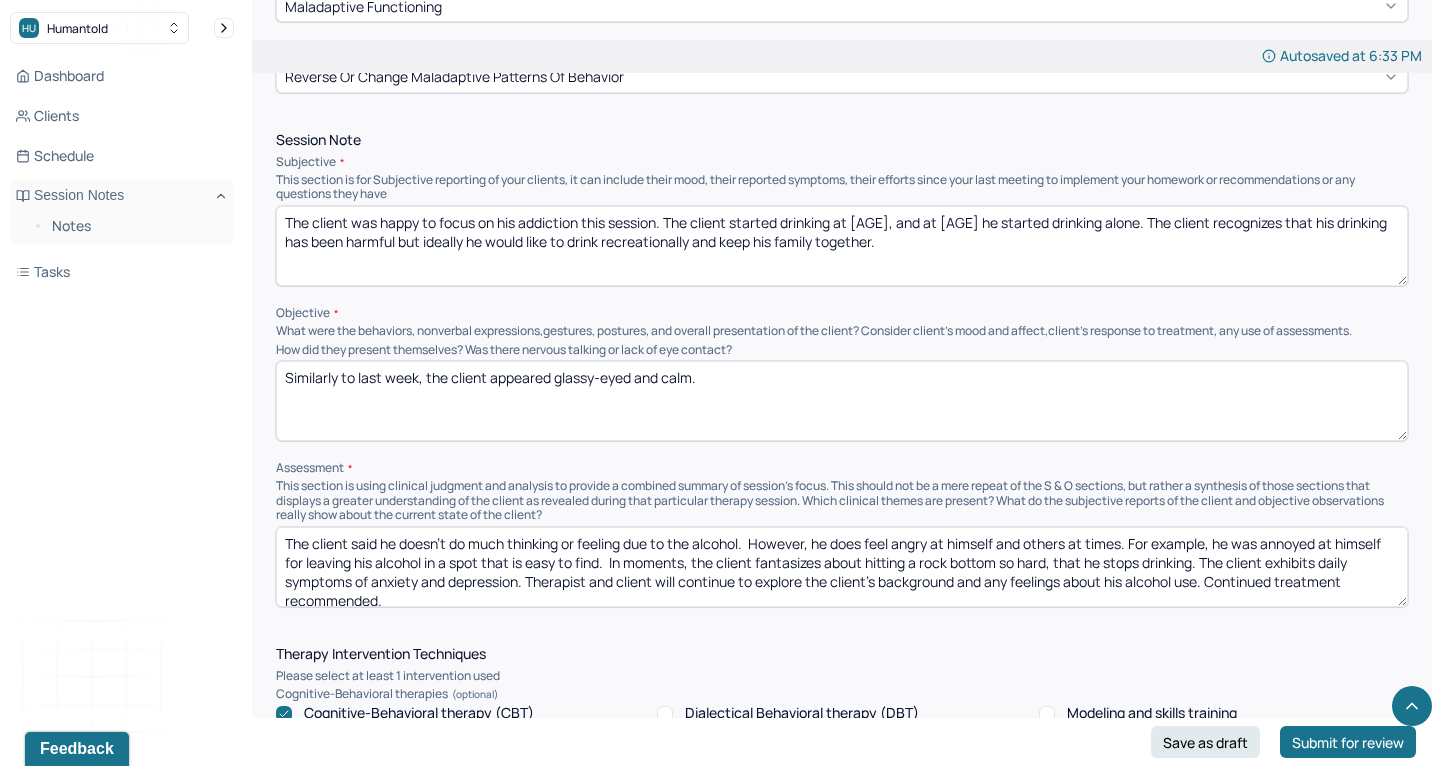 drag, startPoint x: 533, startPoint y: 231, endPoint x: 564, endPoint y: 224, distance: 31.780497 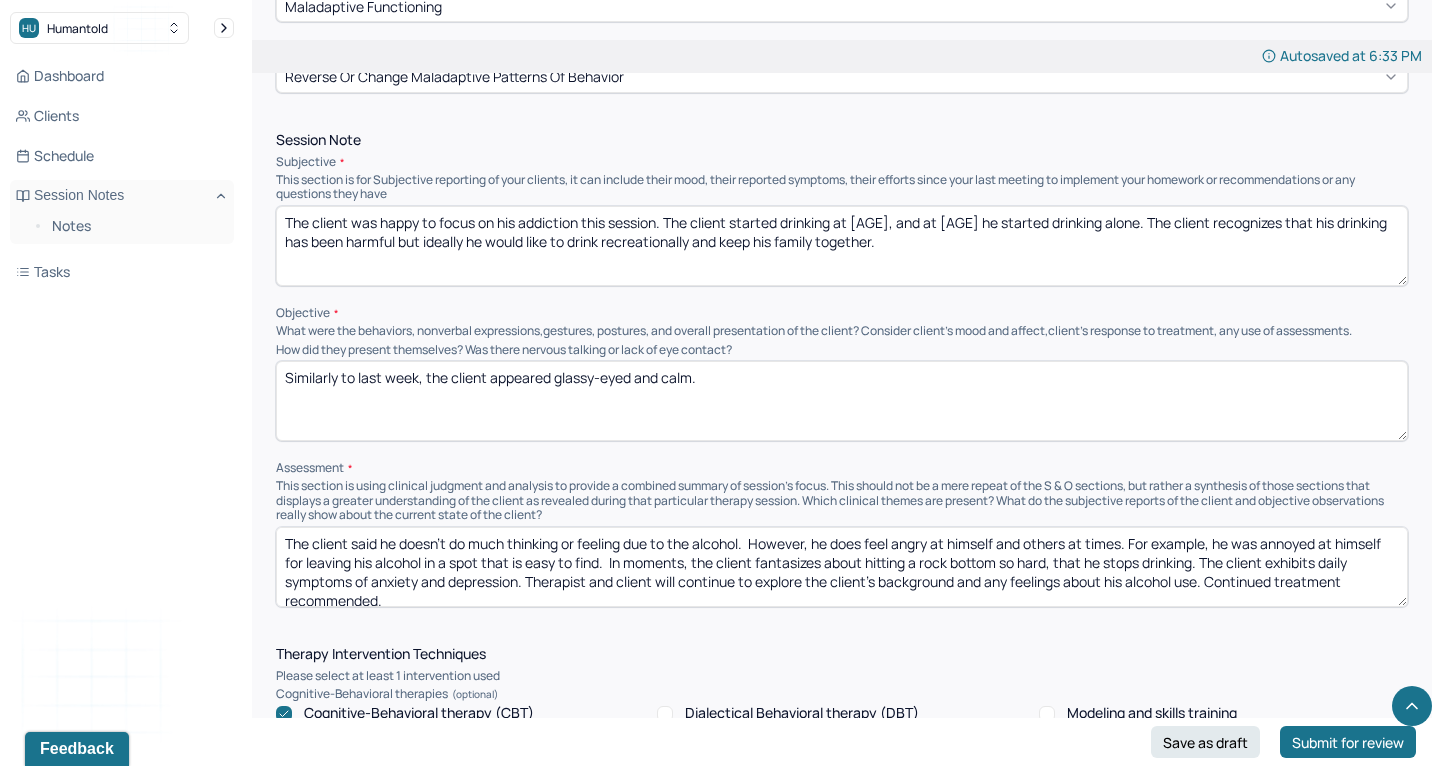 click on "The client was happy to focus on his addiction this session. The client started drinking at [AGE], and at [AGE] he started drinking alone. The client recognizes that his drinking has been harmful but ideally he would like to drink recreationally and keep his family together." at bounding box center [842, 246] 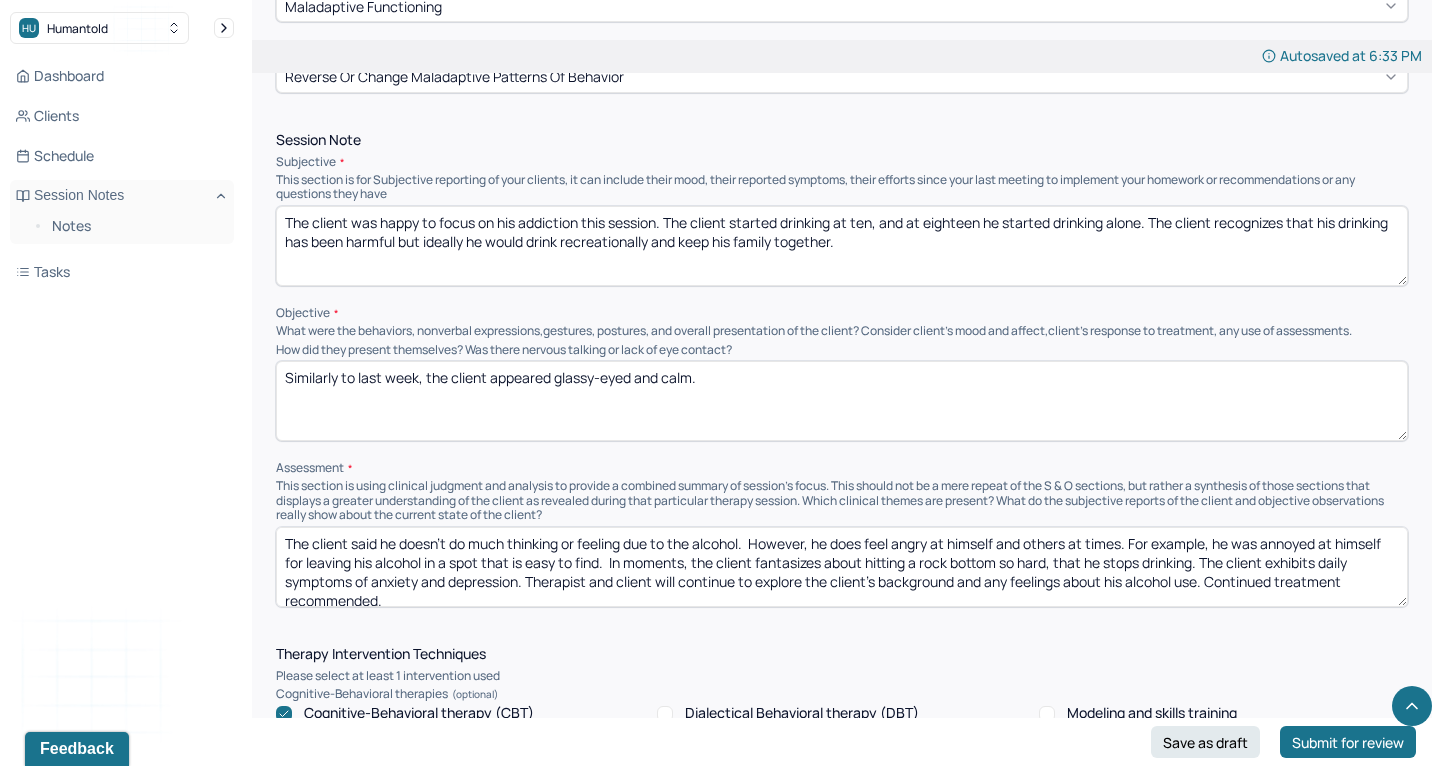 drag, startPoint x: 426, startPoint y: 226, endPoint x: 878, endPoint y: 229, distance: 452.00995 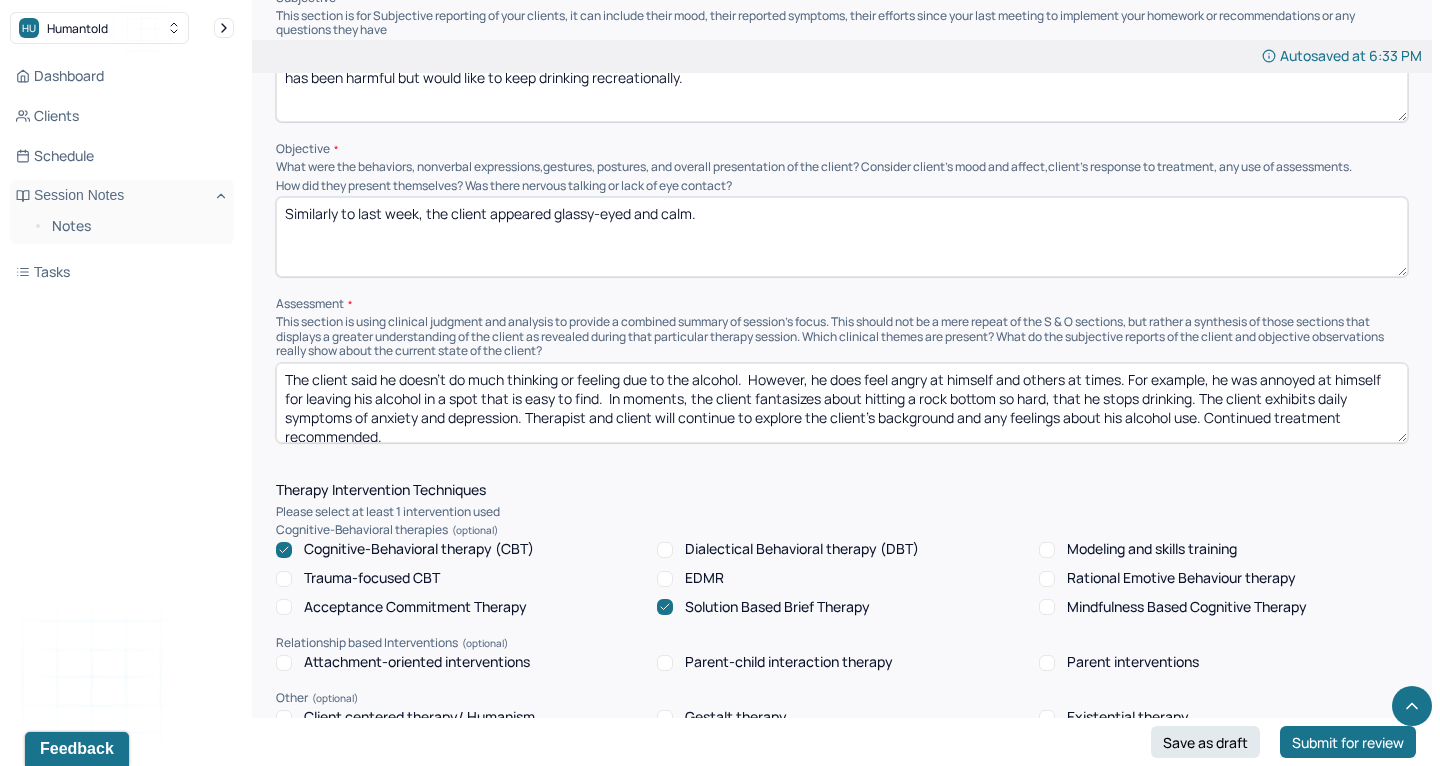 scroll, scrollTop: 1090, scrollLeft: 0, axis: vertical 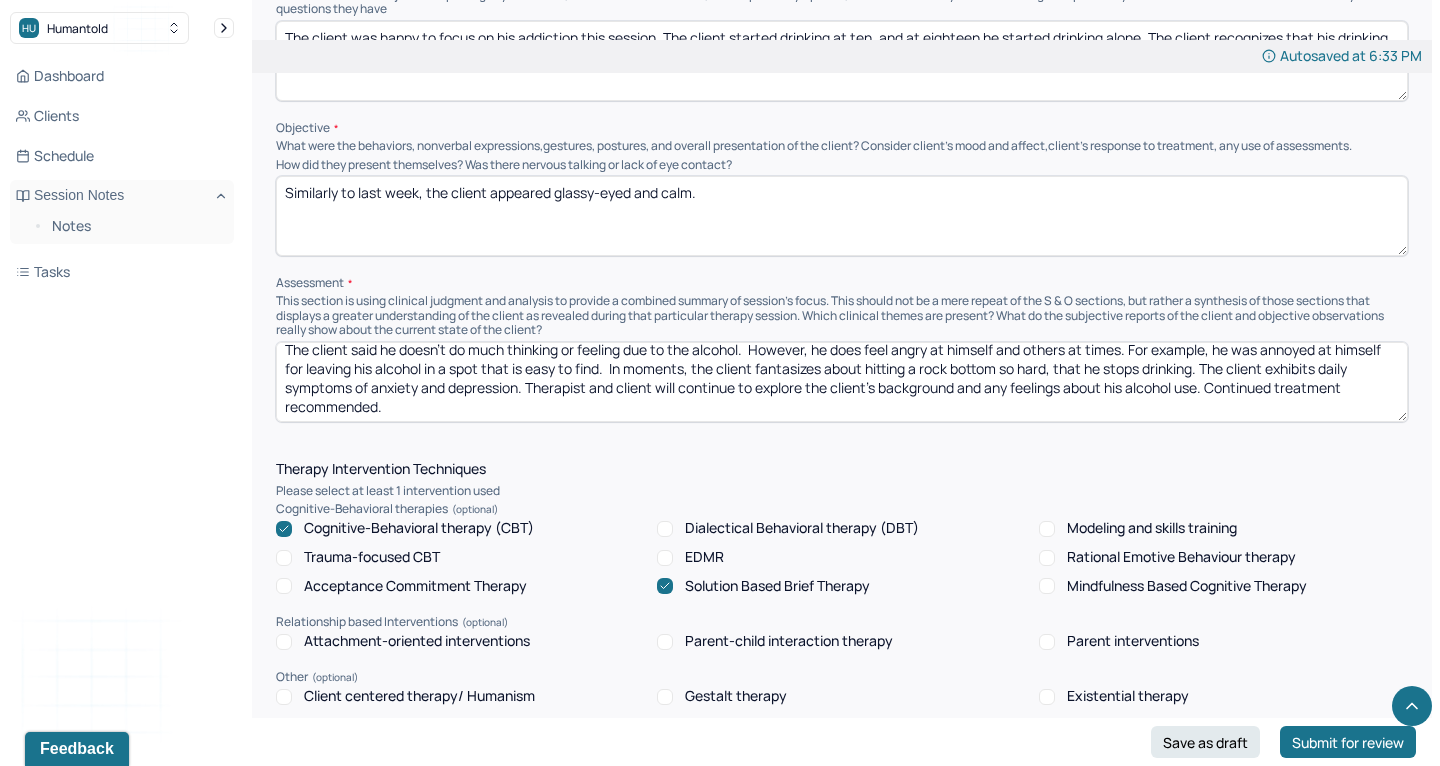 type on "The client was happy to focus on his addiction this session. The client started drinking at ten, and at eighteen he started drinking alone. The client recognizes that his drinking has been harmful but would like to keep drinking recreationally." 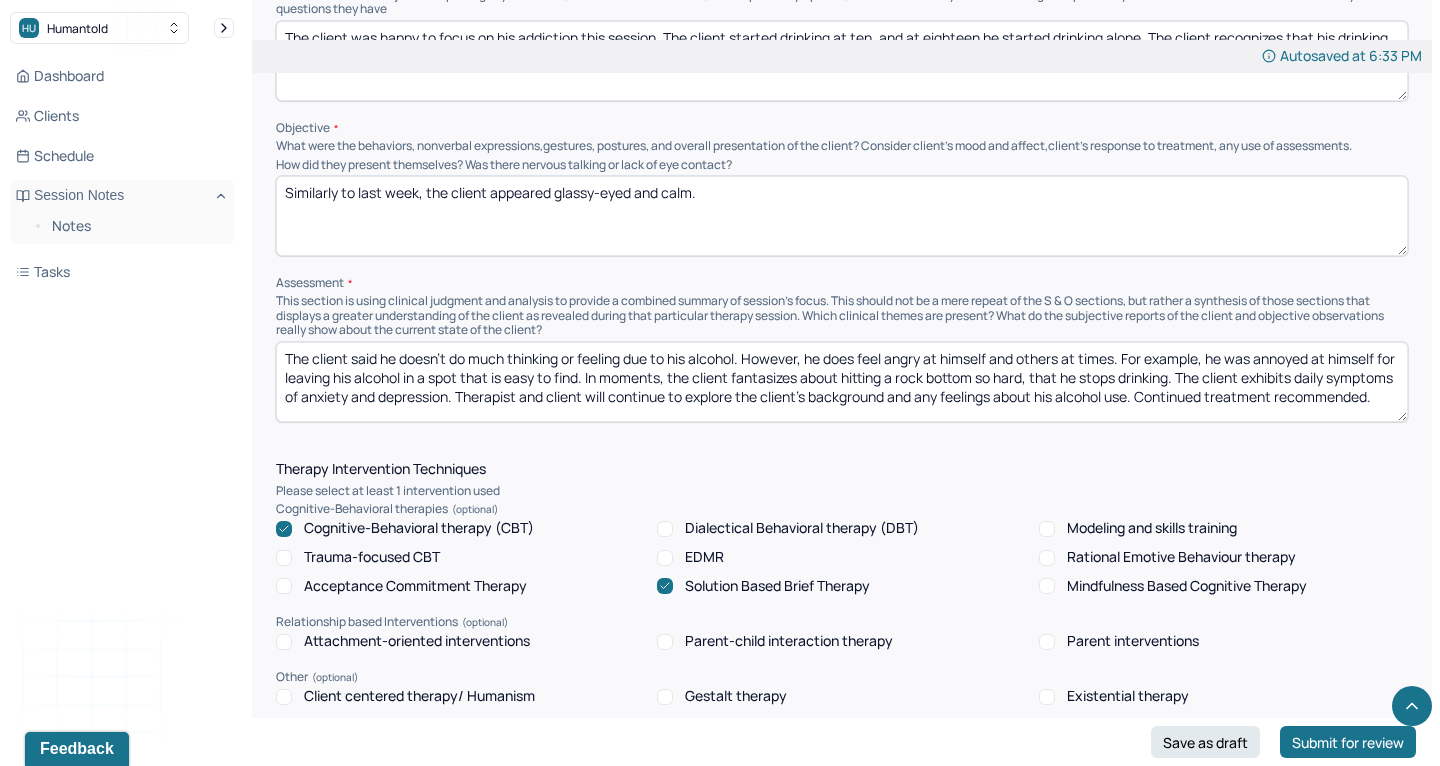 scroll, scrollTop: 6, scrollLeft: 0, axis: vertical 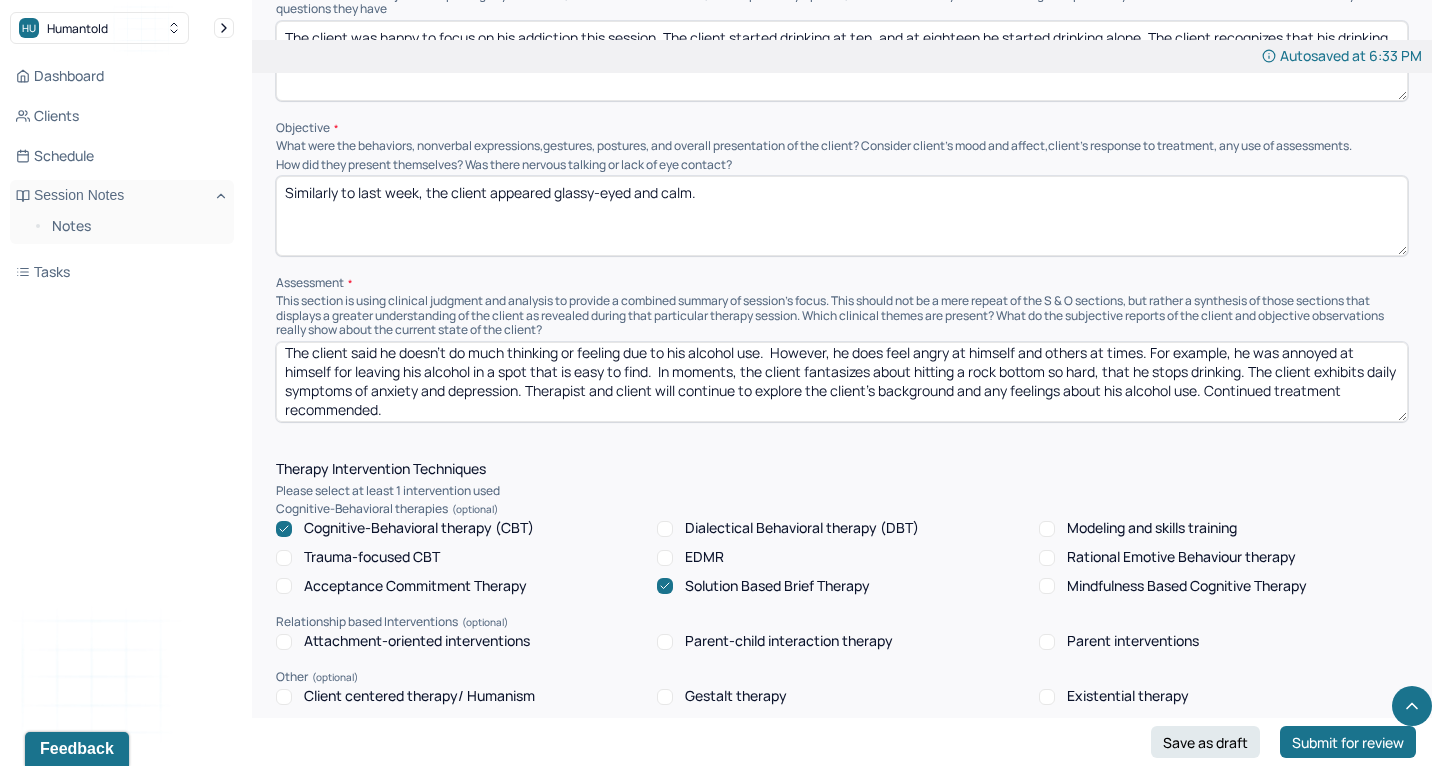 drag, startPoint x: 860, startPoint y: 337, endPoint x: 1145, endPoint y: 335, distance: 285.00702 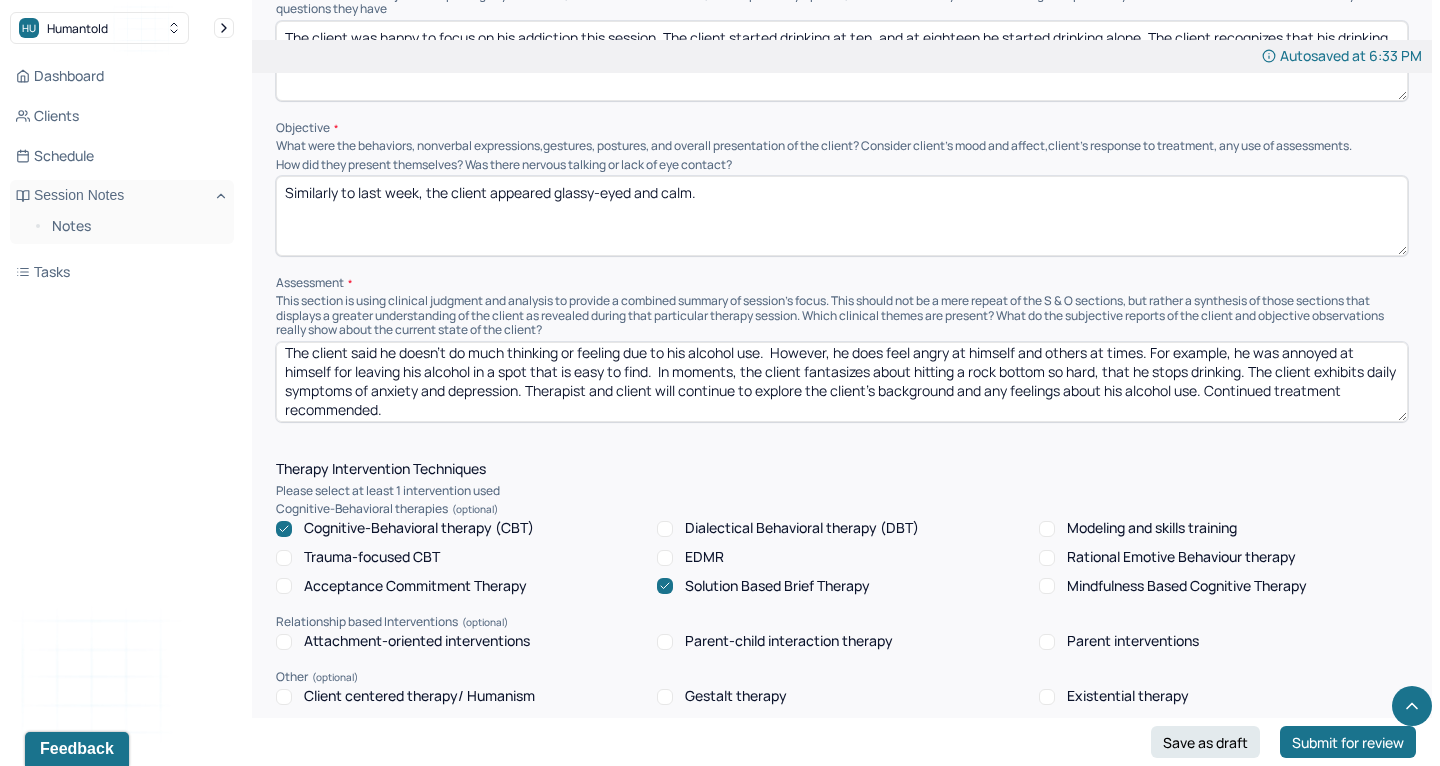 click on "The client said he doesn't do much thinking or feeling due to his alcohol use.  However, he does feel angry at himself and others at times. For example, he was annoyed at himself for leaving his alcohol in a spot that is easy to find.  In moments, the client fantasizes about hitting a rock bottom so hard, that he stops drinking. The client exhibits daily symptoms of anxiety and depression. Therapist and client will continue to explore the client's background and any feelings about his alcohol use. Continued treatment recommended." at bounding box center [842, 382] 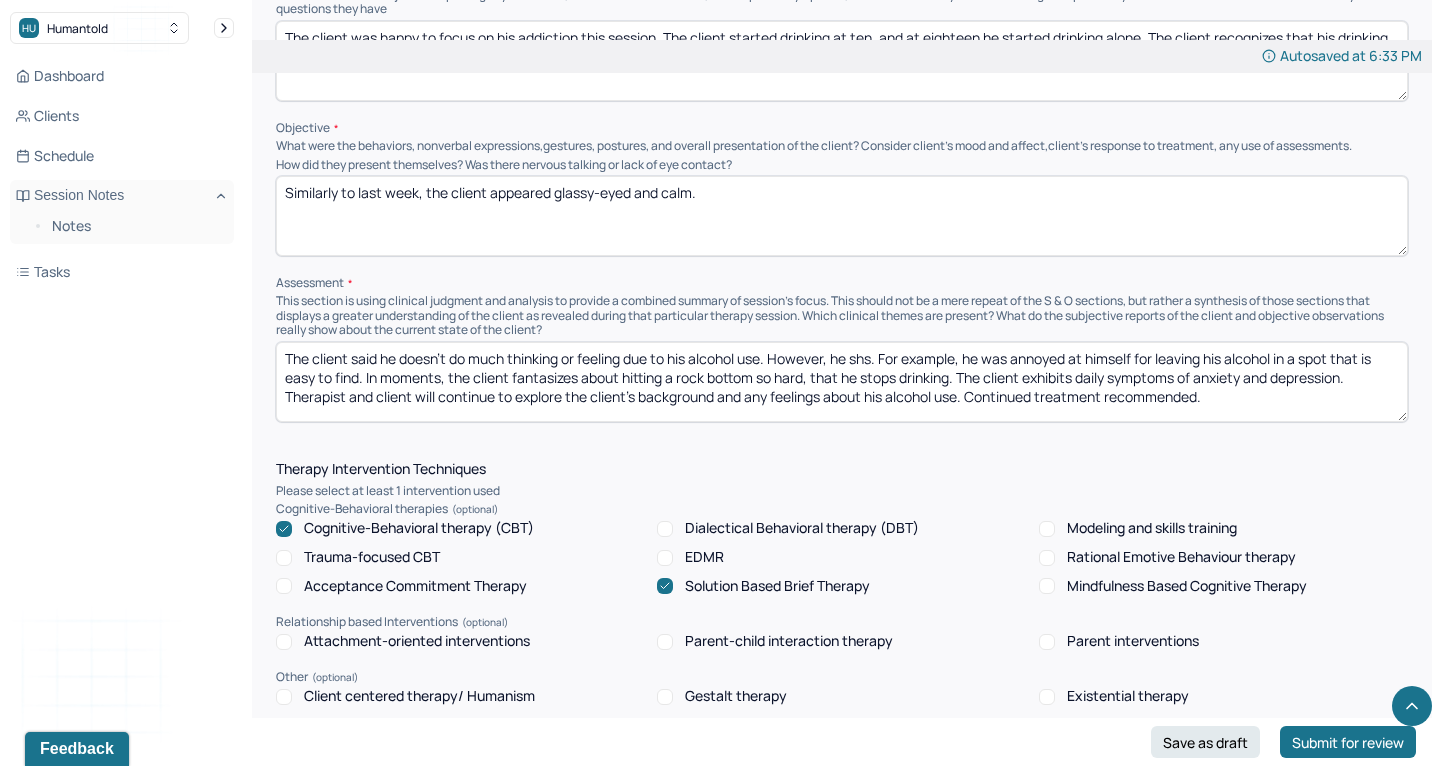 scroll, scrollTop: 0, scrollLeft: 0, axis: both 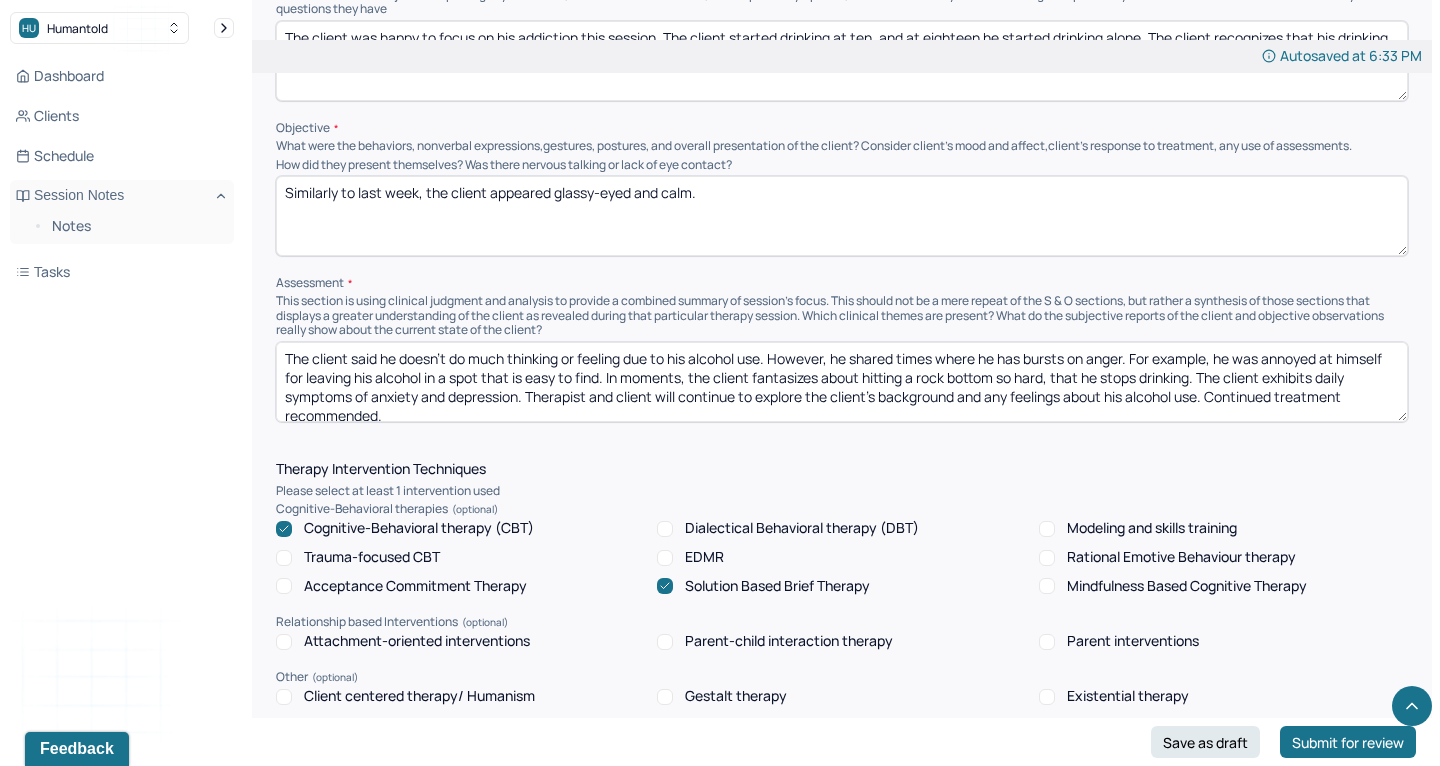 drag, startPoint x: 855, startPoint y: 347, endPoint x: 767, endPoint y: 349, distance: 88.02273 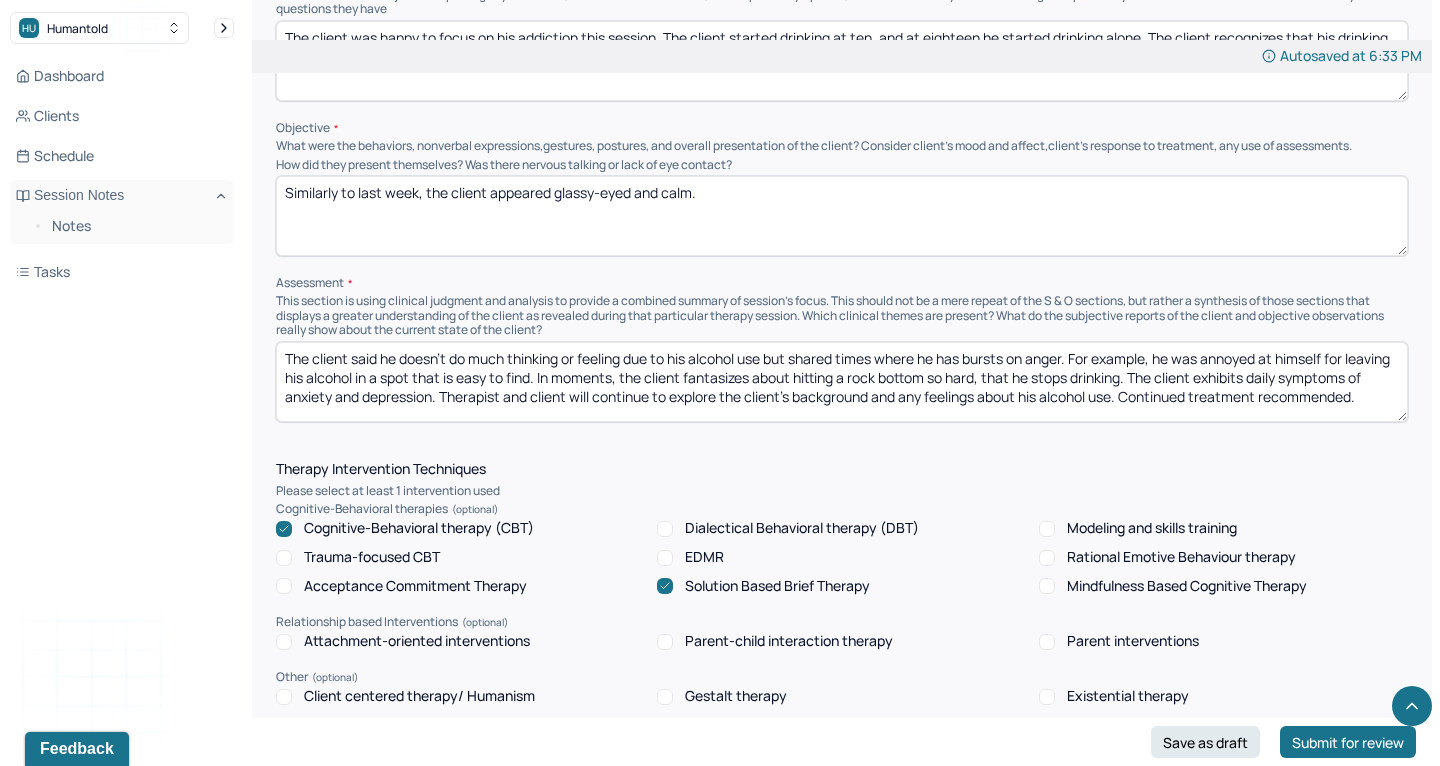 click on "The client said he doesn't do much thinking or feeling due to his alcohol use. However, he shared times where he has bursts on anger. For example, he was annoyed at himself for leaving his alcohol in a spot that is easy to find. In moments, the client fantasizes about hitting a rock bottom so hard, that he stops drinking. The client exhibits daily symptoms of anxiety and depression. Therapist and client will continue to explore the client's background and any feelings about his alcohol use. Continued treatment recommended." at bounding box center (842, 382) 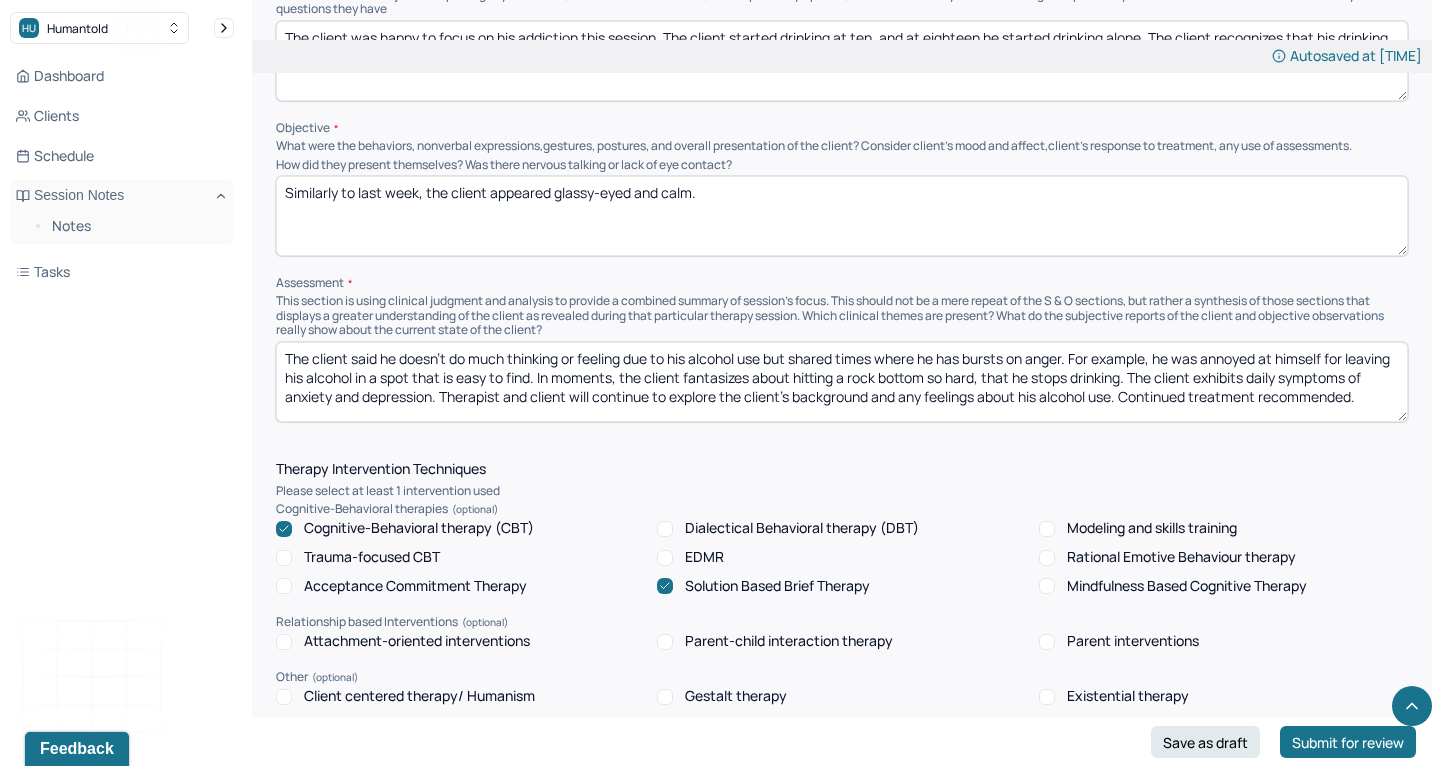 click on "The client said he doesn't do much thinking or feeling due to his alcohol use but shared times where he has bursts on anger. For example, he was annoyed at himself for leaving his alcohol in a spot that is easy to find. In moments, the client fantasizes about hitting a rock bottom so hard, that he stops drinking. The client exhibits daily symptoms of anxiety and depression. Therapist and client will continue to explore the client's background and any feelings about his alcohol use. Continued treatment recommended." at bounding box center [842, 382] 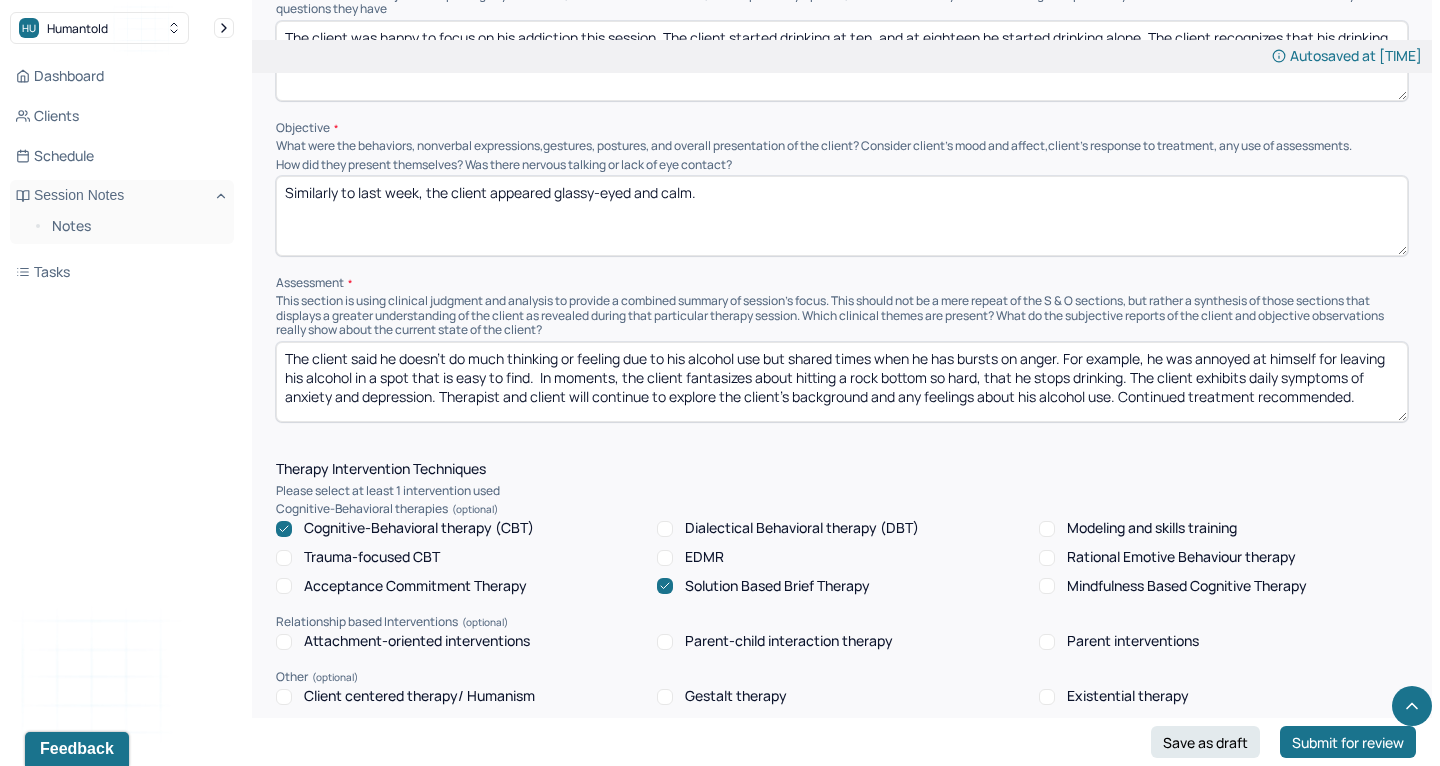 click on "The client said he doesn't do much thinking or feeling due to his alcohol use but shared times where he has bursts on anger. For example, he was annoyed at himself for leaving his alcohol in a spot that is easy to find. In moments, the client fantasizes about hitting a rock bottom so hard, that he stops drinking. The client exhibits daily symptoms of anxiety and depression. Therapist and client will continue to explore the client's background and any feelings about his alcohol use. Continued treatment recommended." at bounding box center [842, 382] 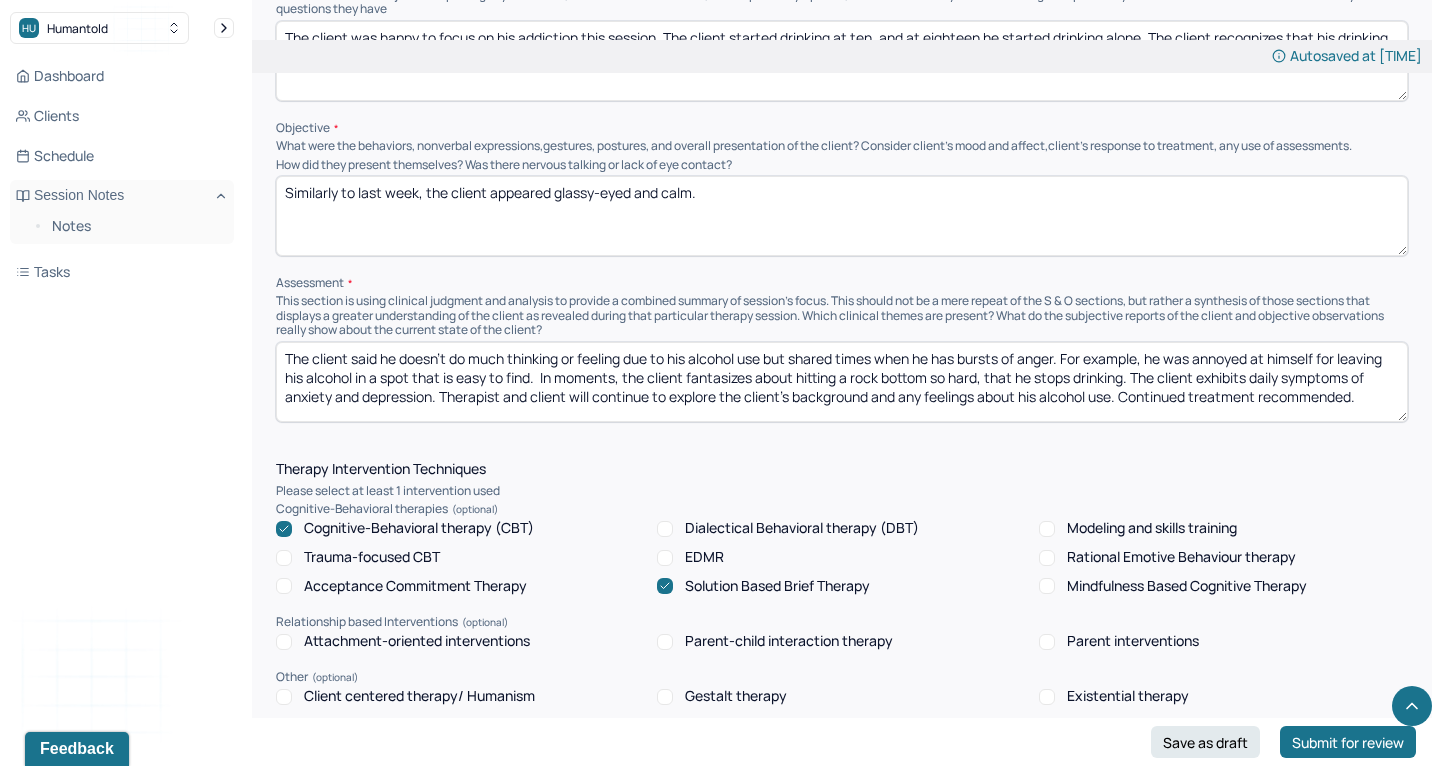 click on "The client said he doesn't do much thinking or feeling due to his alcohol use but shared times when he has bursts on anger. For example, he was annoyed at himself for leaving his alcohol in a spot that is easy to find.  In moments, the client fantasizes about hitting a rock bottom so hard, that he stops drinking. The client exhibits daily symptoms of anxiety and depression. Therapist and client will continue to explore the client's background and any feelings about his alcohol use. Continued treatment recommended." at bounding box center [842, 382] 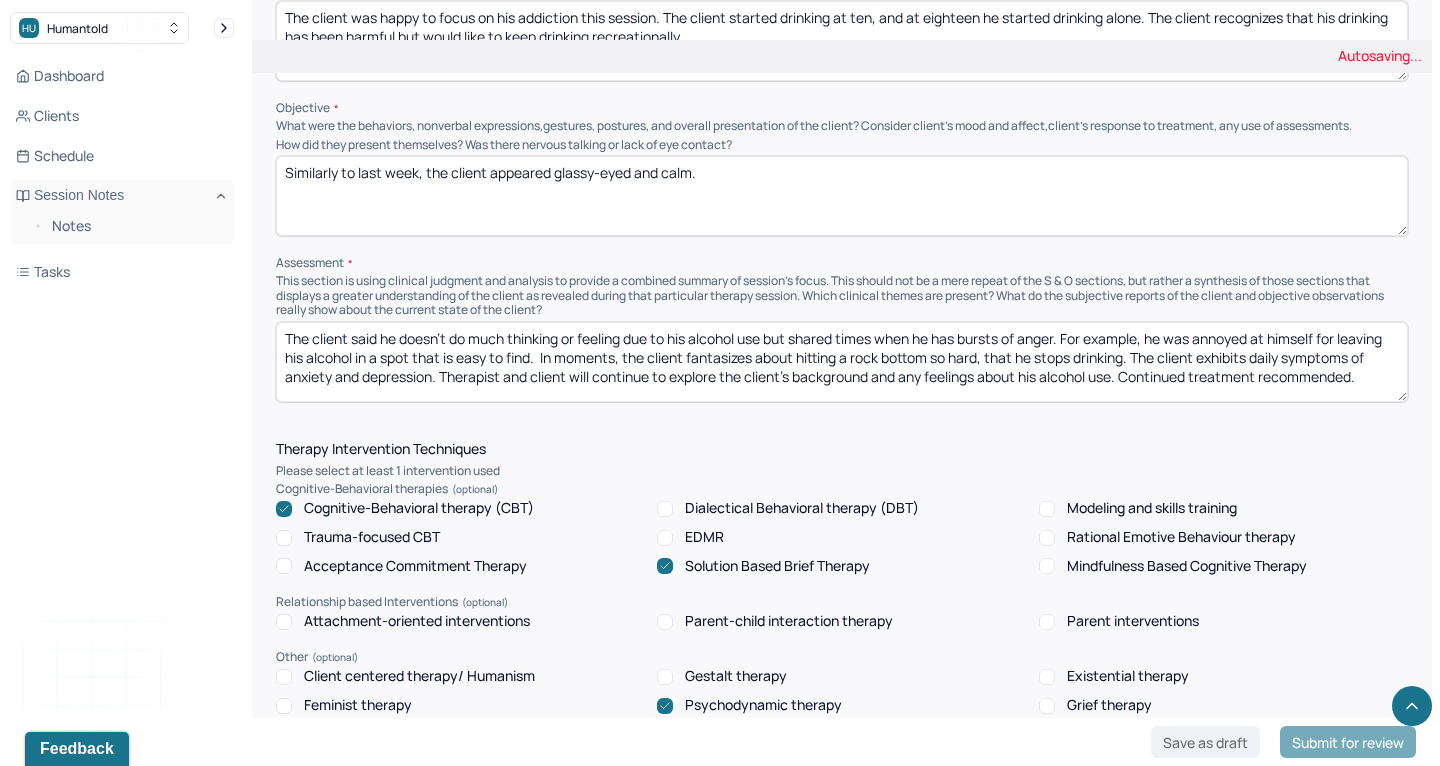 scroll, scrollTop: 1111, scrollLeft: 0, axis: vertical 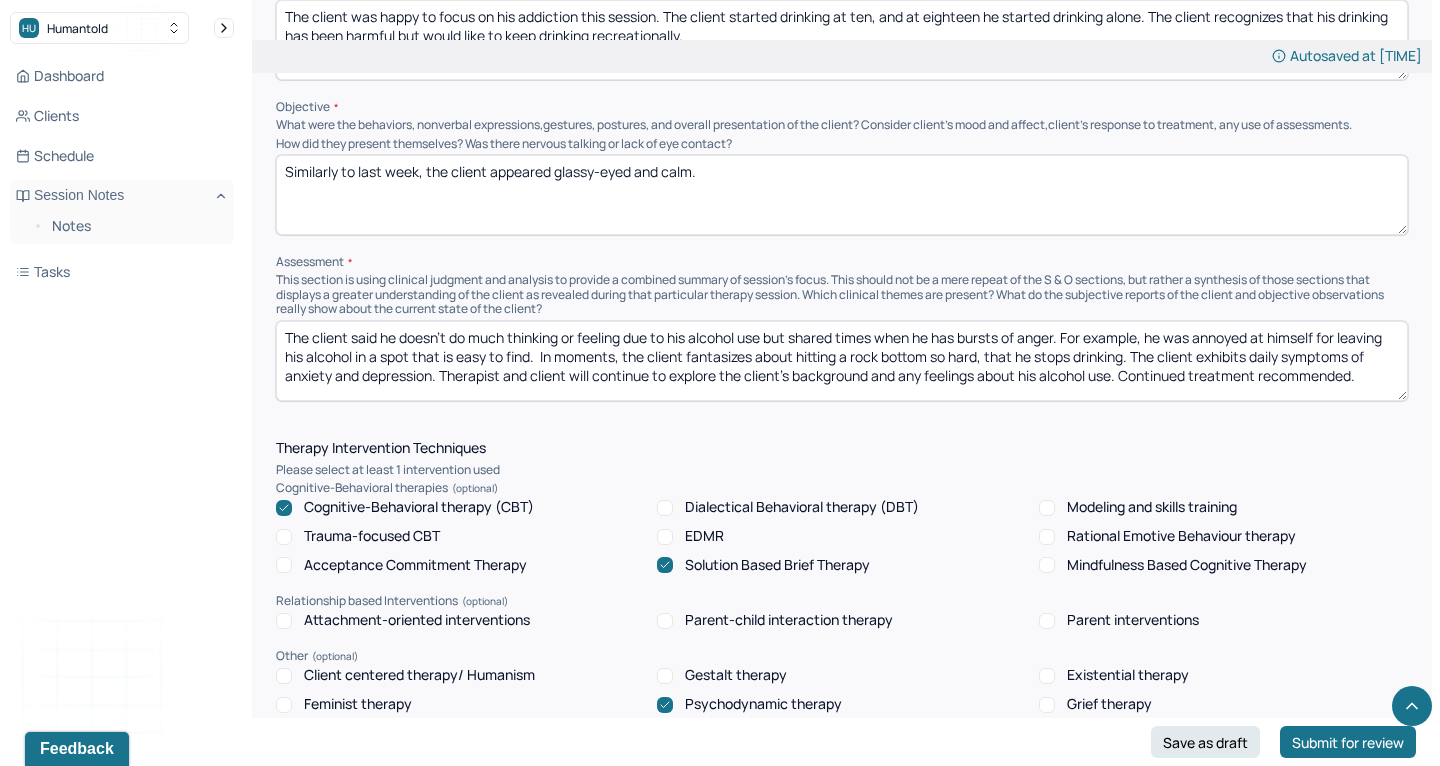 click on "The client said he doesn't do much thinking or feeling due to his alcohol use but shared times when he has bursts of anger. For example, he was annoyed at himself for leaving his alcohol in a spot that is easy to find.  In moments, the client fantasizes about hitting a rock bottom so hard, that he stops drinking. The client exhibits daily symptoms of anxiety and depression. Therapist and client will continue to explore the client's background and any feelings about his alcohol use. Continued treatment recommended." at bounding box center (842, 361) 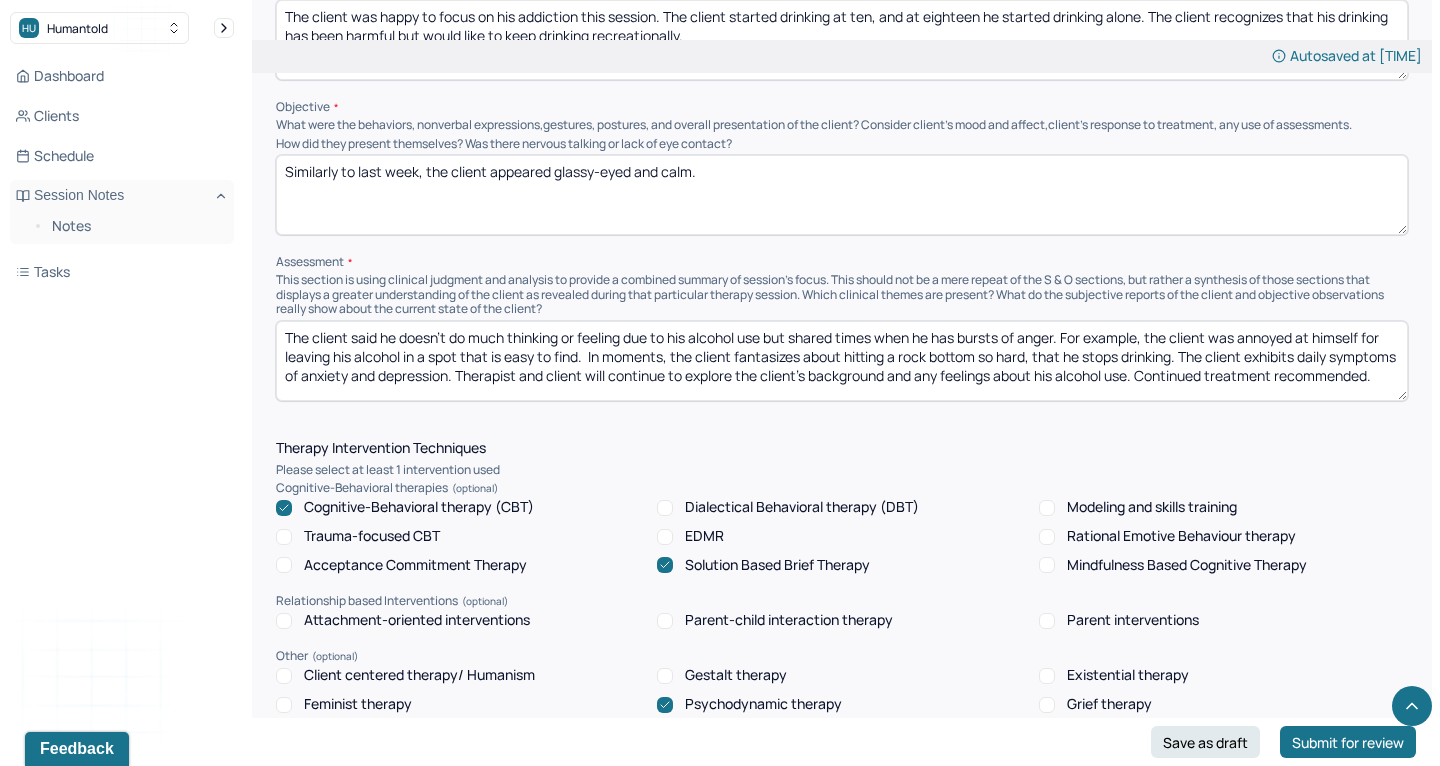 click on "The client said he doesn't do much thinking or feeling due to his alcohol use but shared times when he has bursts of anger. For example, the client was annoyed at himself for leaving his alcohol in a spot that is easy to find.  In moments, the client fantasizes about hitting a rock bottom so hard, that he stops drinking. The client exhibits daily symptoms of anxiety and depression. Therapist and client will continue to explore the client's background and any feelings about his alcohol use. Continued treatment recommended." at bounding box center (842, 361) 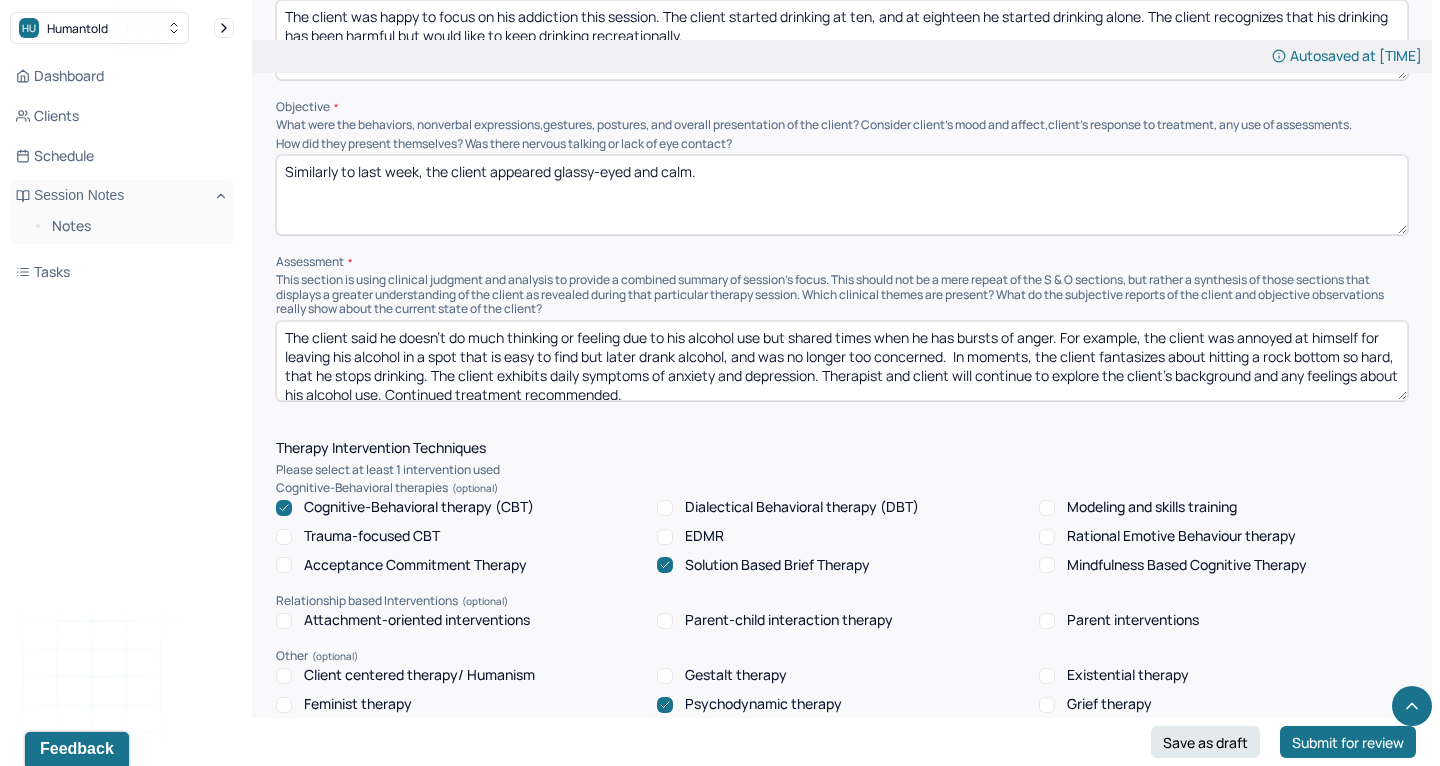 click on "The client said he doesn't do much thinking or feeling due to his alcohol use but shared times when he has bursts of anger. For example, the client was annoyed at himself for leaving his alcohol in a spot that is easy to find but later drank alcohol, and was no longer too concerned.  In moments, the client fantasizes about hitting a rock bottom so hard, that he stops drinking. The client exhibits daily symptoms of anxiety and depression. Therapist and client will continue to explore the client's background and any feelings about his alcohol use. Continued treatment recommended." at bounding box center (842, 361) 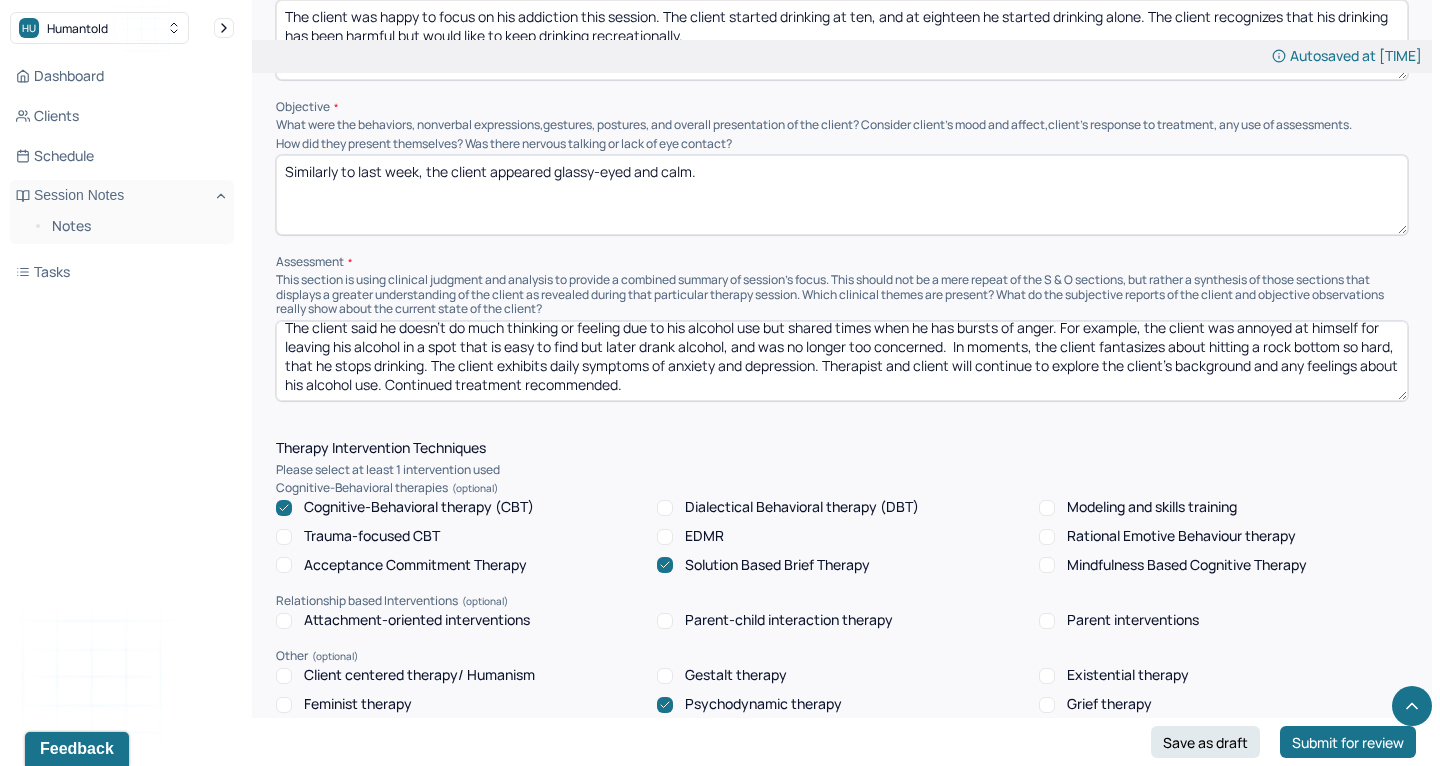 scroll, scrollTop: 9, scrollLeft: 0, axis: vertical 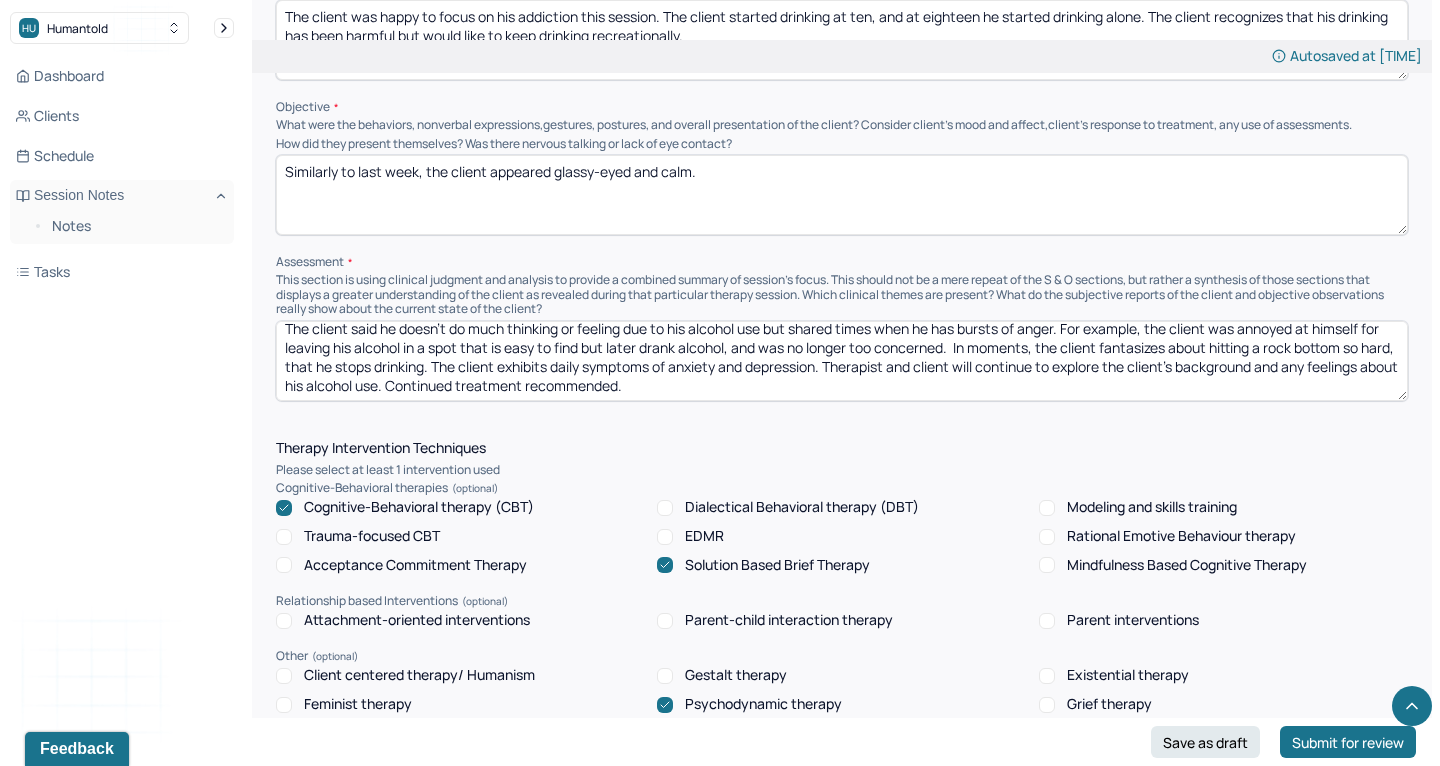 drag, startPoint x: 769, startPoint y: 312, endPoint x: 952, endPoint y: 340, distance: 185.12968 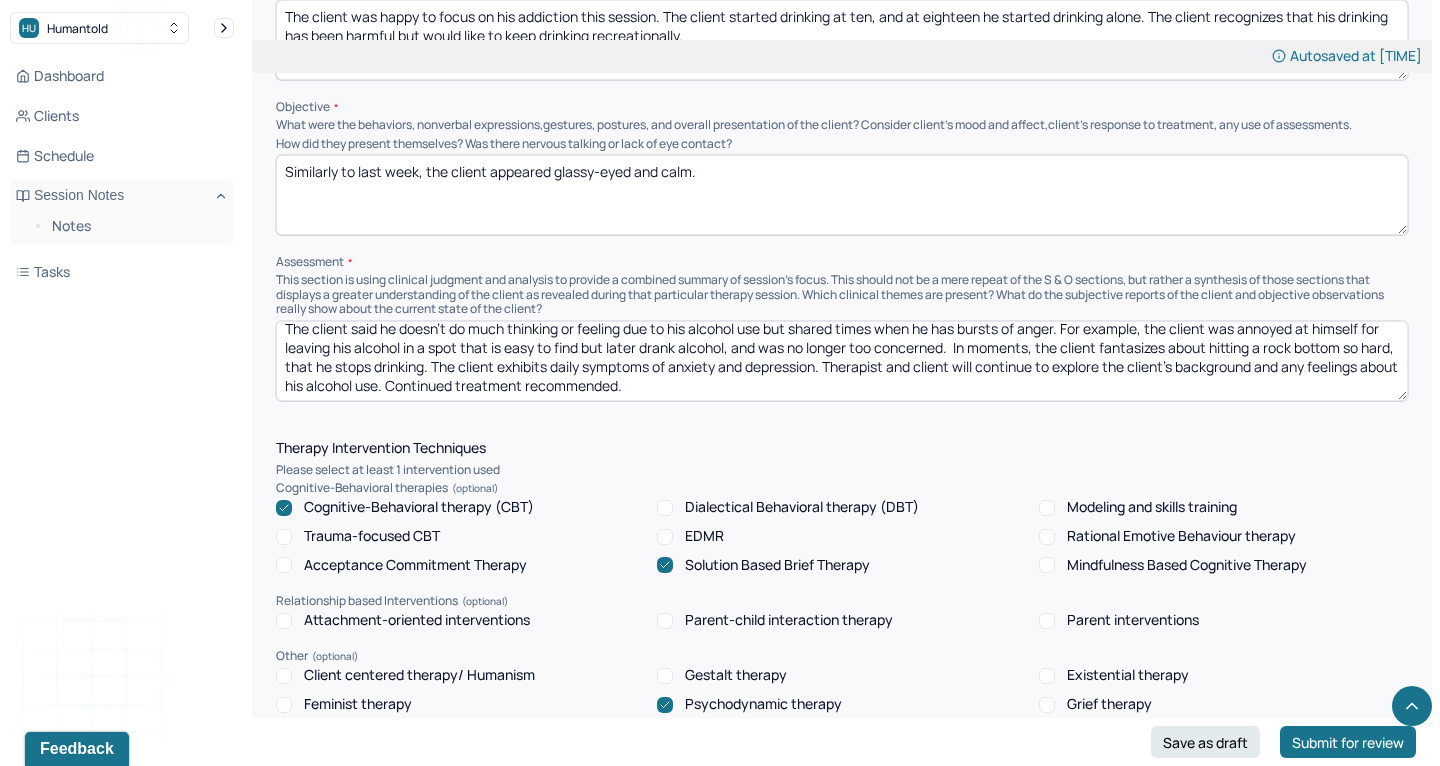 click on "The client said he doesn't do much thinking or feeling due to his alcohol use but shared times when he has bursts of anger. For example, the client was annoyed at himself for leaving his alcohol in a spot that is easy to find but later drank alcohol, and was no longer too concerned.  In moments, the client fantasizes about hitting a rock bottom so hard, that he stops drinking. The client exhibits daily symptoms of anxiety and depression. Therapist and client will continue to explore the client's background and any feelings about his alcohol use. Continued treatment recommended." at bounding box center (842, 361) 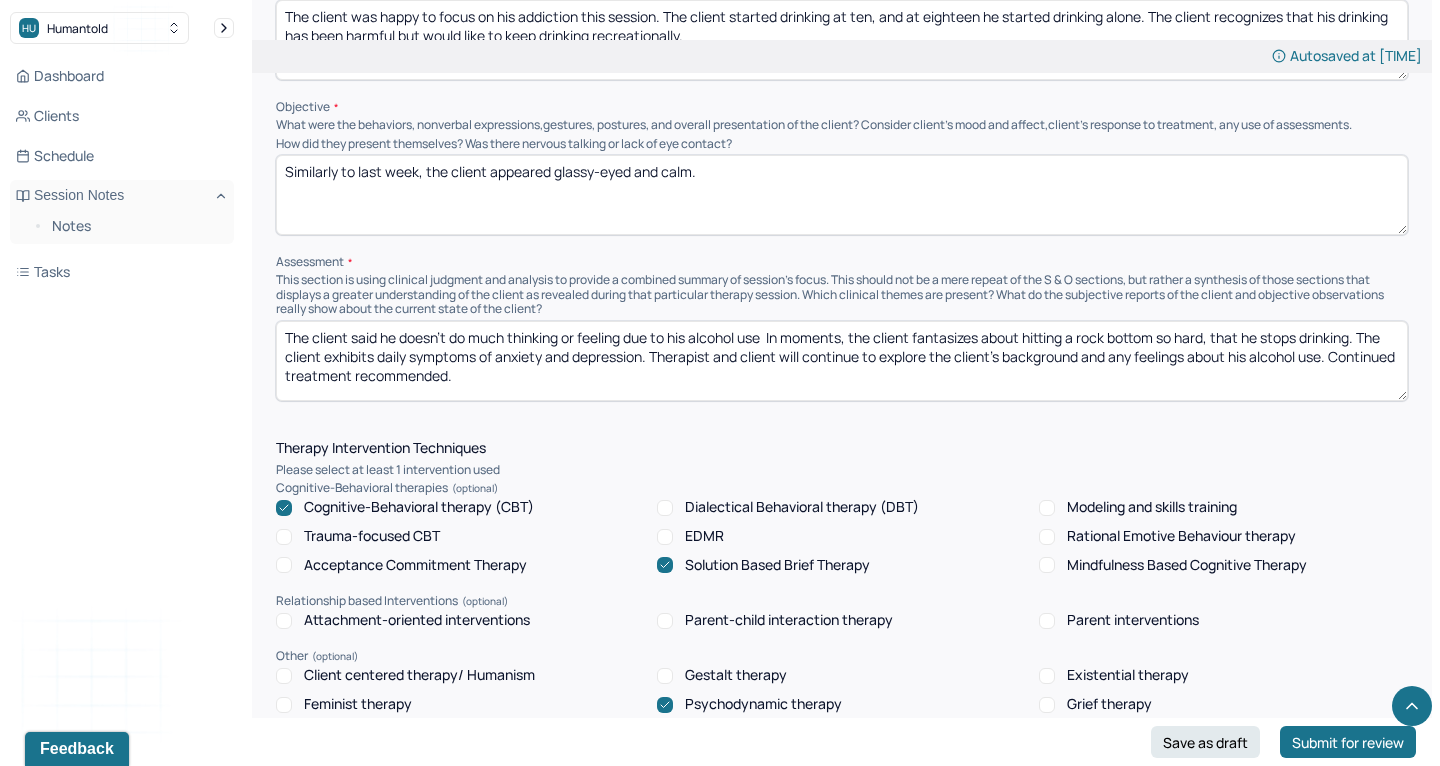 scroll, scrollTop: 0, scrollLeft: 0, axis: both 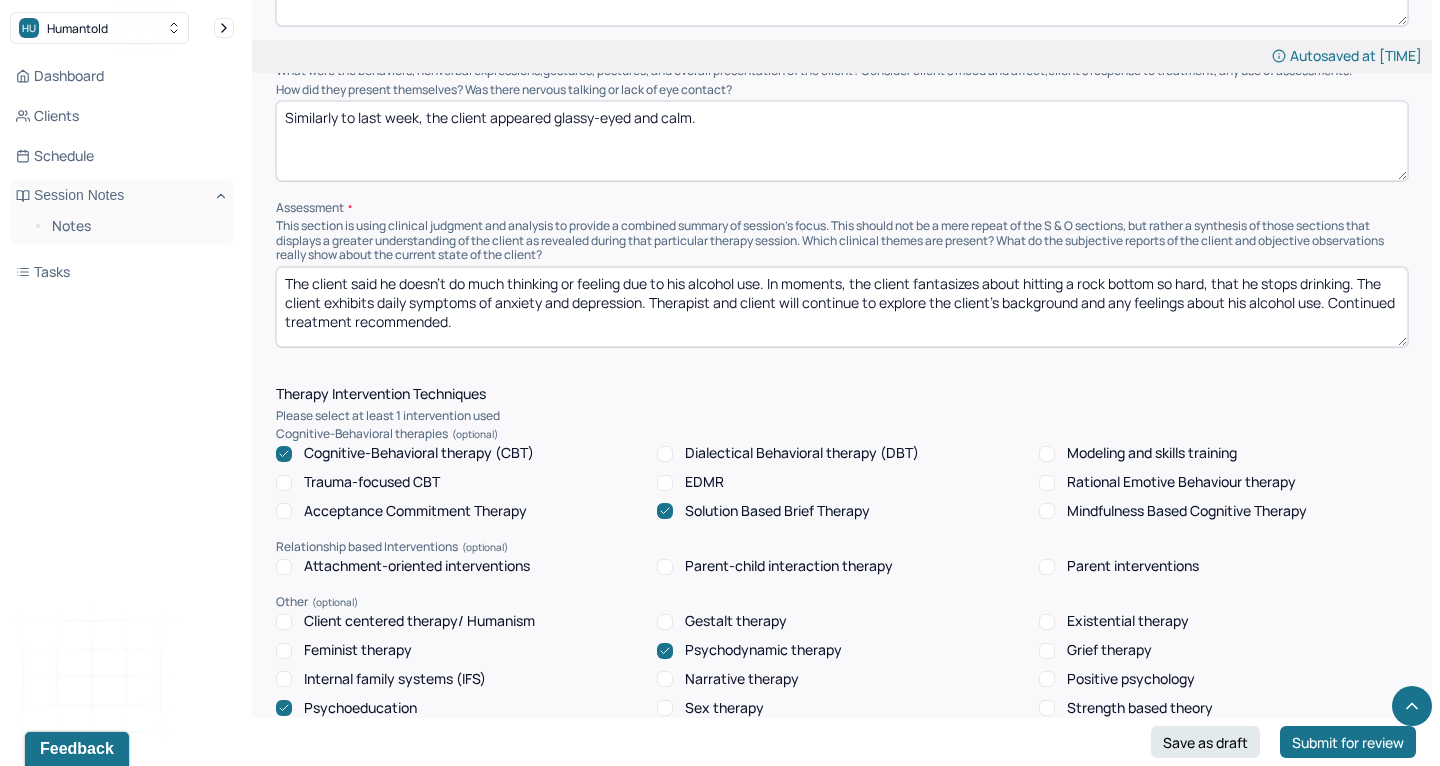 click on "The client said he doesn't do much thinking or feeling due to his alcohol use. In moments, the client fantasizes about hitting a rock bottom so hard, that he stops drinking. The client exhibits daily symptoms of anxiety and depression. Therapist and client will continue to explore the client's background and any feelings about his alcohol use. Continued treatment recommended." at bounding box center (842, 307) 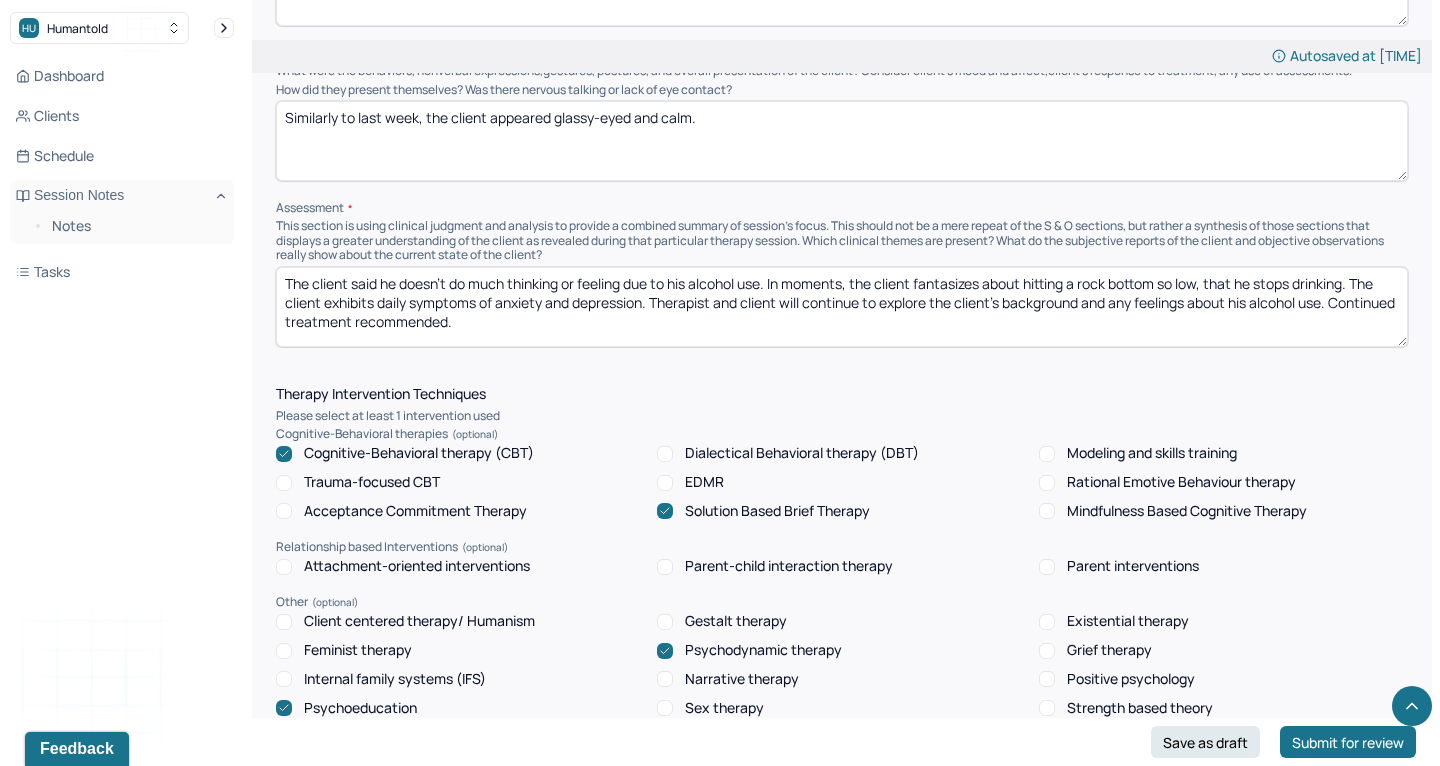 click on "The client said he doesn't do much thinking or feeling due to his alcohol use. In moments, the client fantasizes about hitting a rock bottom so hard, that he stops drinking. The client exhibits daily symptoms of anxiety and depression. Therapist and client will continue to explore the client's background and any feelings about his alcohol use. Continued treatment recommended." at bounding box center [842, 307] 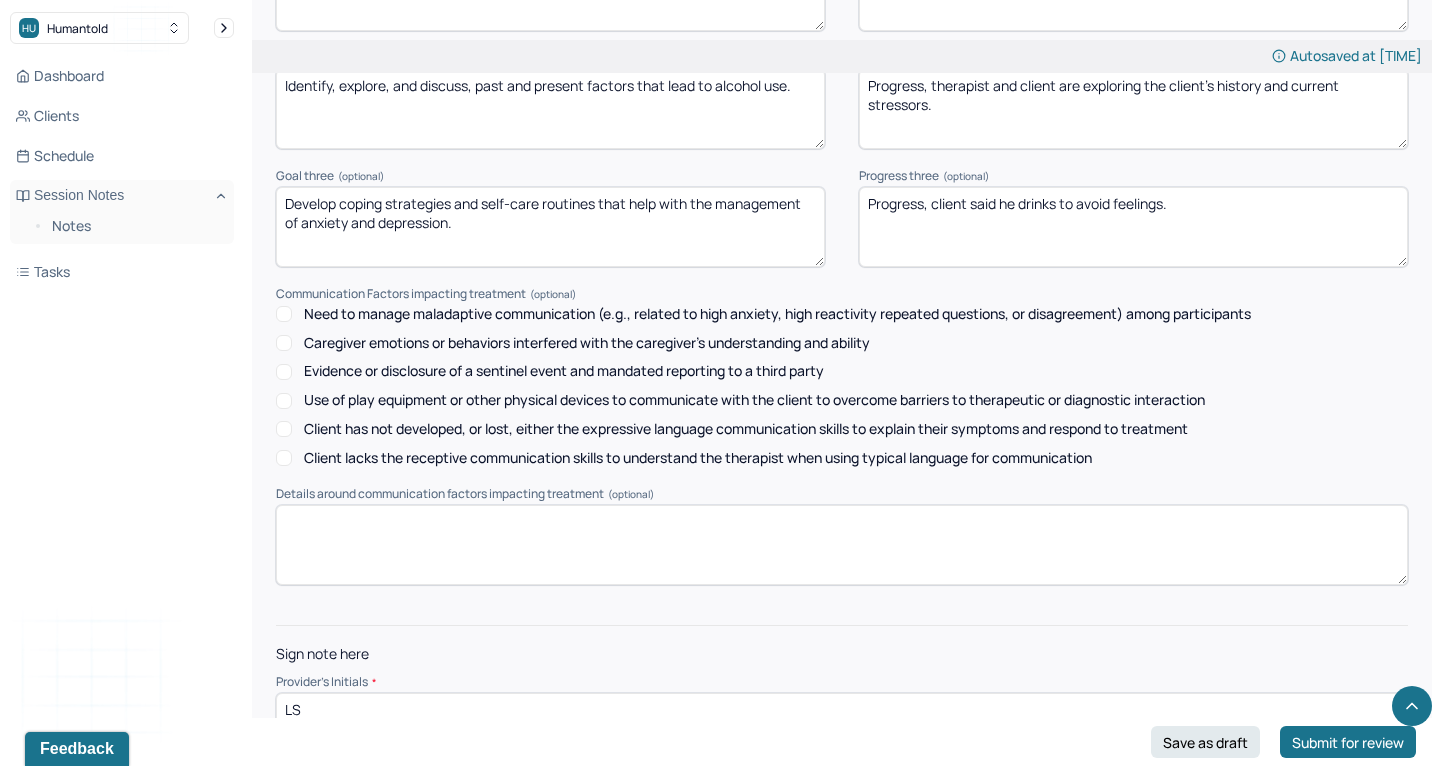 scroll, scrollTop: 2589, scrollLeft: 0, axis: vertical 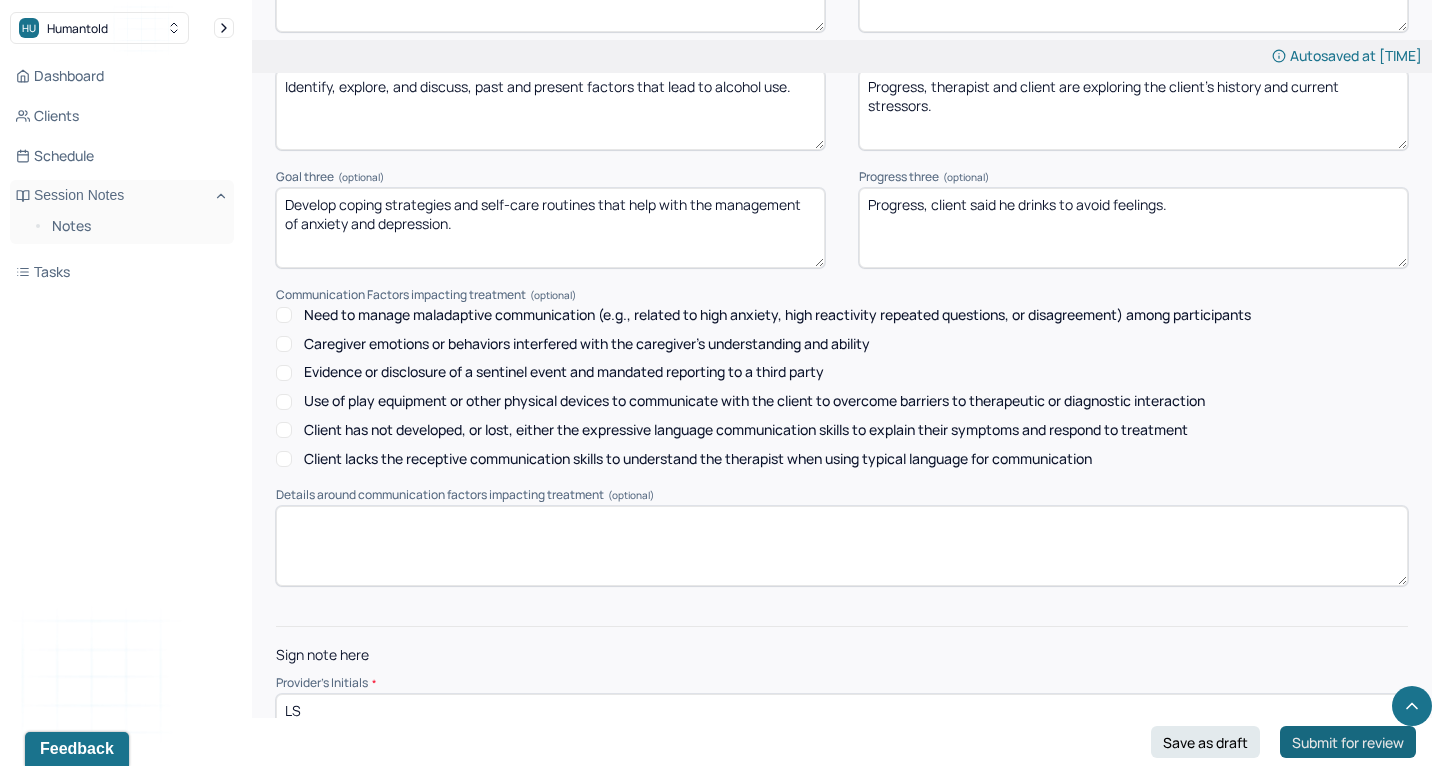 type on "The client said he doesn't do much thinking or feeling due to his alcohol use. In moments, the client fantasizes about hitting a rock bottom so low, that he stops drinking. The client exhibits daily symptoms of anxiety and depression. Therapist and client will continue to explore the client's background and any feelings about his alcohol use. Continued treatment recommended." 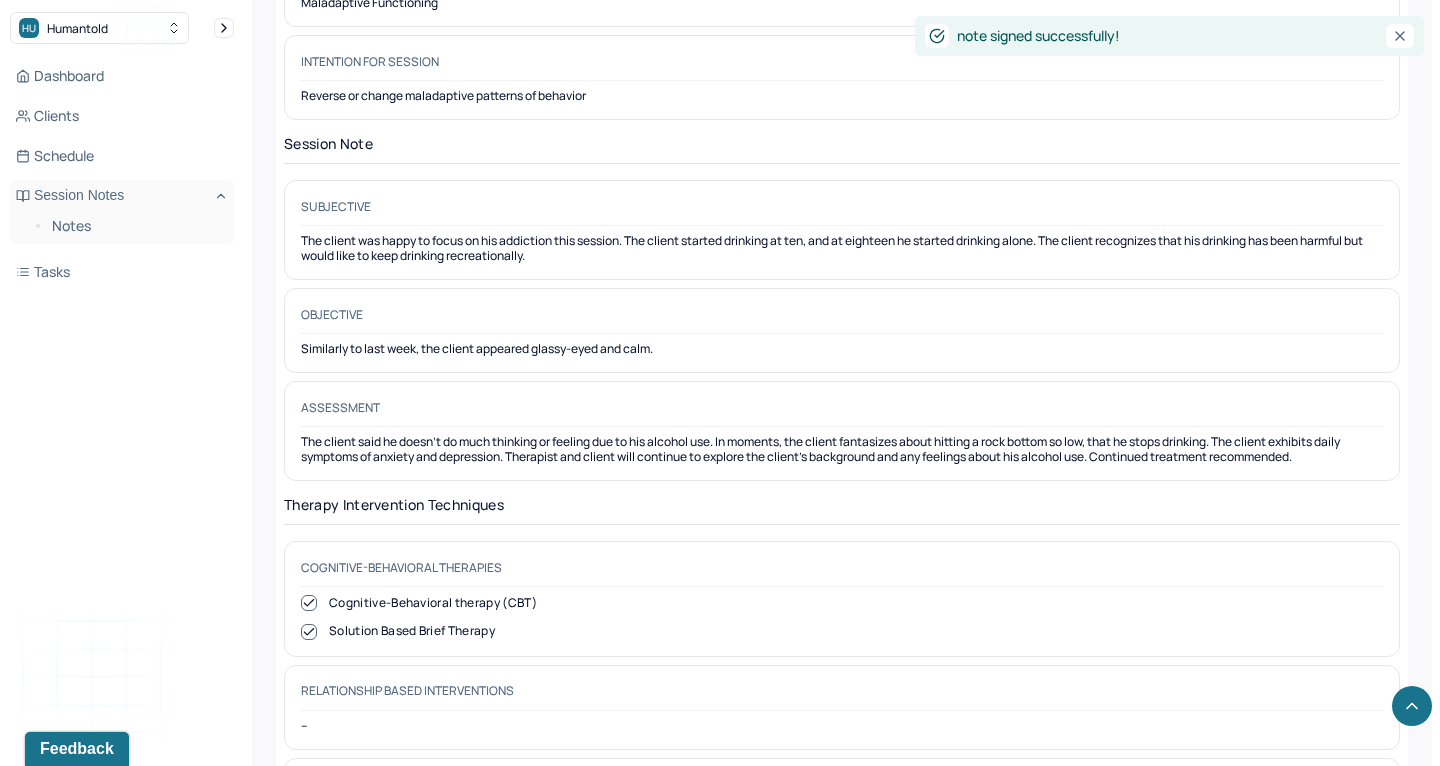 scroll, scrollTop: 2016, scrollLeft: 0, axis: vertical 